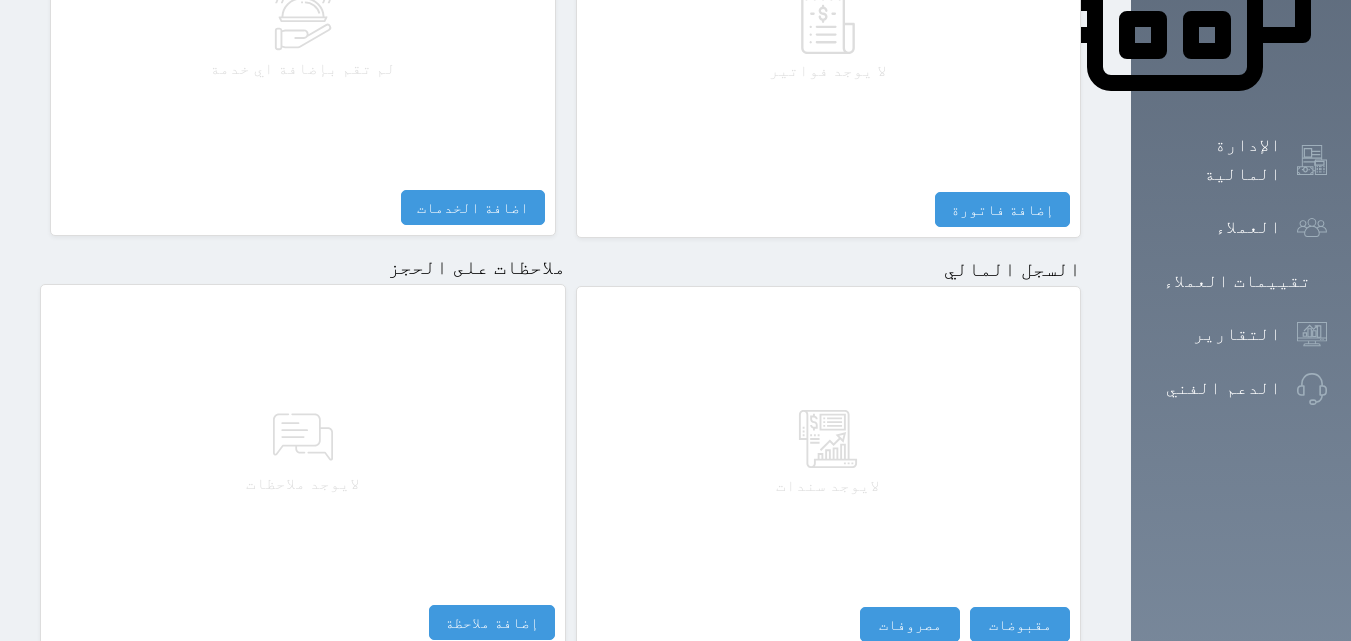 scroll, scrollTop: 1116, scrollLeft: 0, axis: vertical 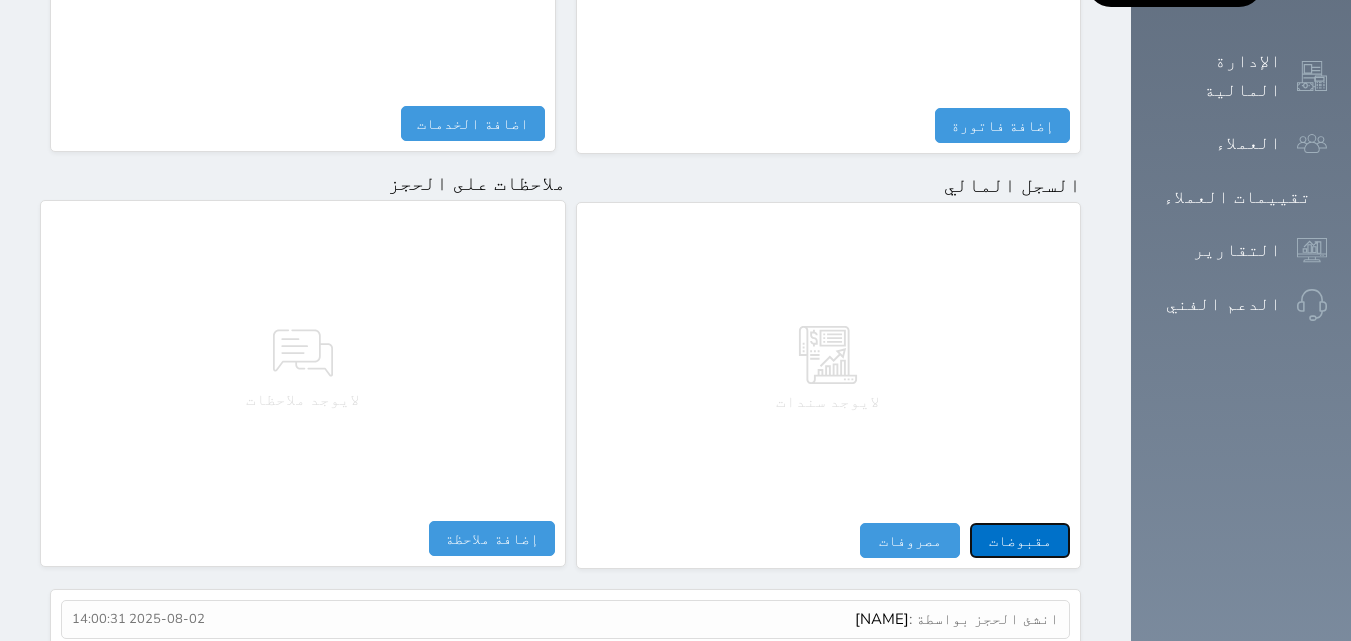 click on "مقبوضات" at bounding box center (1020, 540) 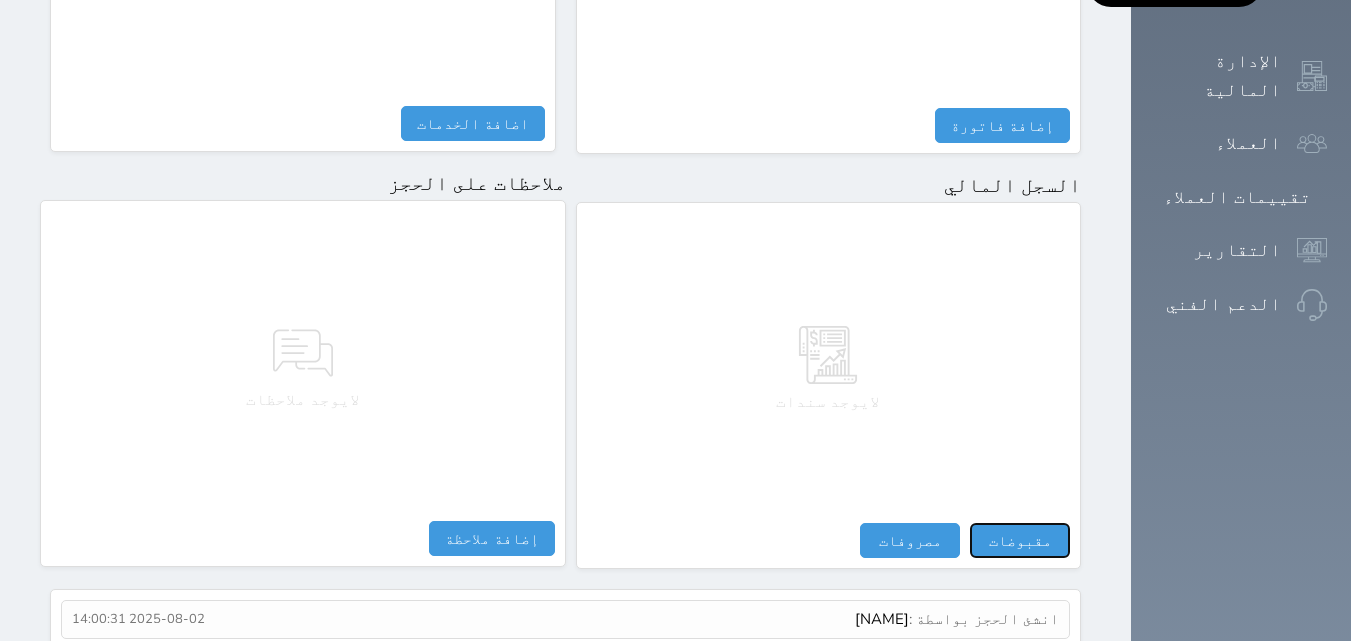 select 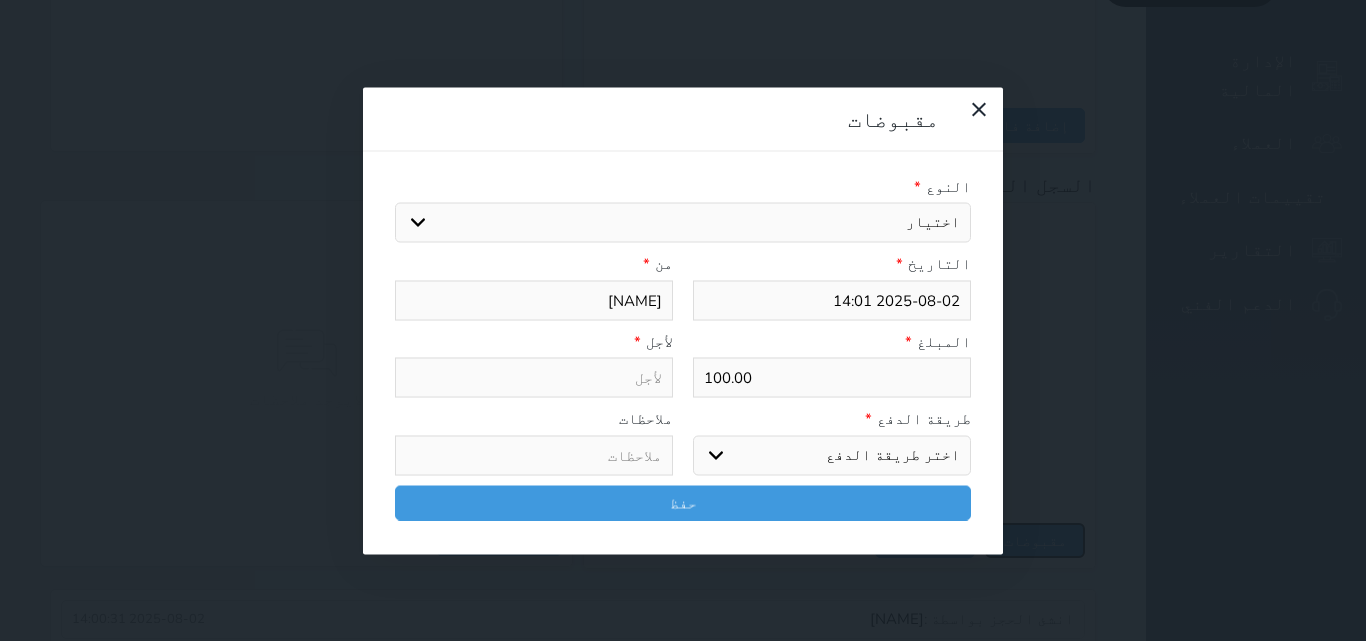 select 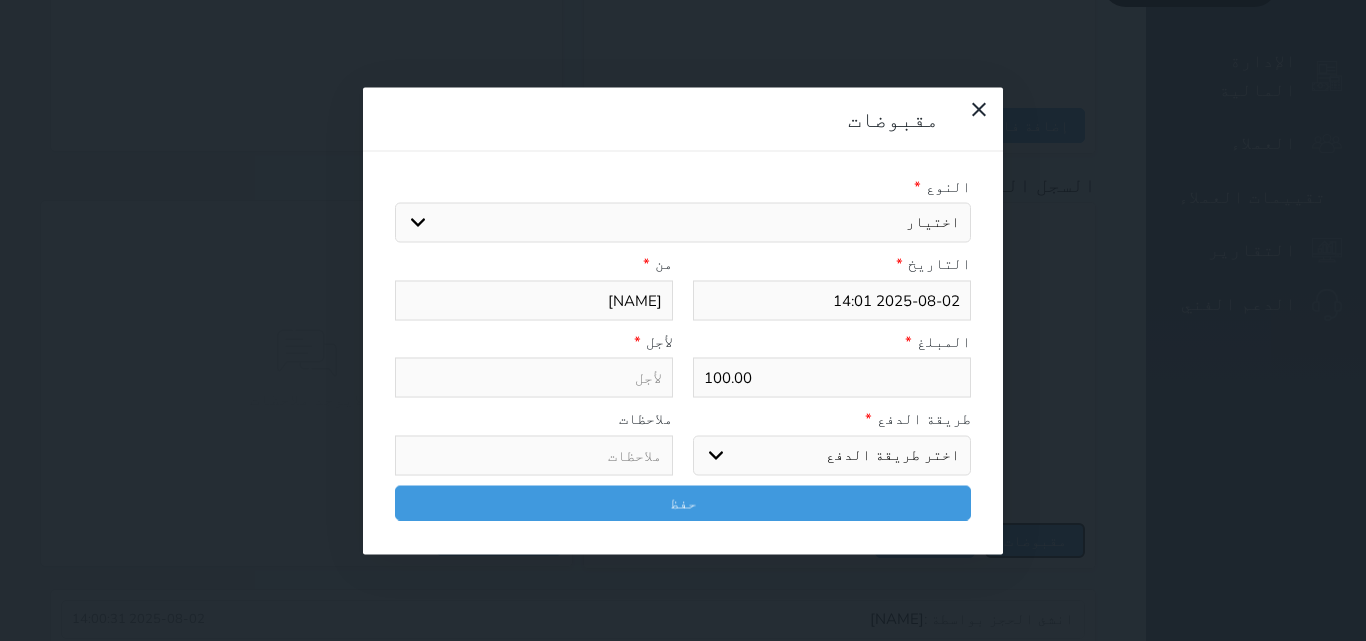 select 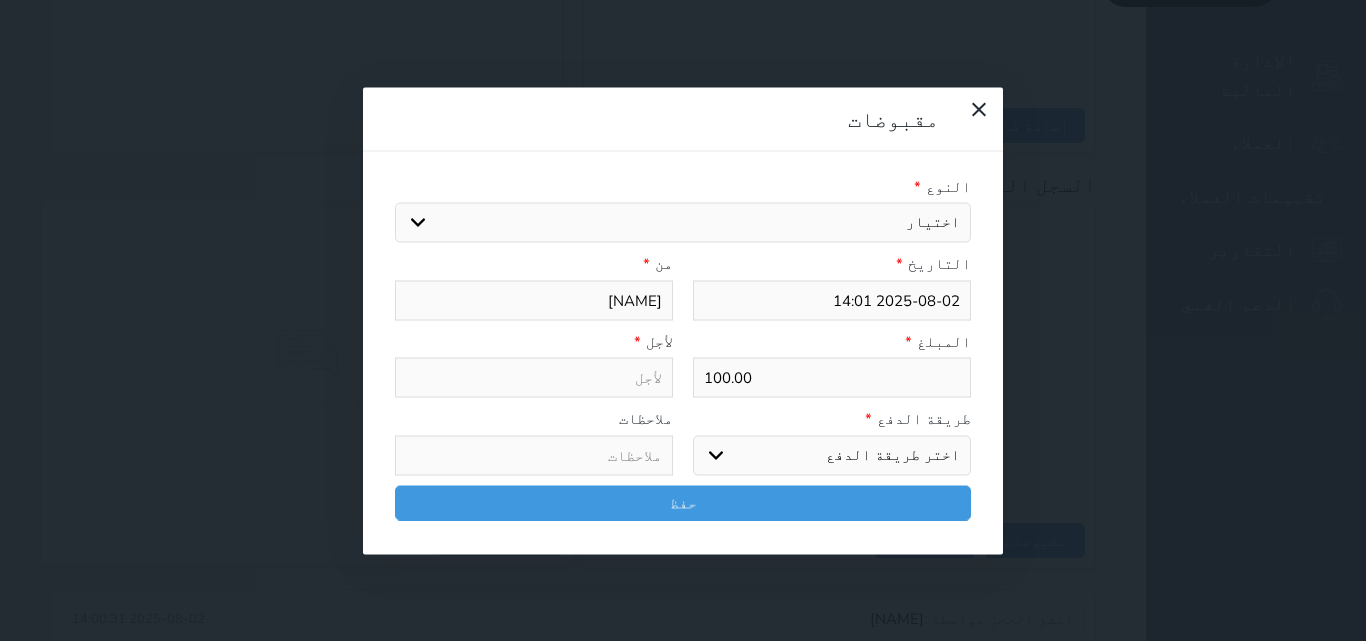 click on "اختيار   مقبوضات عامة قيمة إيجار فواتير تامين عربون لا ينطبق آخر مغسلة واي فاي - الإنترنت مواقف السيارات طعام الأغذية والمشروبات مشروبات المشروبات الباردة المشروبات الساخنة الإفطار غداء عشاء مخبز و كعك حمام سباحة الصالة الرياضية سبا و خدمات الجمال اختيار وإسقاط (خدمات النقل) ميني بار كابل - تلفزيون سرير إضافي تصفيف الشعر التسوق خدمات الجولات السياحية المنظمة خدمات الدليل السياحي" at bounding box center (683, 223) 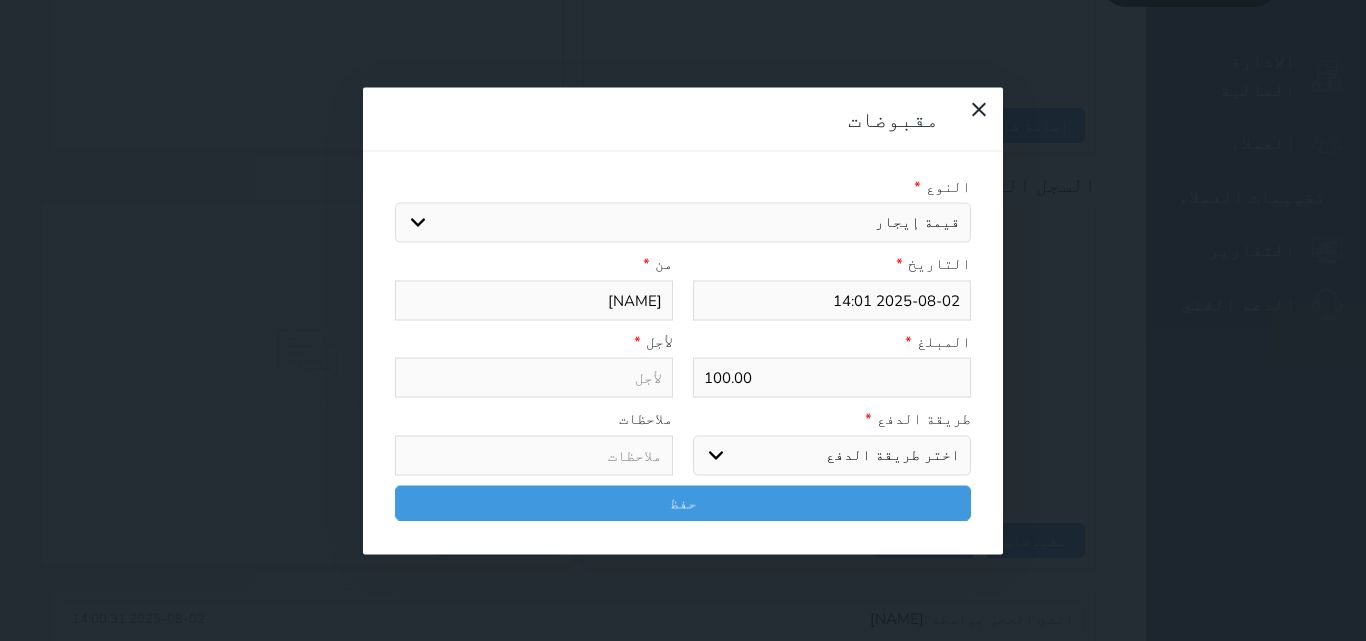 click on "اختيار   مقبوضات عامة قيمة إيجار فواتير تامين عربون لا ينطبق آخر مغسلة واي فاي - الإنترنت مواقف السيارات طعام الأغذية والمشروبات مشروبات المشروبات الباردة المشروبات الساخنة الإفطار غداء عشاء مخبز و كعك حمام سباحة الصالة الرياضية سبا و خدمات الجمال اختيار وإسقاط (خدمات النقل) ميني بار كابل - تلفزيون سرير إضافي تصفيف الشعر التسوق خدمات الجولات السياحية المنظمة خدمات الدليل السياحي" at bounding box center [683, 223] 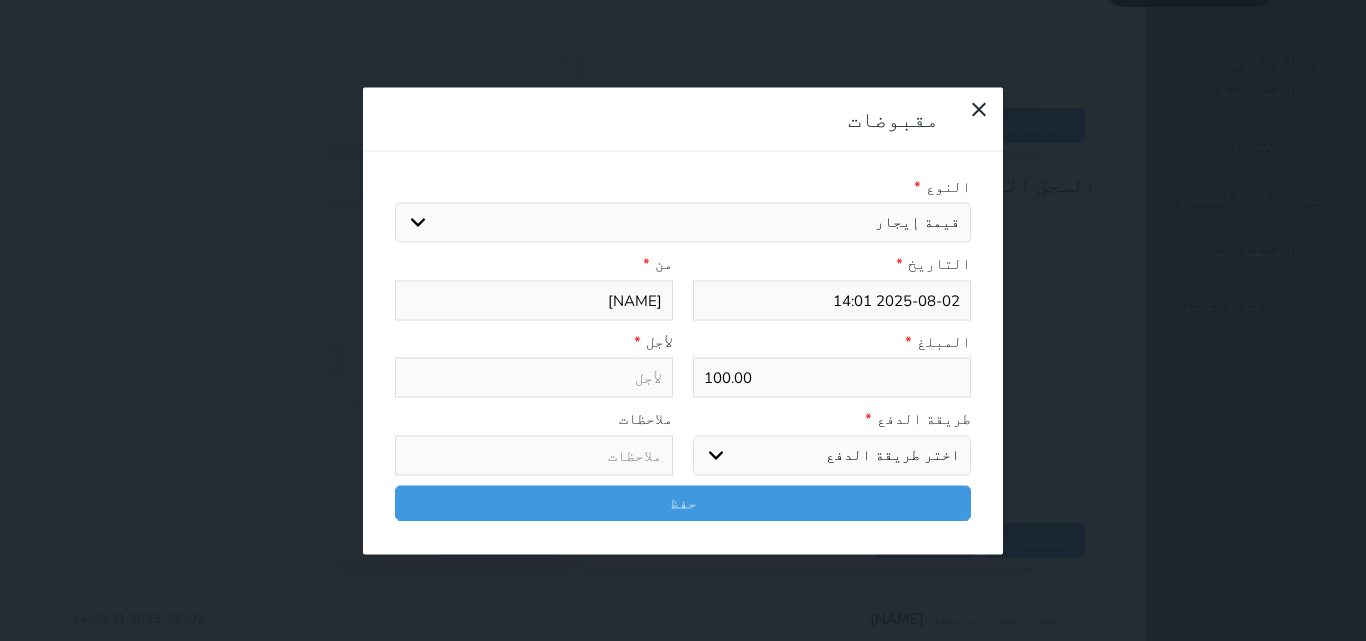 type on "قيمة إيجار - الوحدة - 406" 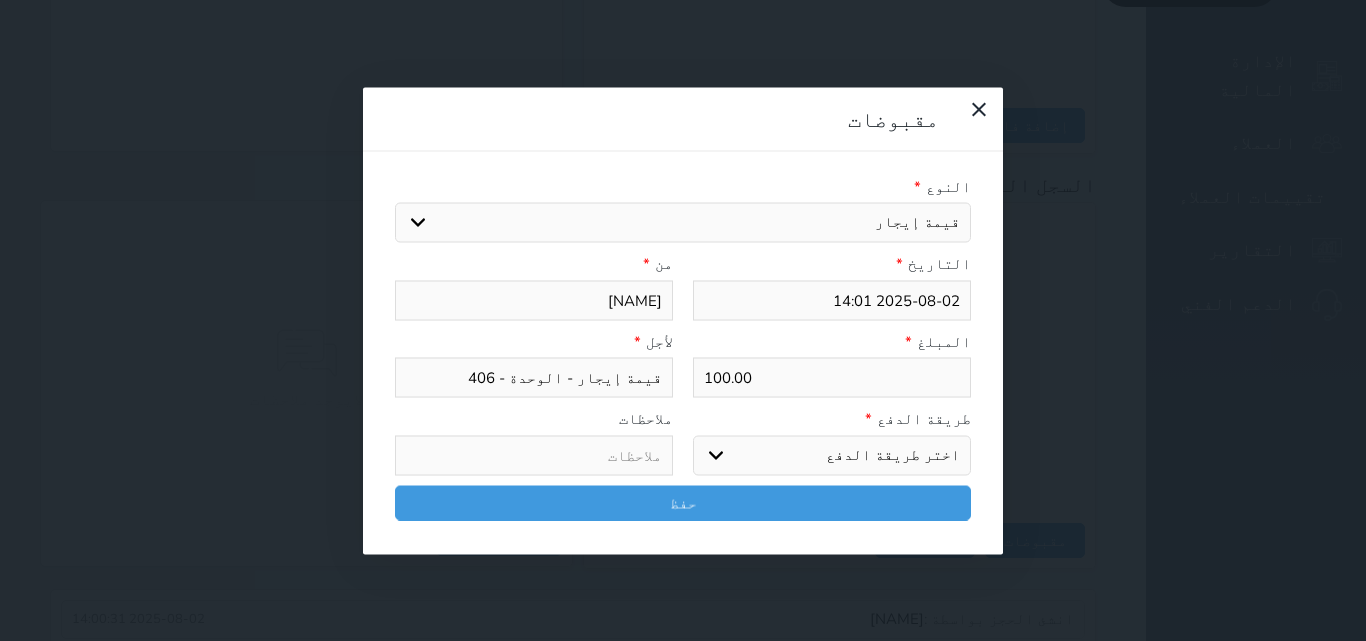 drag, startPoint x: 921, startPoint y: 368, endPoint x: 927, endPoint y: 380, distance: 13.416408 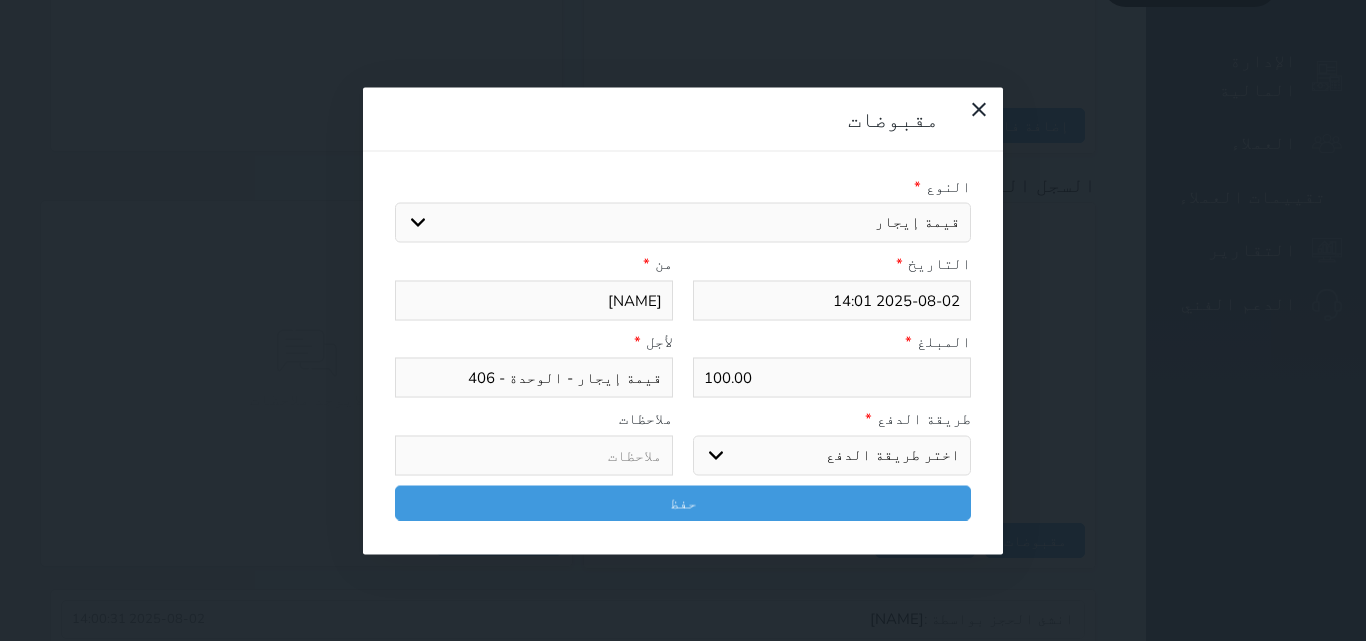 click on "اختر طريقة الدفع   دفع نقدى   تحويل بنكى   مدى   بطاقة ائتمان   آجل" at bounding box center [832, 455] 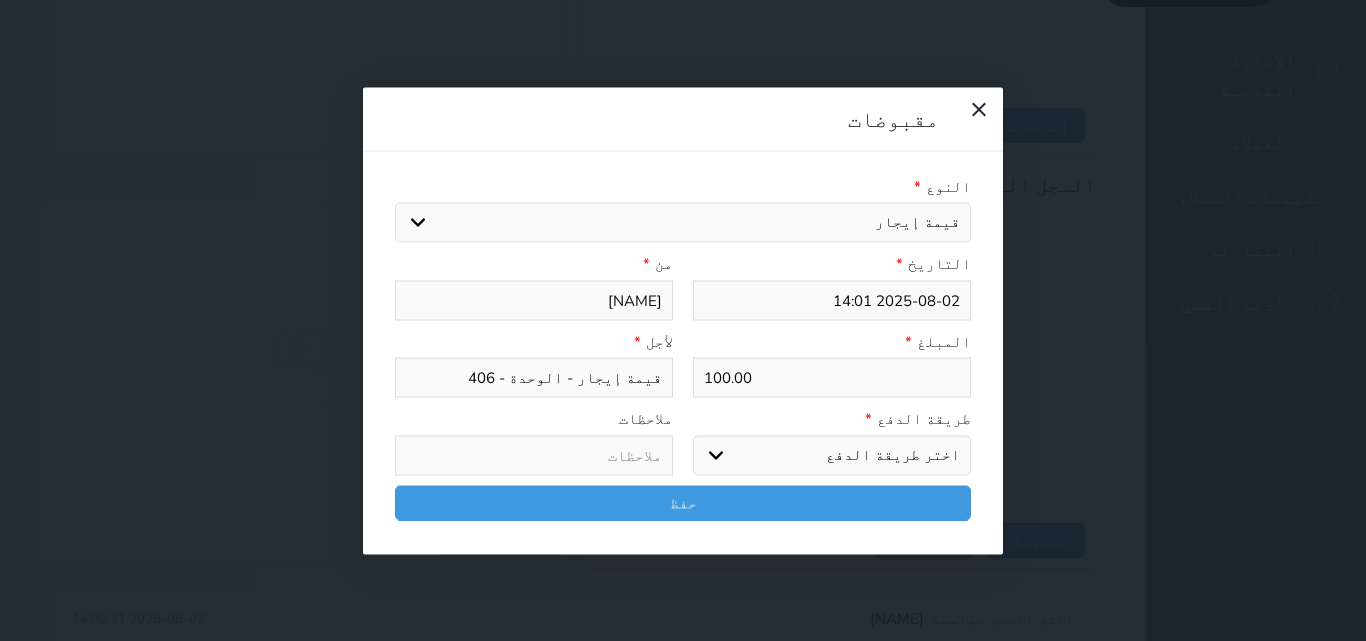 select on "cash" 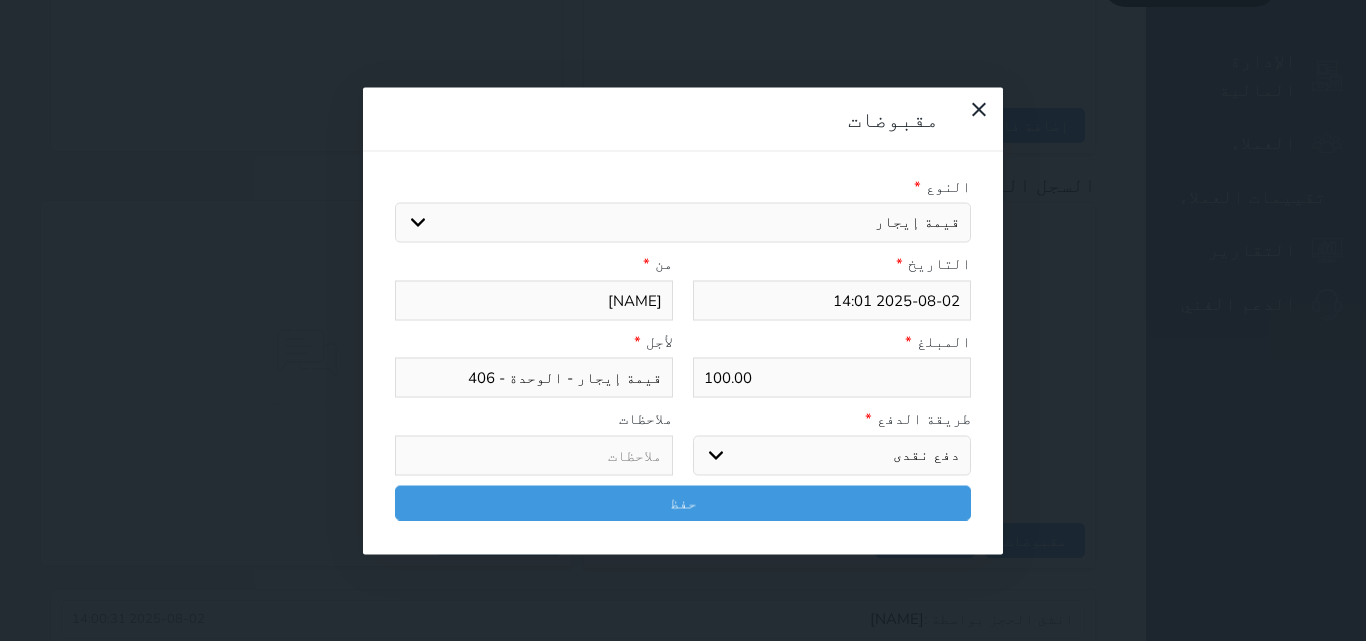 click on "اختر طريقة الدفع   دفع نقدى   تحويل بنكى   مدى   بطاقة ائتمان   آجل" at bounding box center [832, 455] 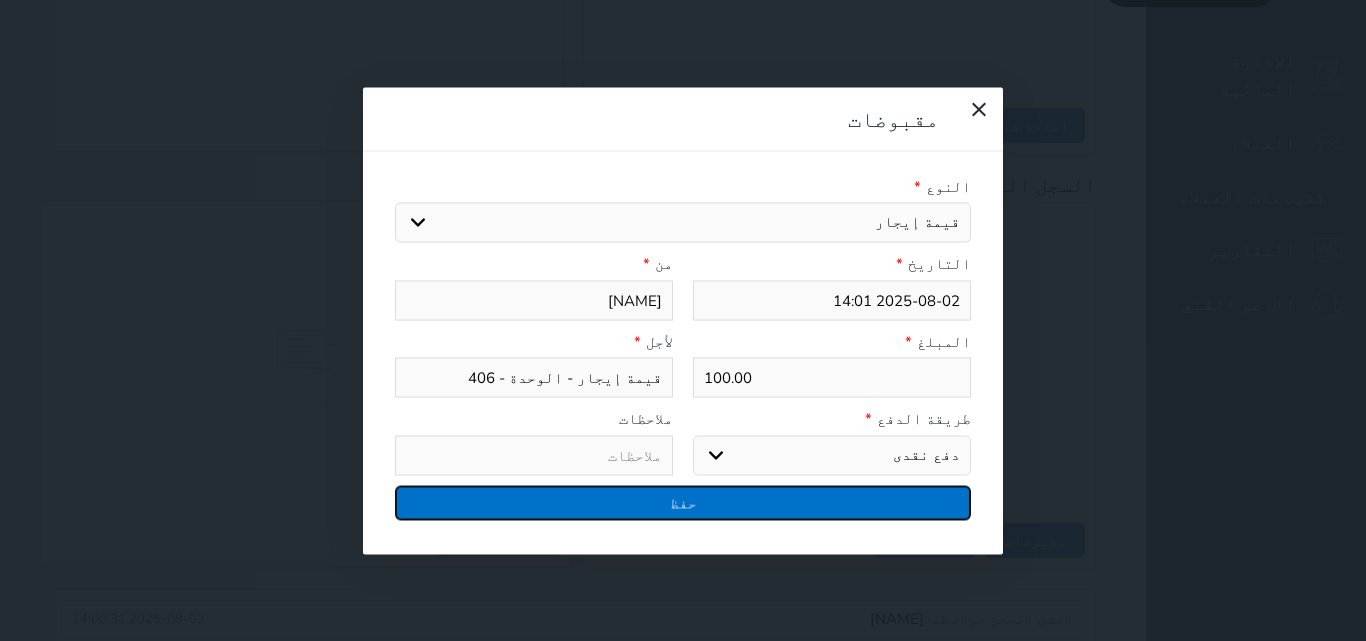 click on "حفظ" at bounding box center [683, 502] 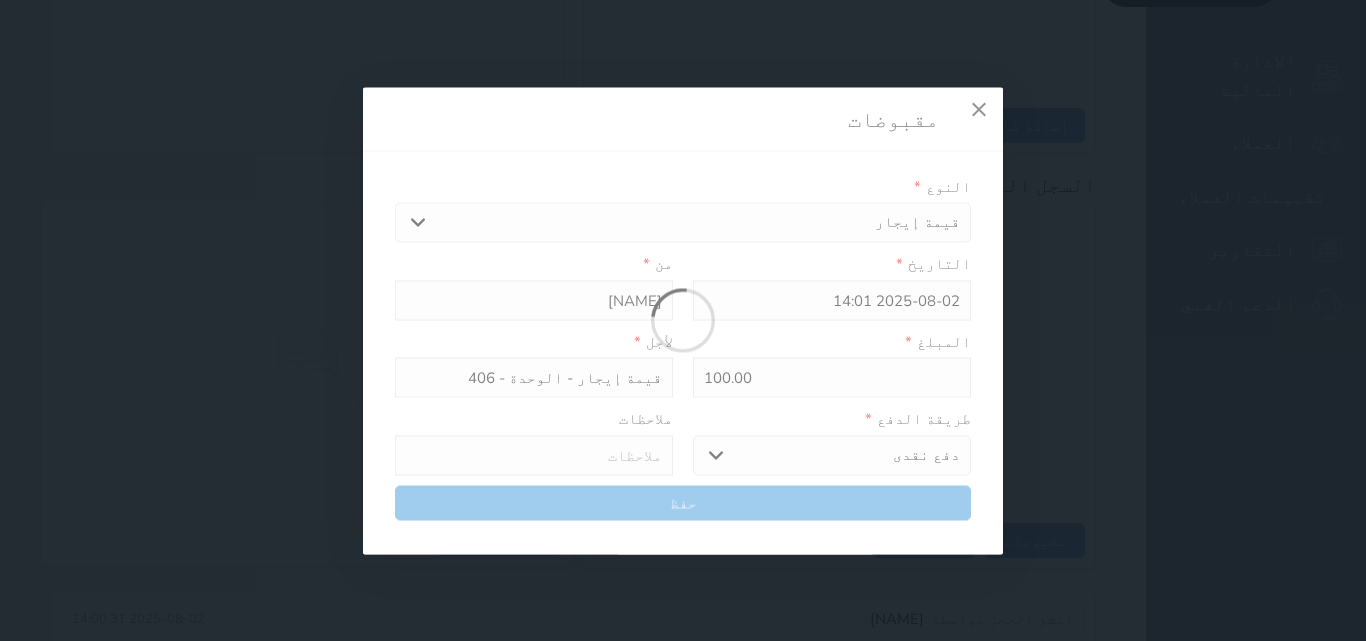 select 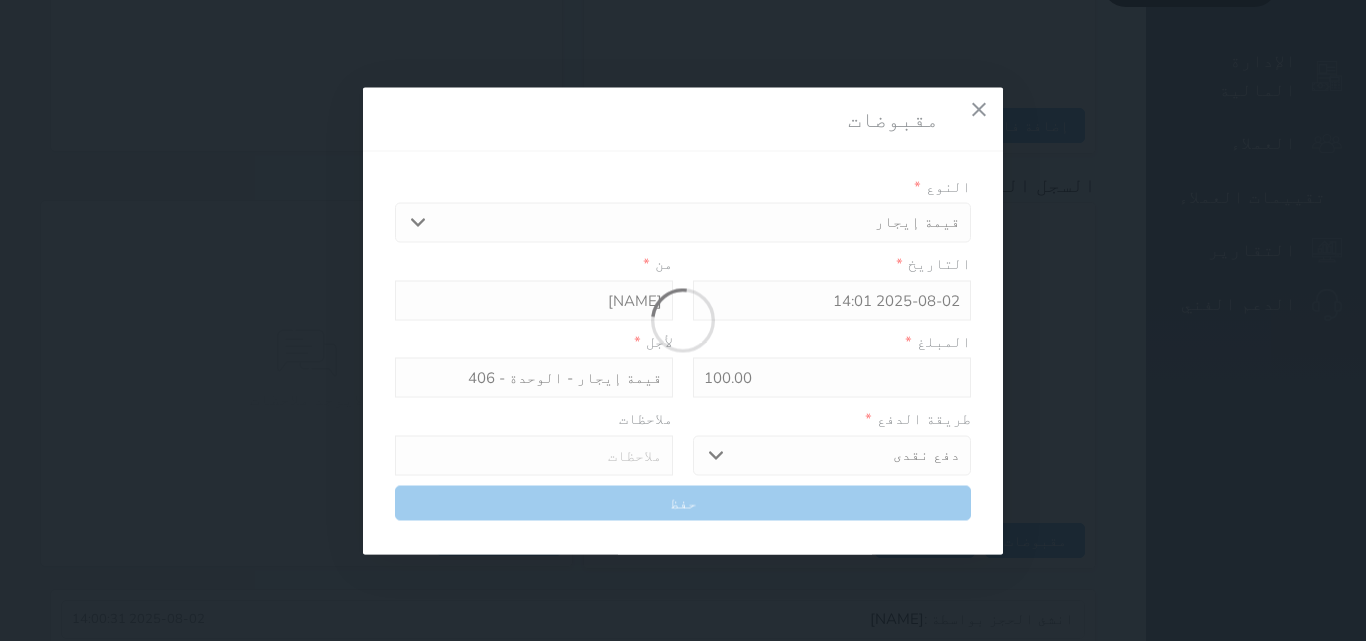 type 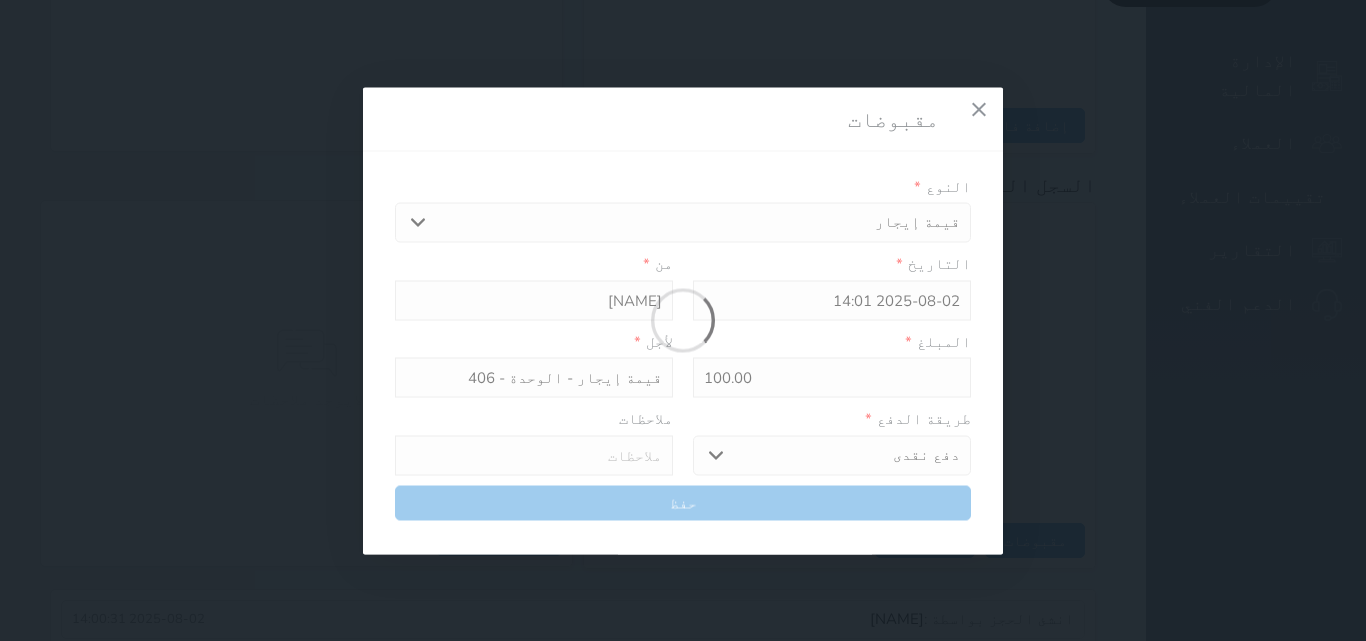 type on "0" 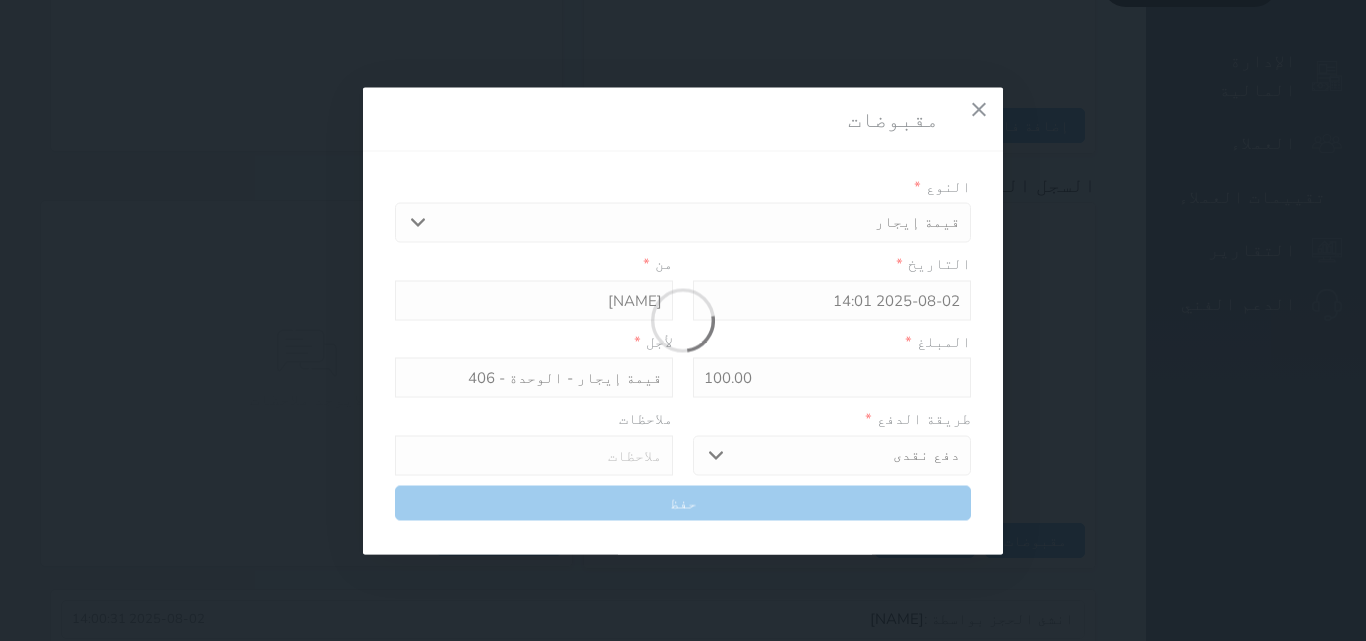select 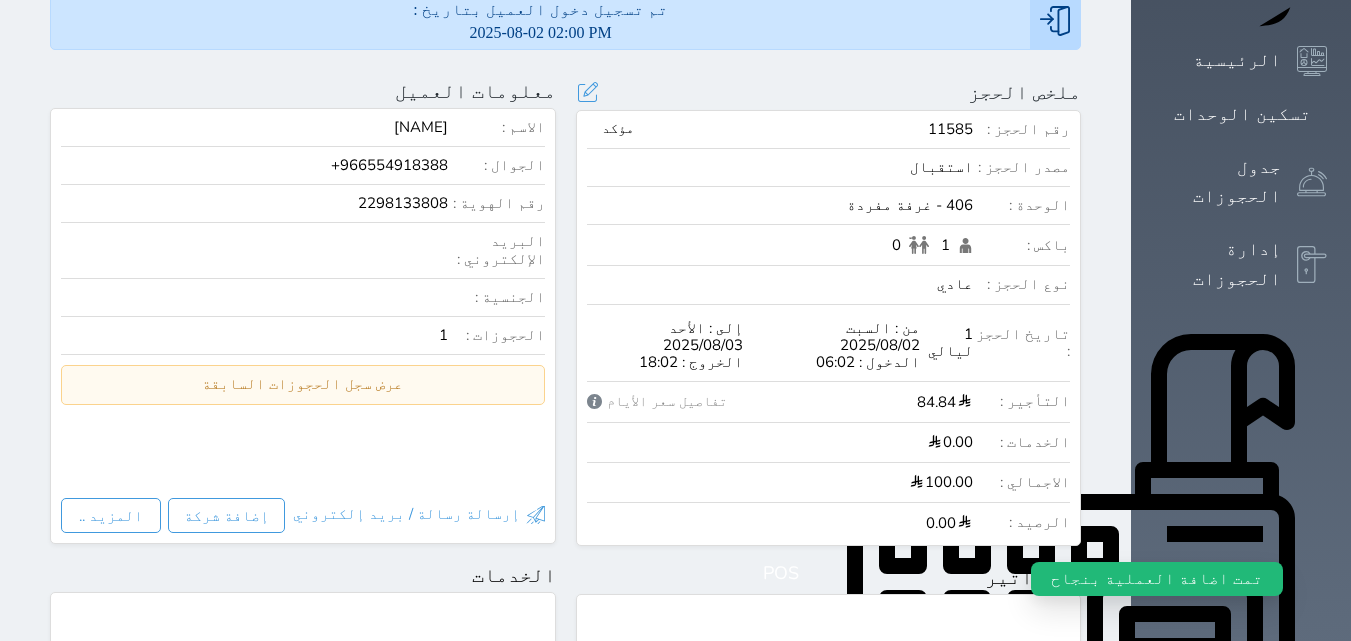 scroll, scrollTop: 0, scrollLeft: 0, axis: both 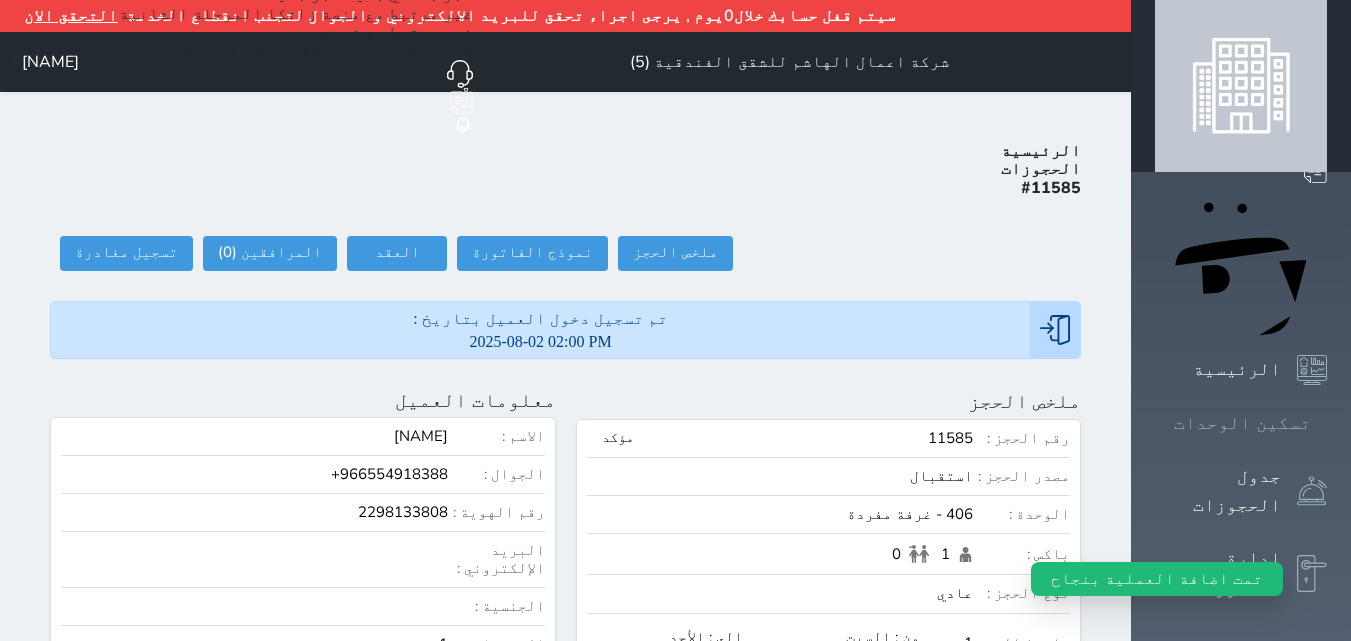 click on "تسكين الوحدات" at bounding box center [1242, 423] 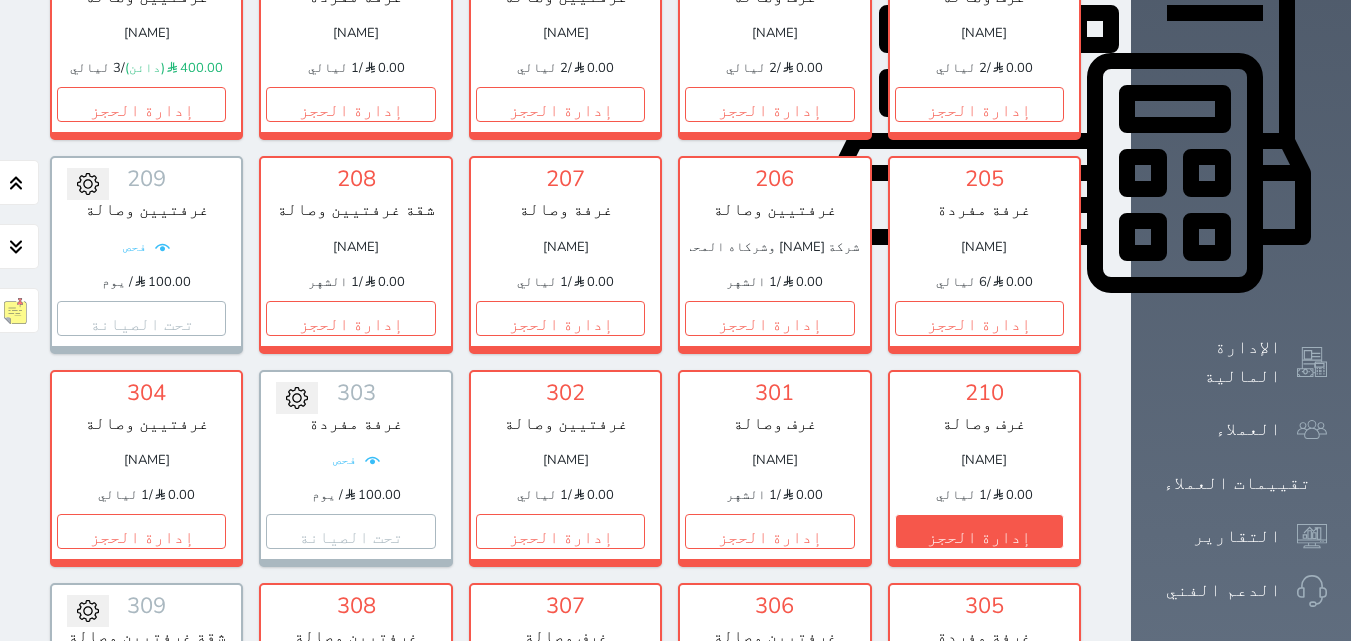 scroll, scrollTop: 1010, scrollLeft: 0, axis: vertical 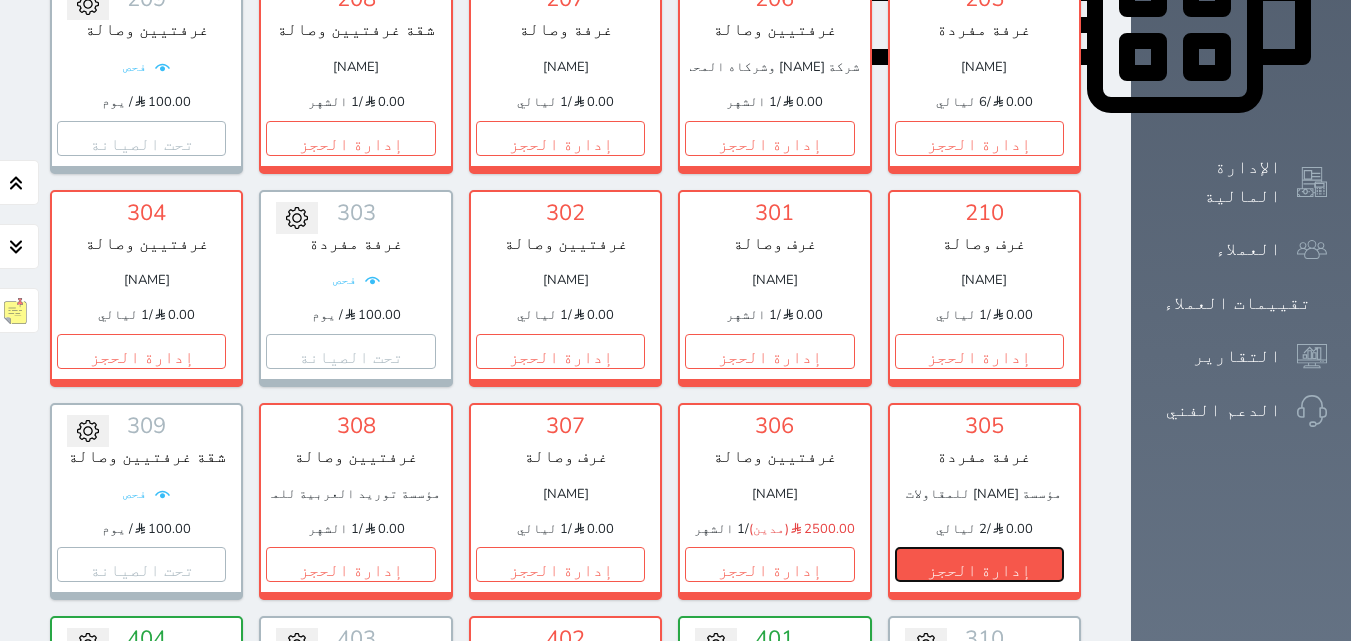 click on "إدارة الحجز" at bounding box center [979, 564] 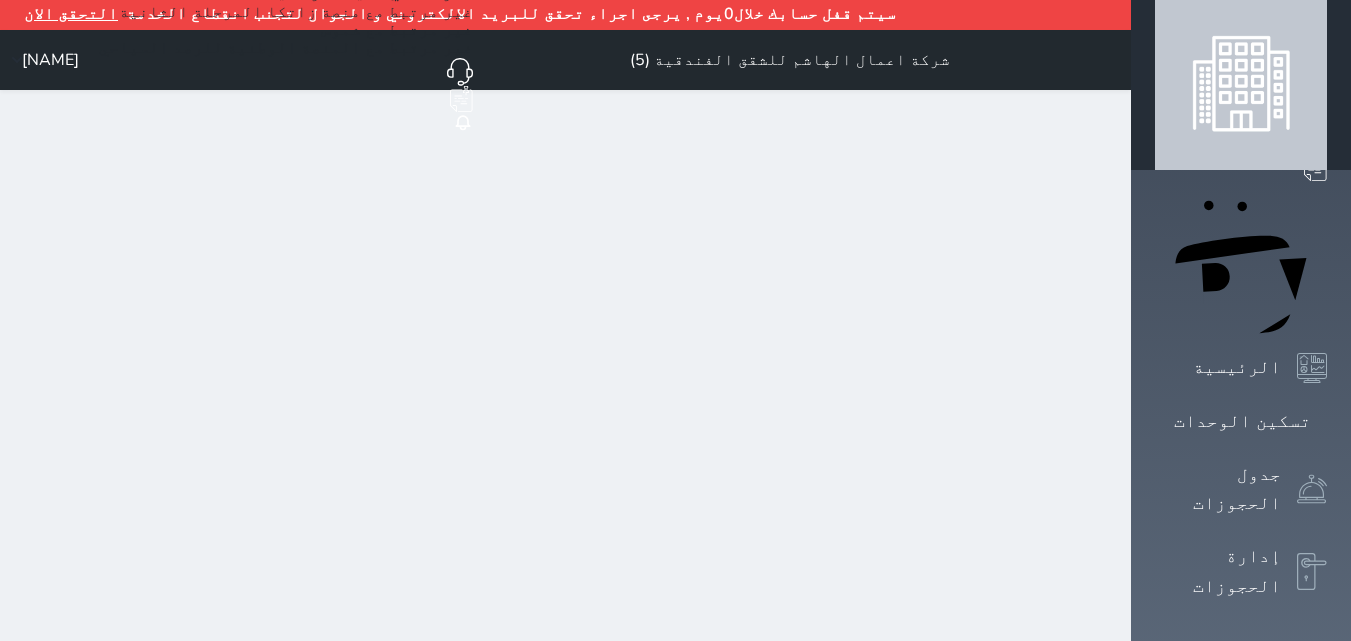 scroll, scrollTop: 0, scrollLeft: 0, axis: both 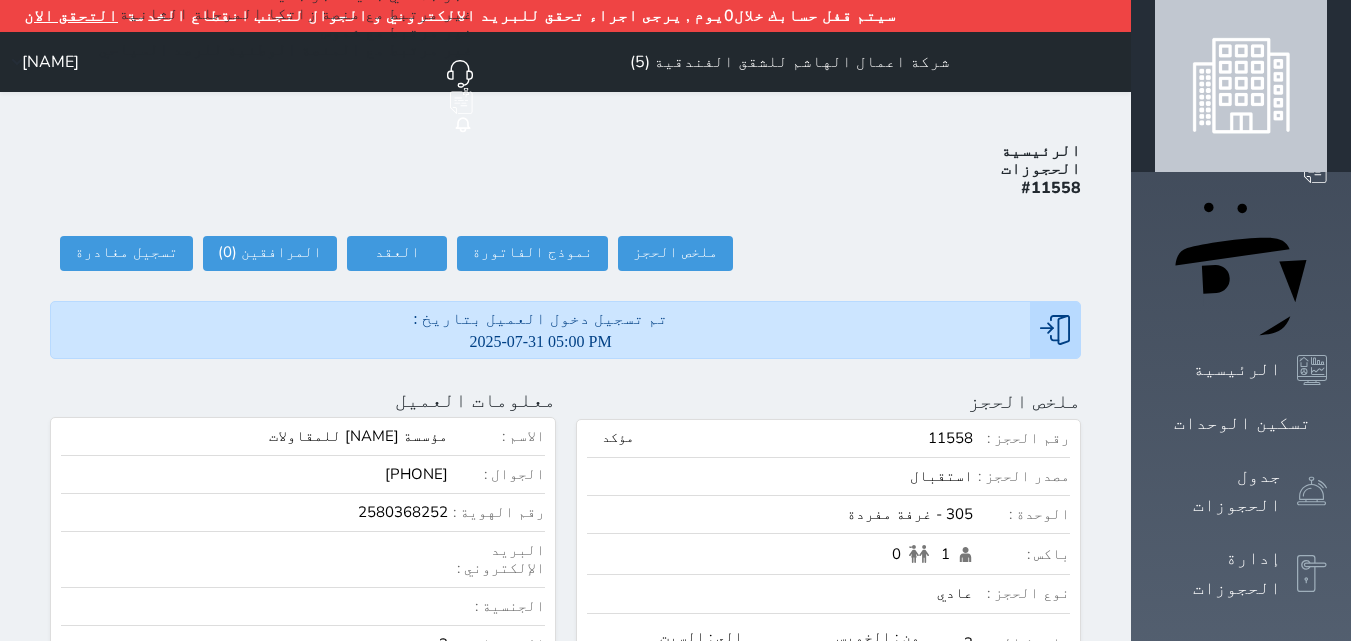 select 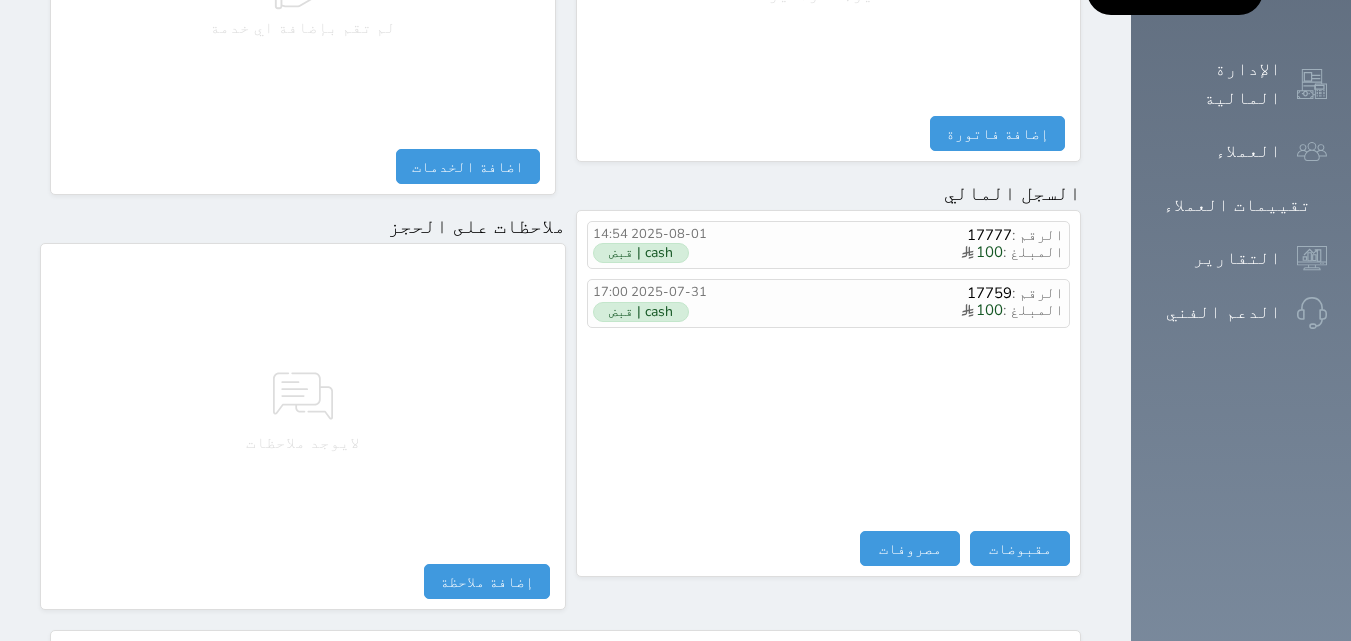 scroll, scrollTop: 1116, scrollLeft: 0, axis: vertical 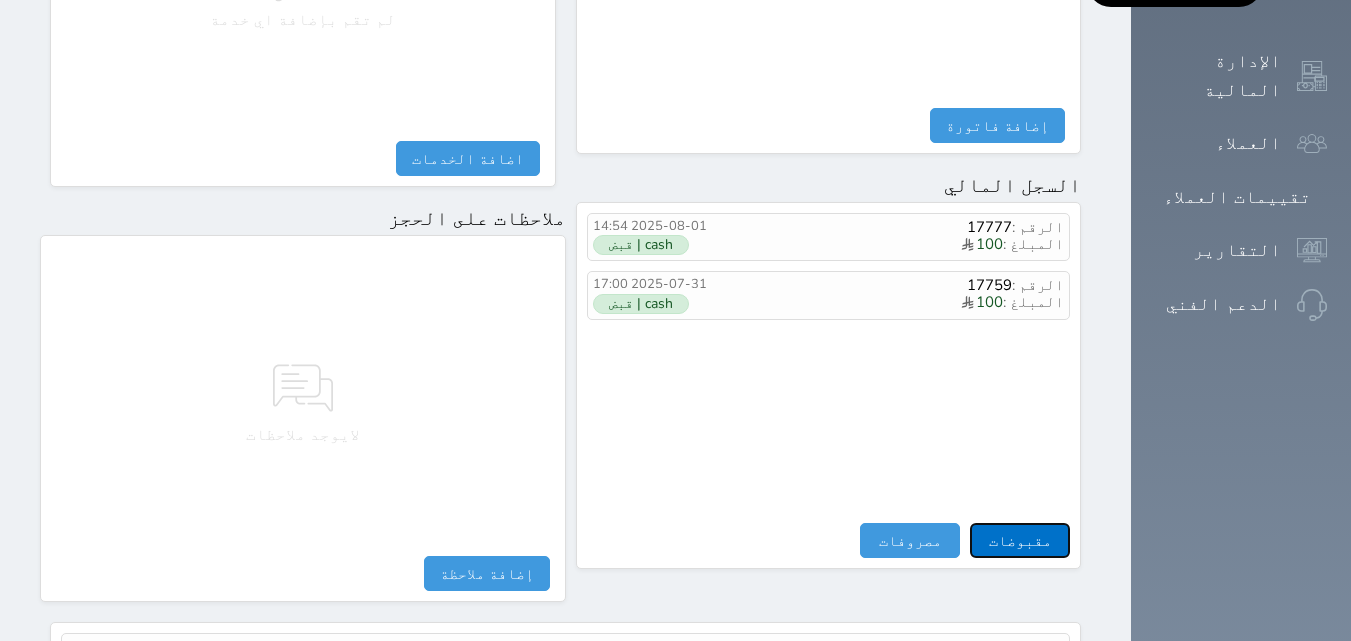 click on "مقبوضات" at bounding box center [1020, 540] 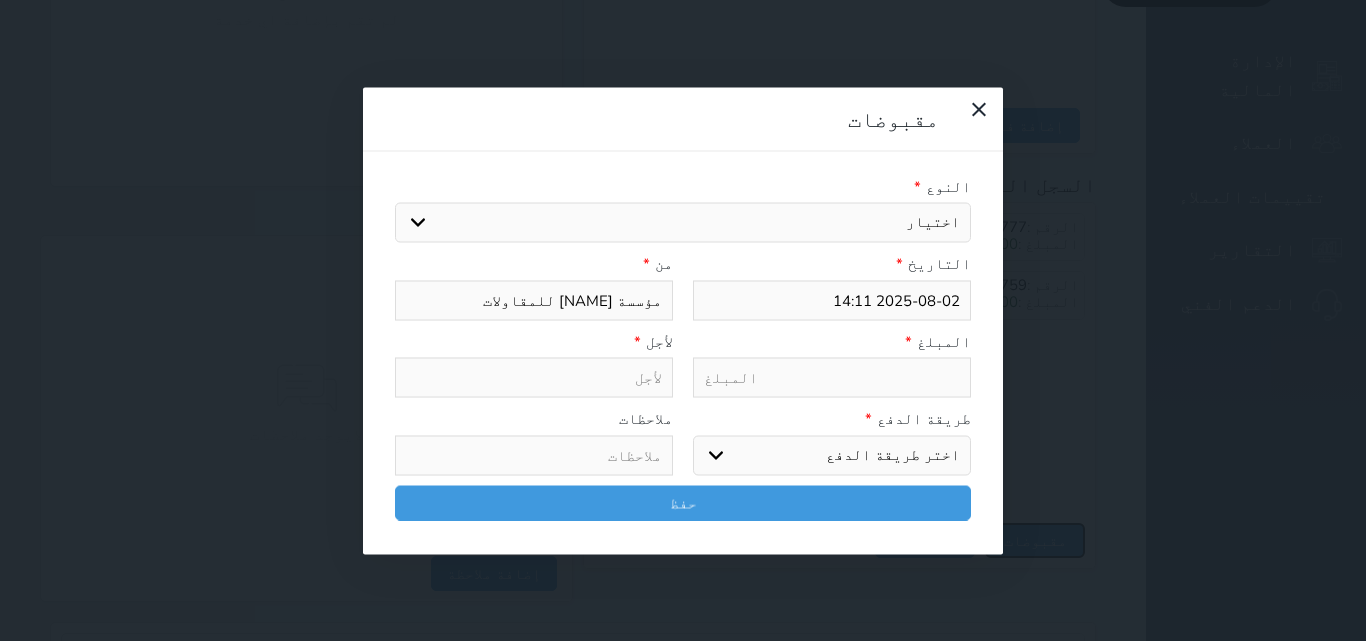 select 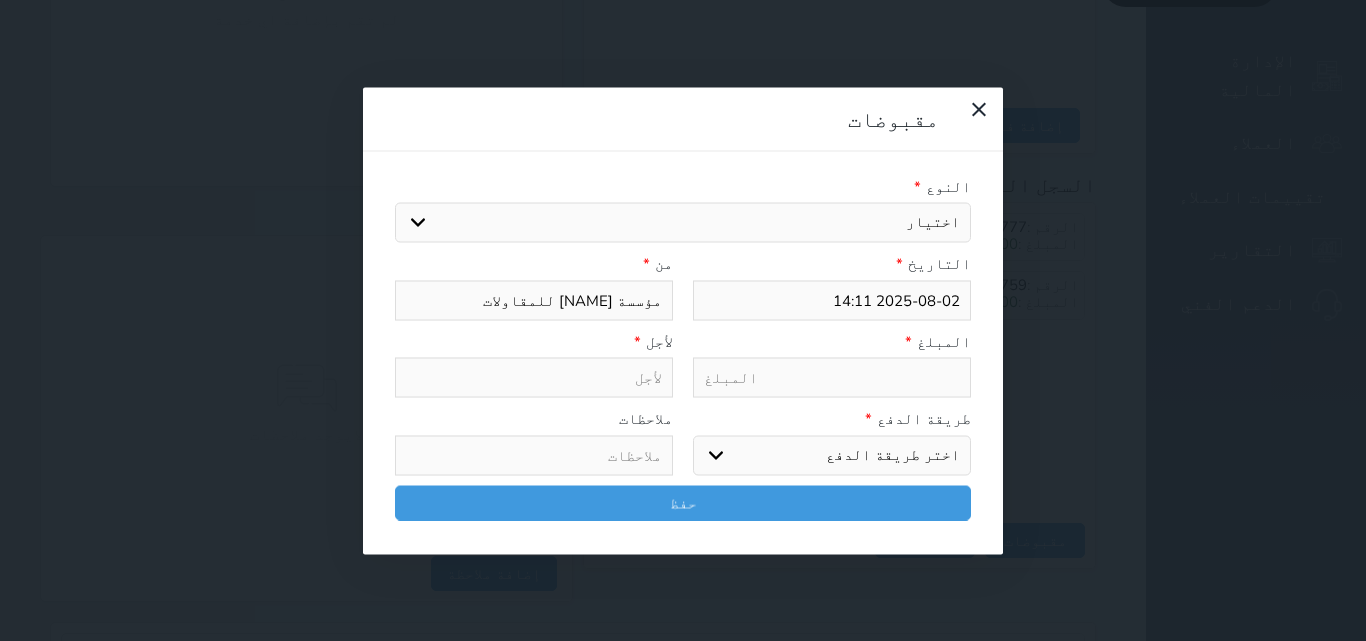 click on "اختيار   مقبوضات عامة قيمة إيجار فواتير تامين عربون لا ينطبق آخر مغسلة واي فاي - الإنترنت مواقف السيارات طعام الأغذية والمشروبات مشروبات المشروبات الباردة المشروبات الساخنة الإفطار غداء عشاء مخبز و كعك حمام سباحة الصالة الرياضية سبا و خدمات الجمال اختيار وإسقاط (خدمات النقل) ميني بار كابل - تلفزيون سرير إضافي تصفيف الشعر التسوق خدمات الجولات السياحية المنظمة خدمات الدليل السياحي" at bounding box center [683, 223] 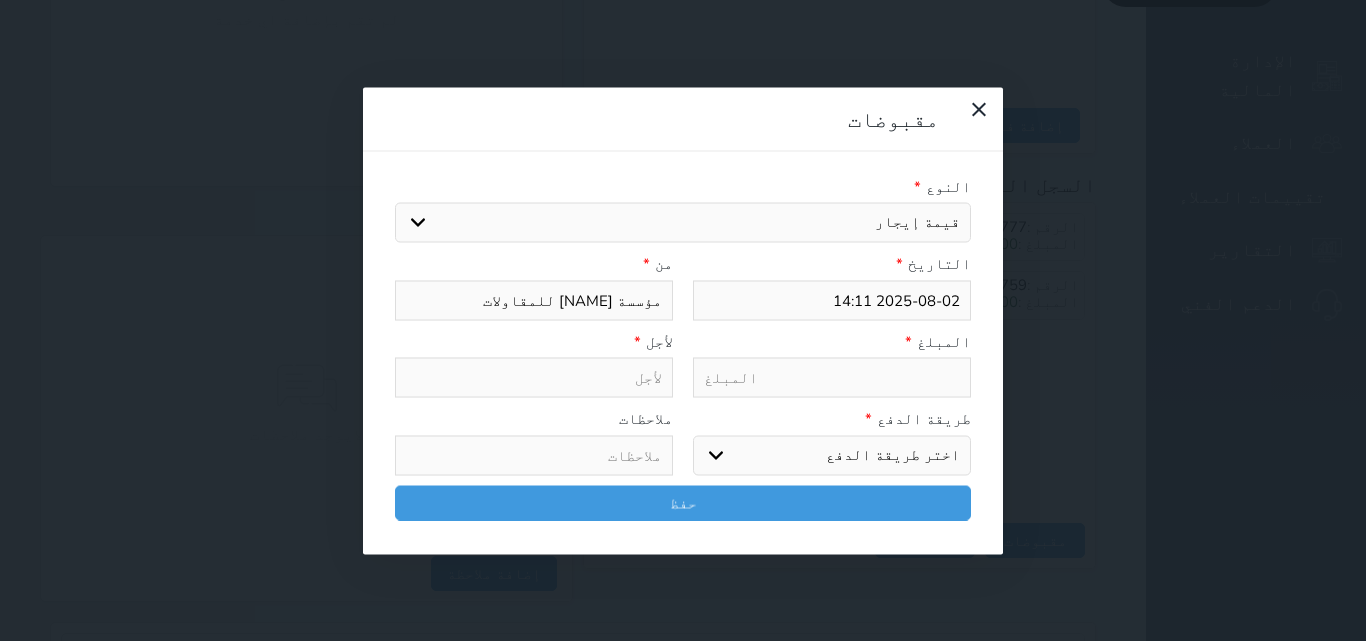click on "اختيار   مقبوضات عامة قيمة إيجار فواتير تامين عربون لا ينطبق آخر مغسلة واي فاي - الإنترنت مواقف السيارات طعام الأغذية والمشروبات مشروبات المشروبات الباردة المشروبات الساخنة الإفطار غداء عشاء مخبز و كعك حمام سباحة الصالة الرياضية سبا و خدمات الجمال اختيار وإسقاط (خدمات النقل) ميني بار كابل - تلفزيون سرير إضافي تصفيف الشعر التسوق خدمات الجولات السياحية المنظمة خدمات الدليل السياحي" at bounding box center (683, 223) 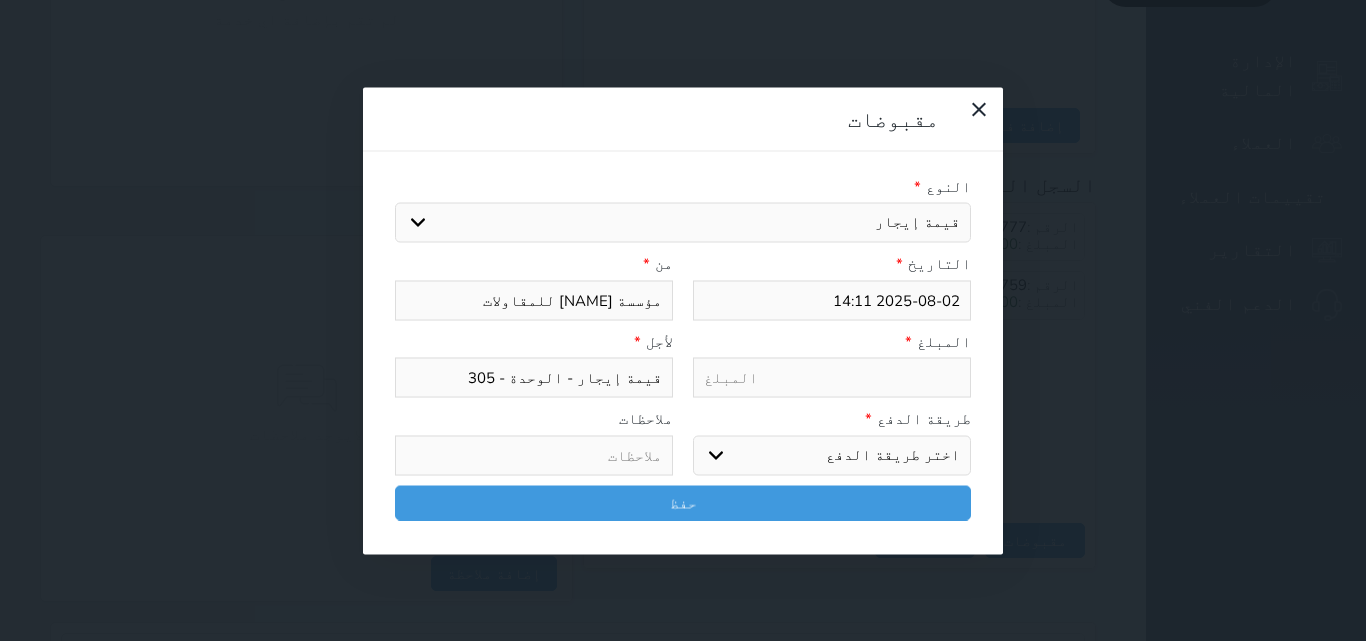 type on "1" 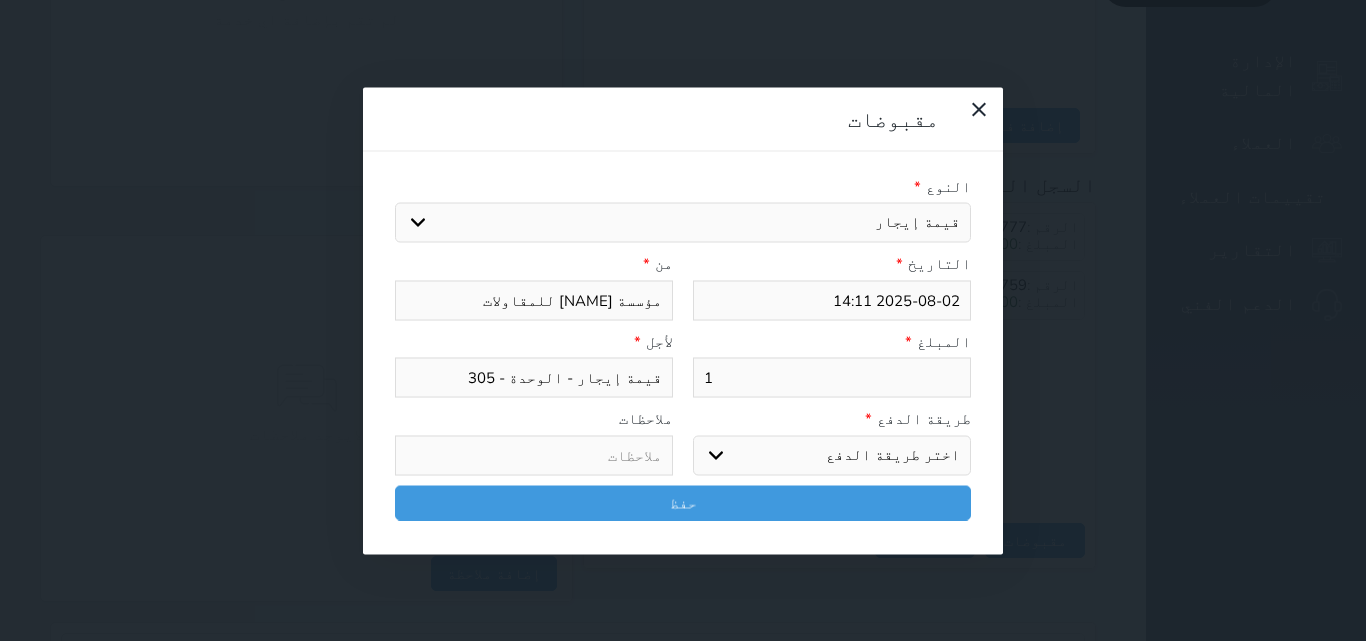type on "10" 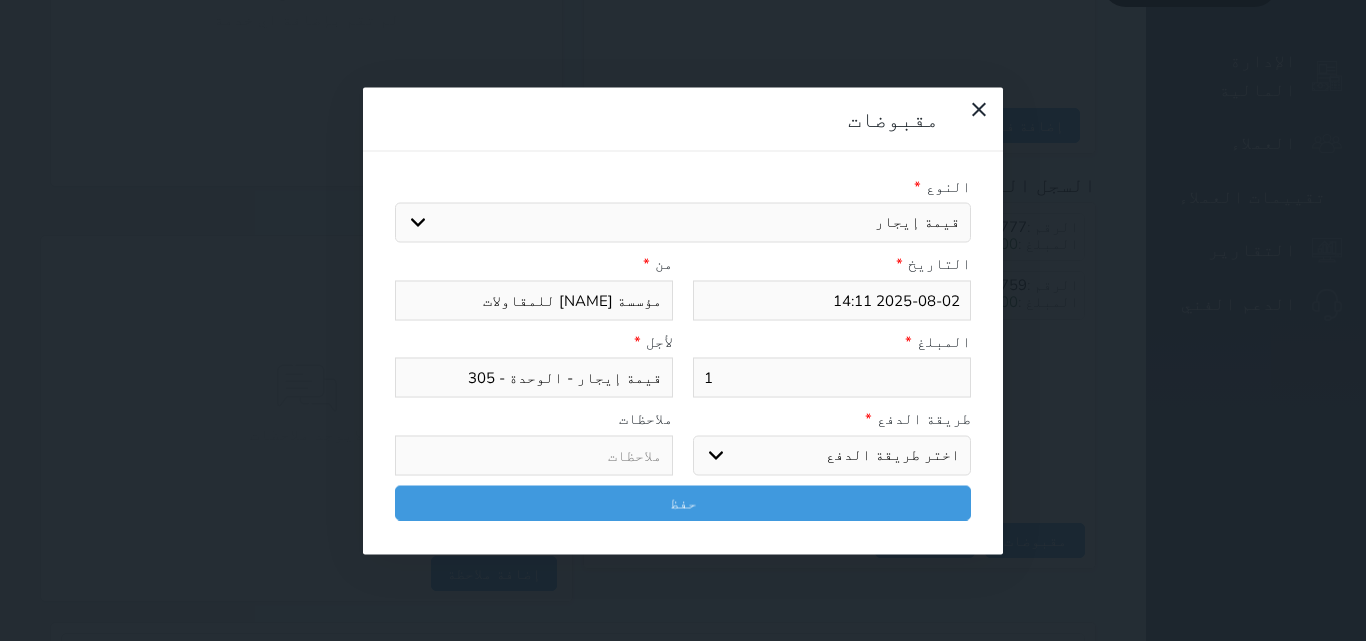 select 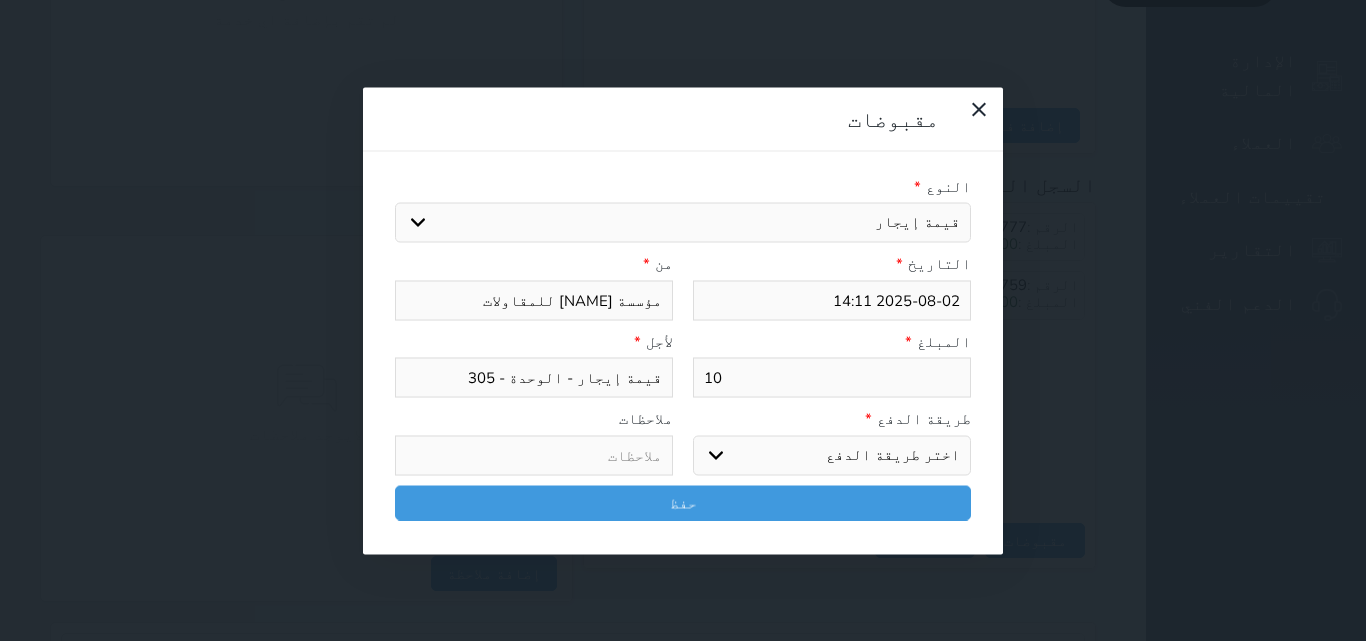 type on "100" 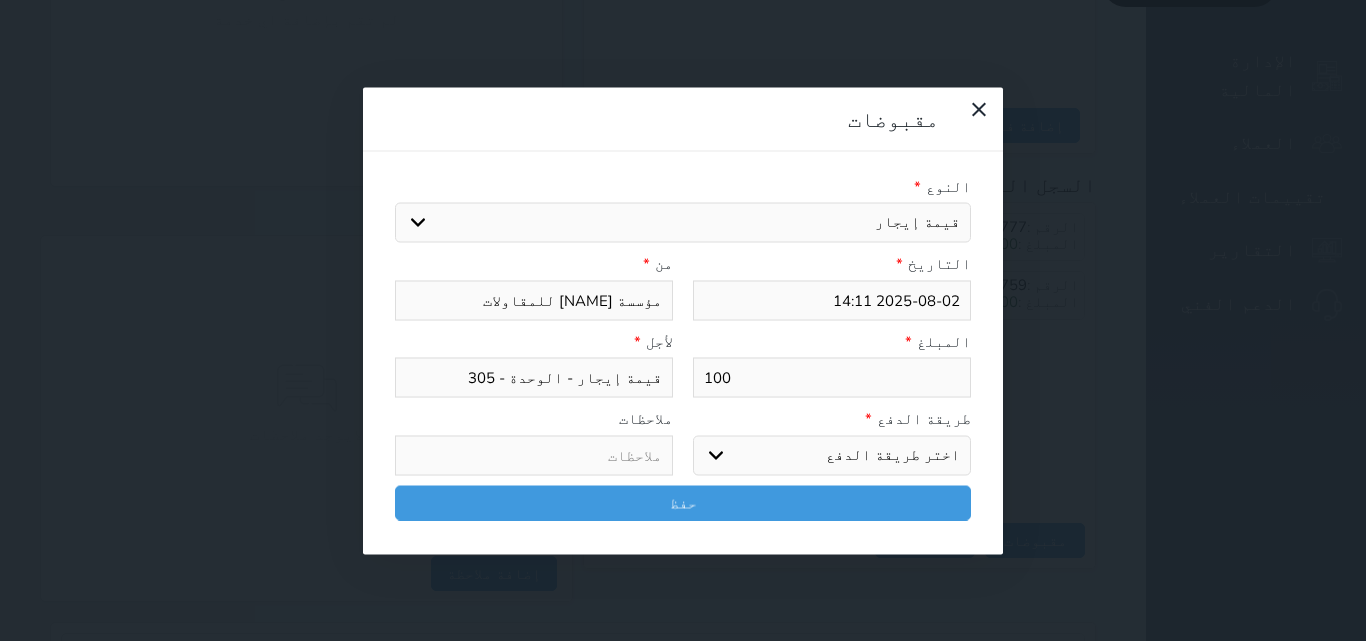 type on "100" 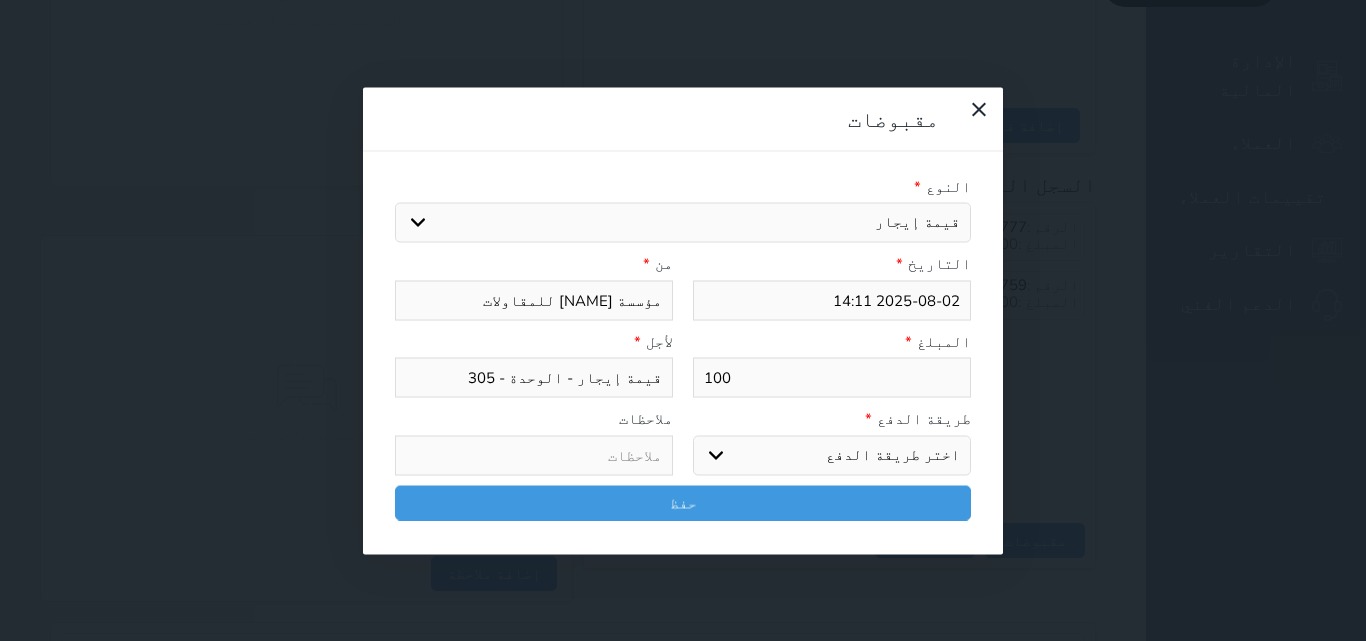 click on "اختر طريقة الدفع   دفع نقدى   تحويل بنكى   مدى   بطاقة ائتمان   آجل" at bounding box center [832, 455] 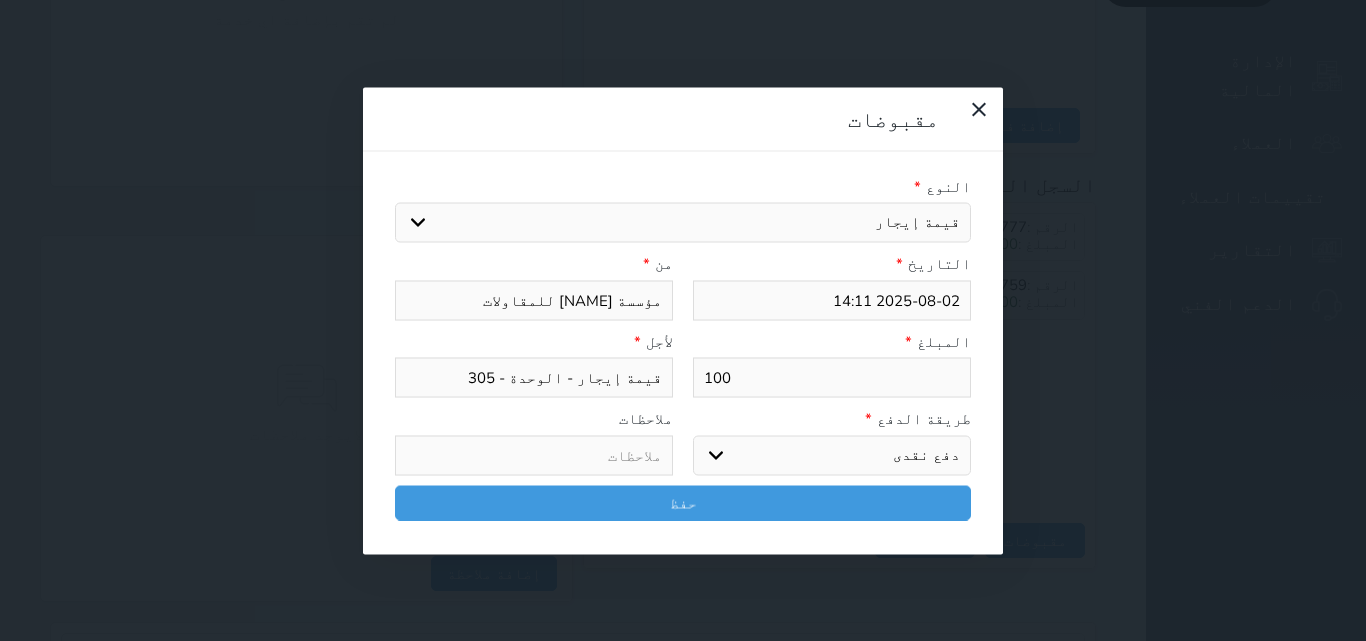 click on "اختر طريقة الدفع   دفع نقدى   تحويل بنكى   مدى   بطاقة ائتمان   آجل" at bounding box center [832, 455] 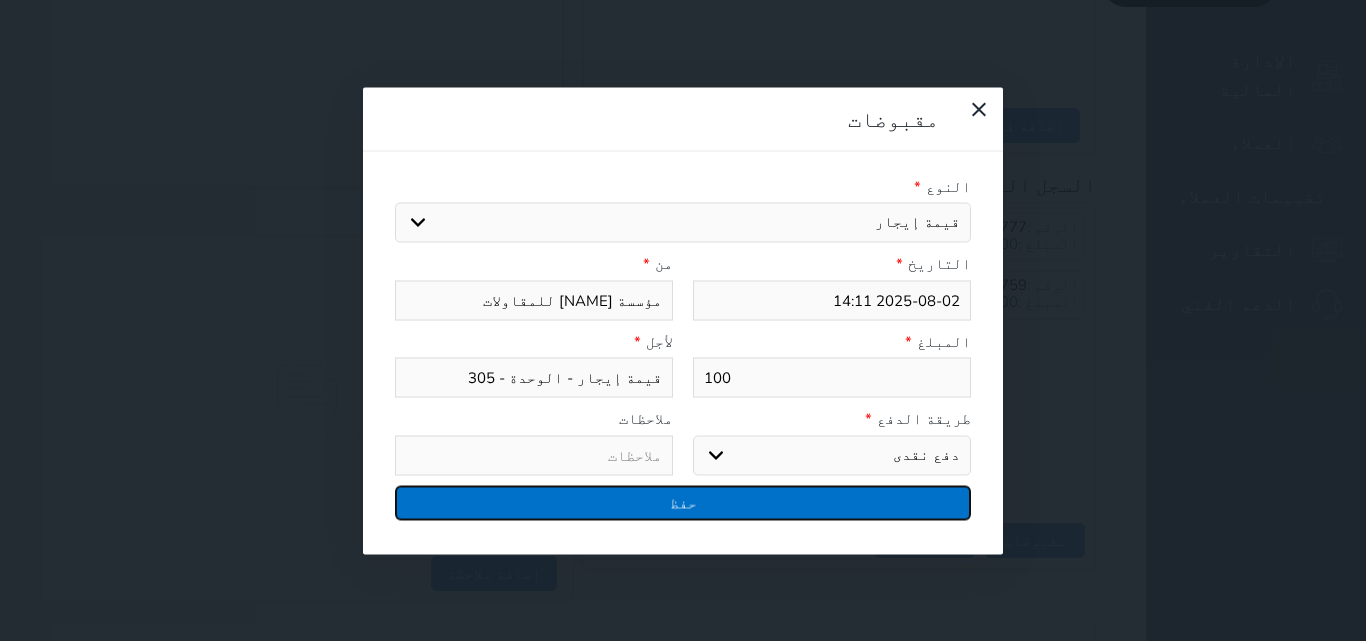 click on "حفظ" at bounding box center (683, 502) 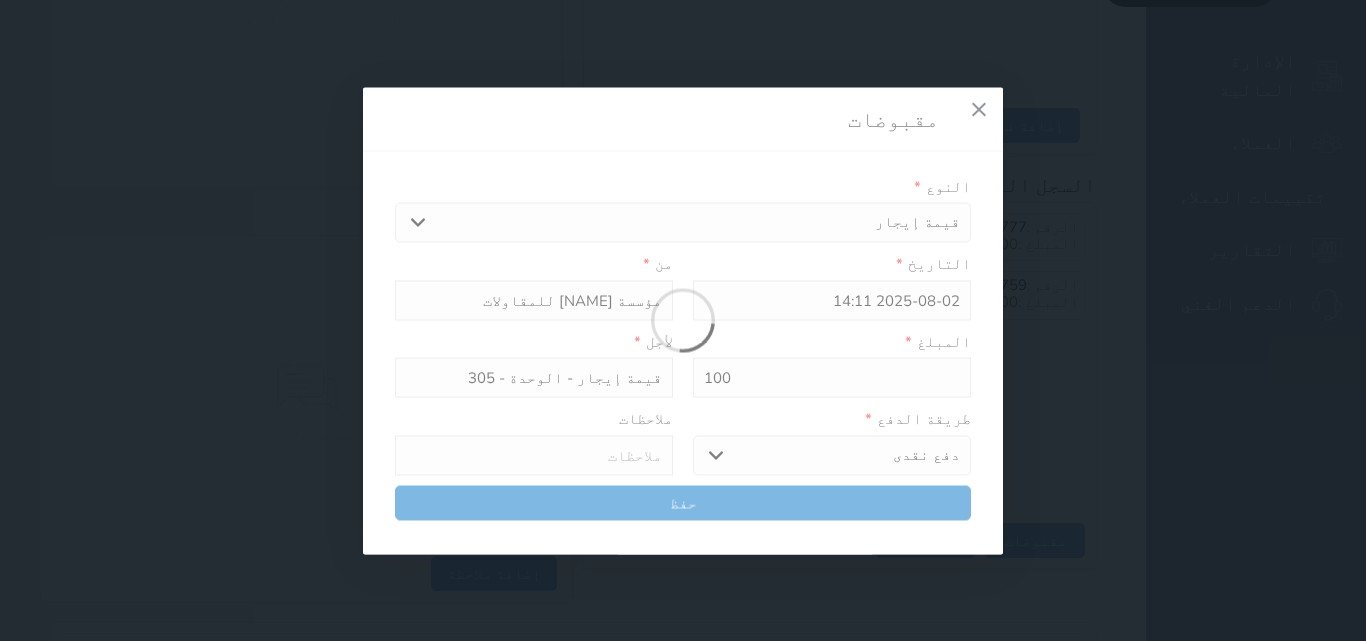 select 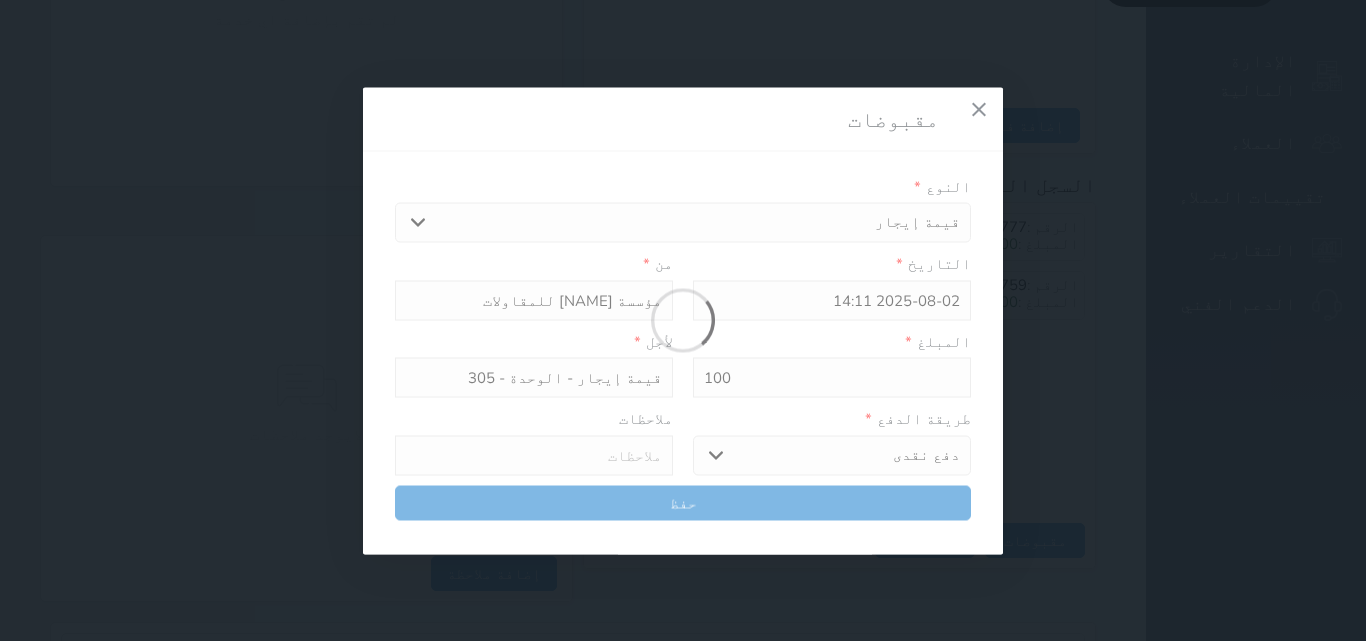 type 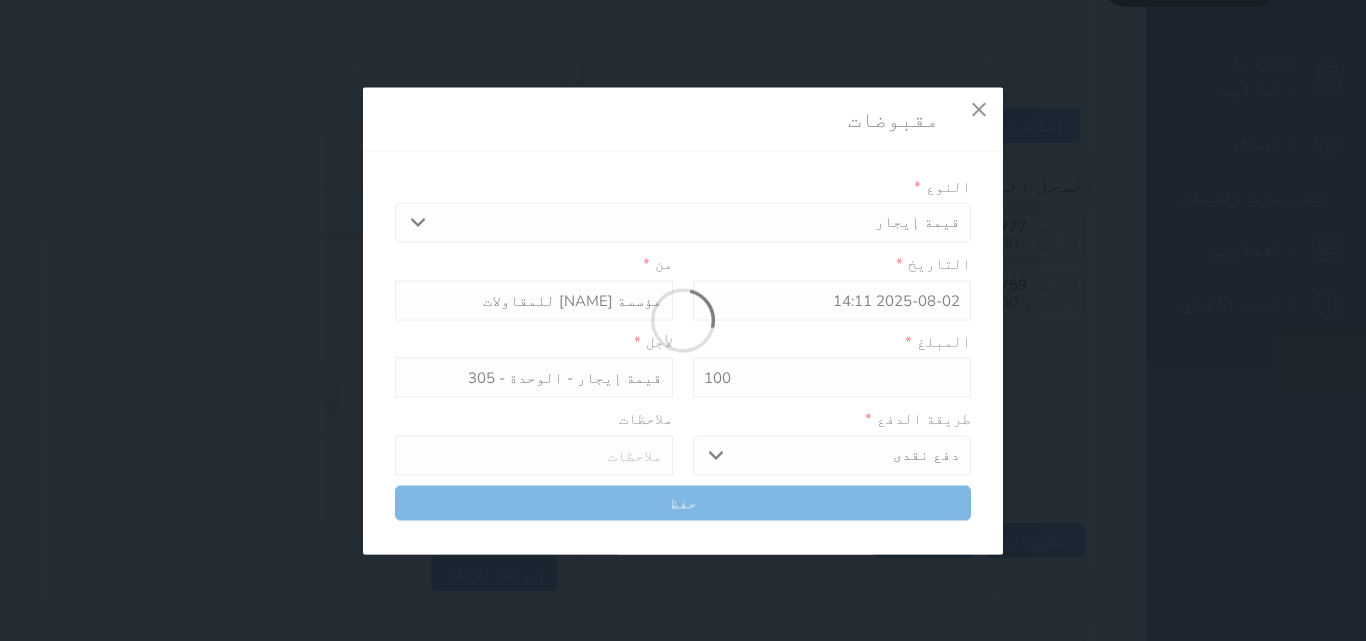 type on "0" 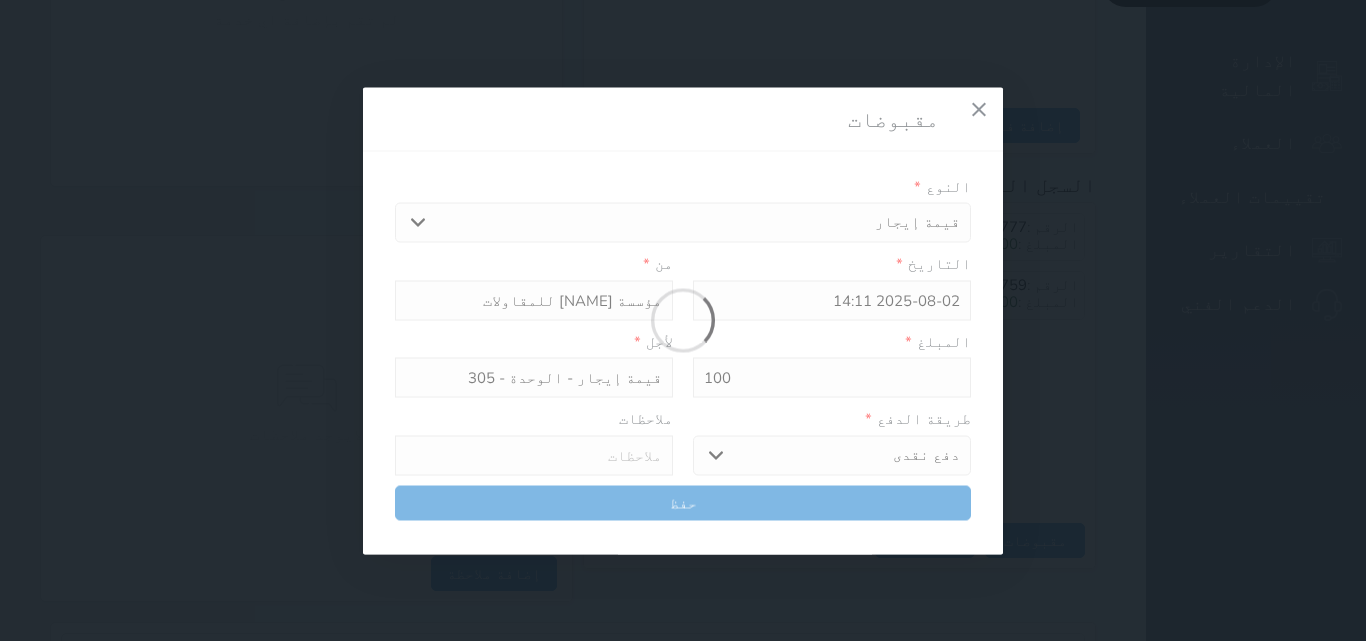 select 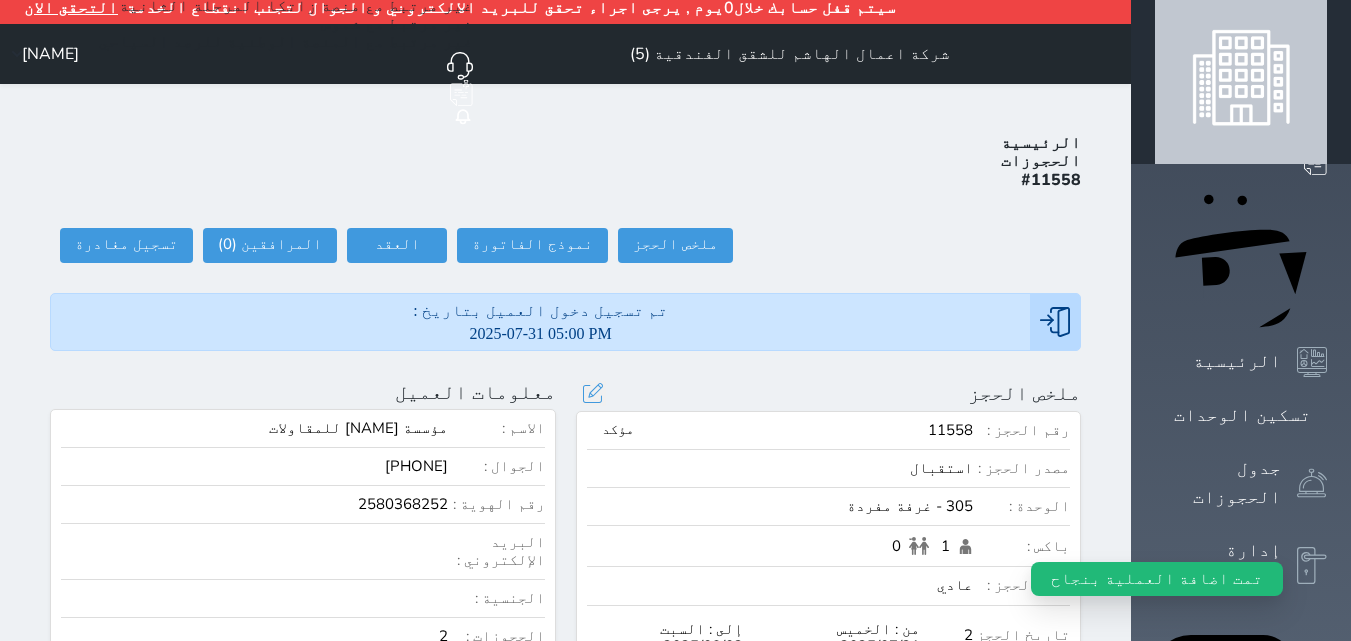 scroll, scrollTop: 0, scrollLeft: 0, axis: both 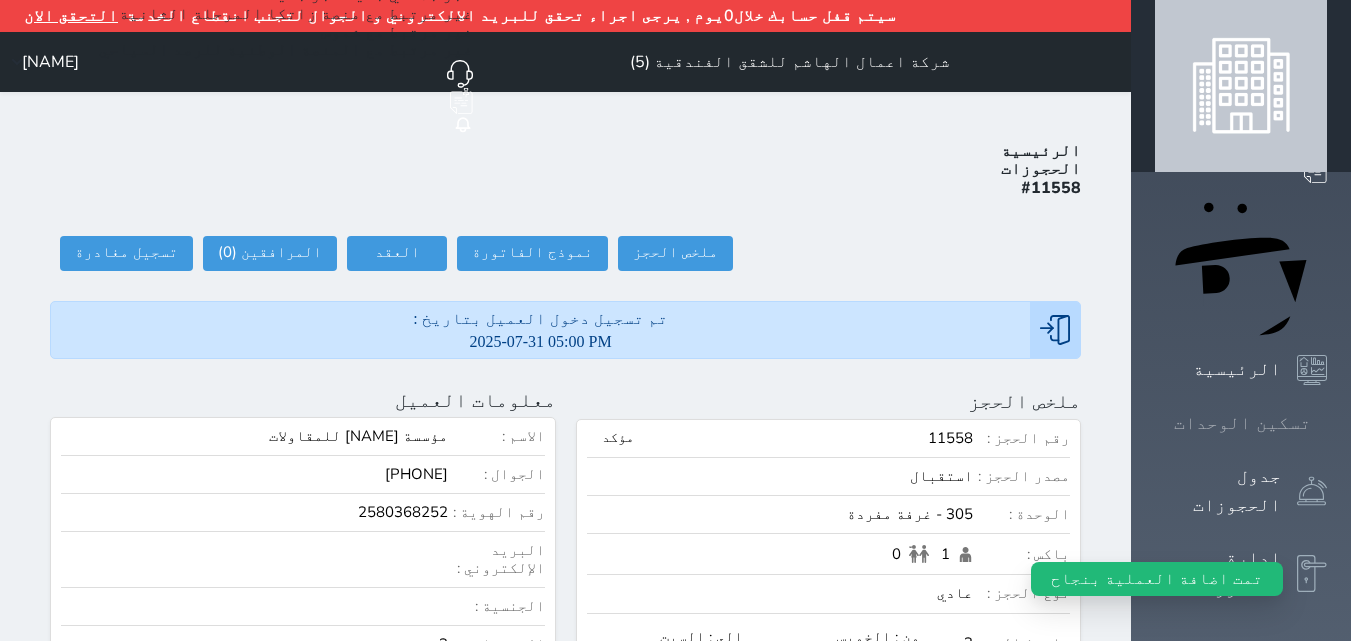 click on "تسكين الوحدات" at bounding box center [1242, 423] 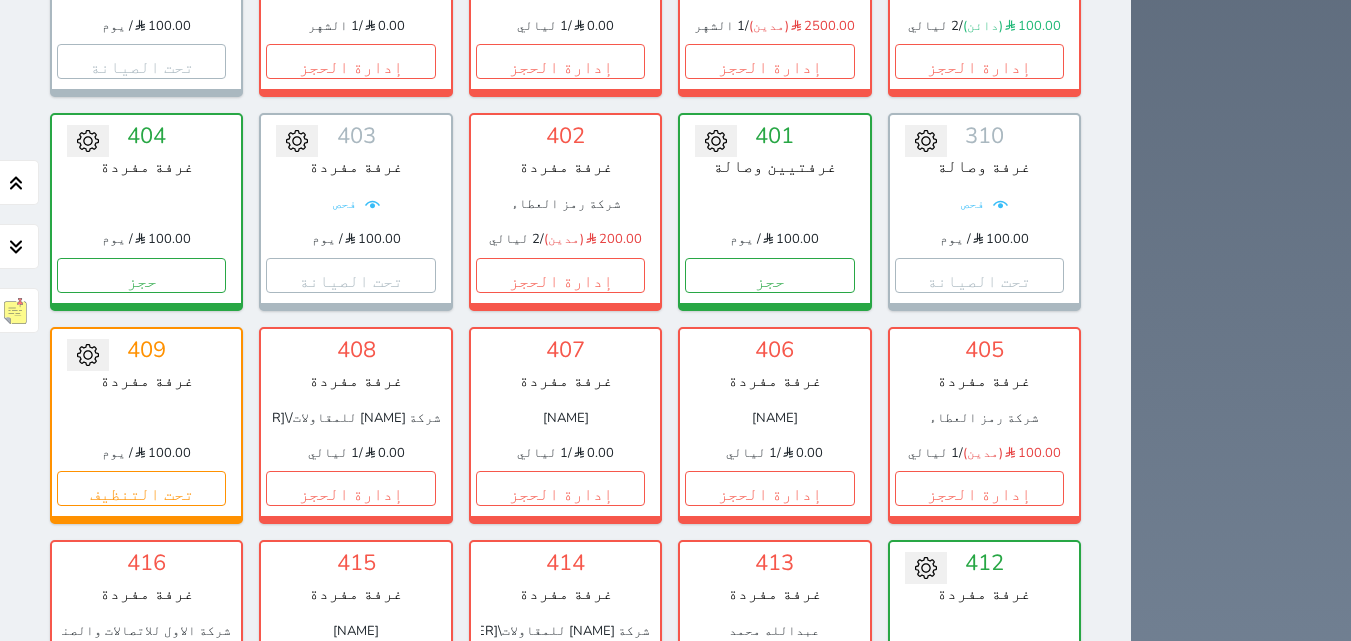 scroll, scrollTop: 1799, scrollLeft: 0, axis: vertical 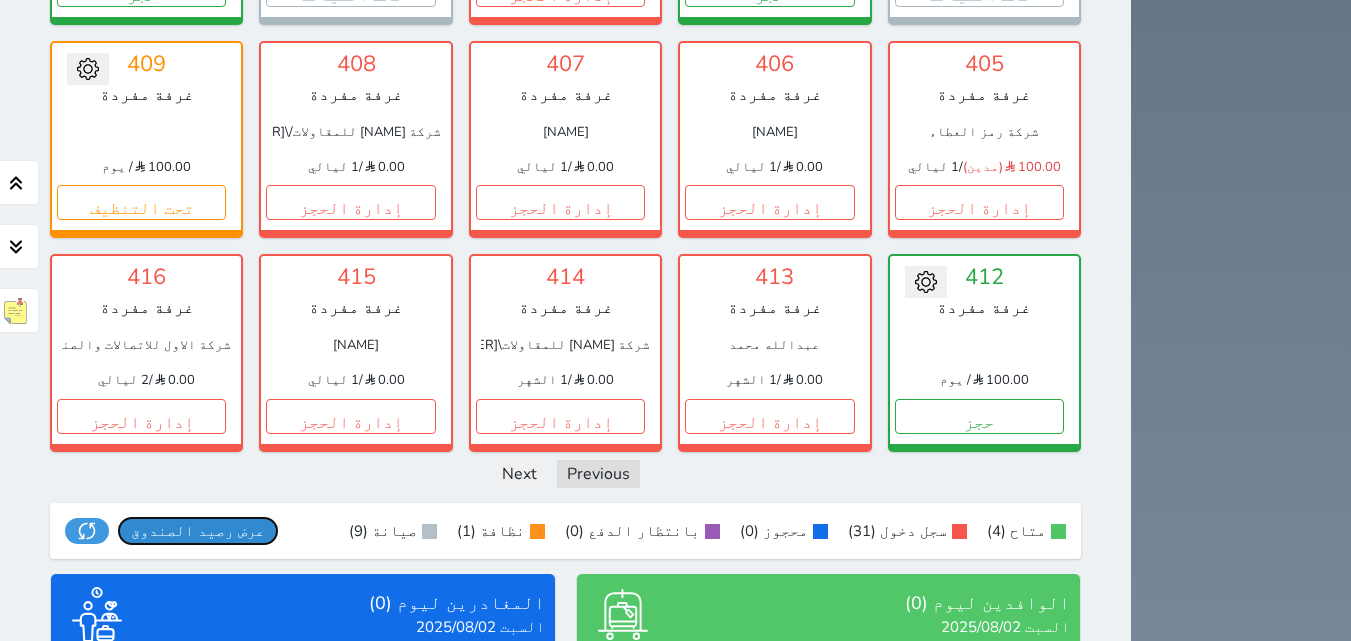 click on "عرض رصيد الصندوق" at bounding box center (198, 531) 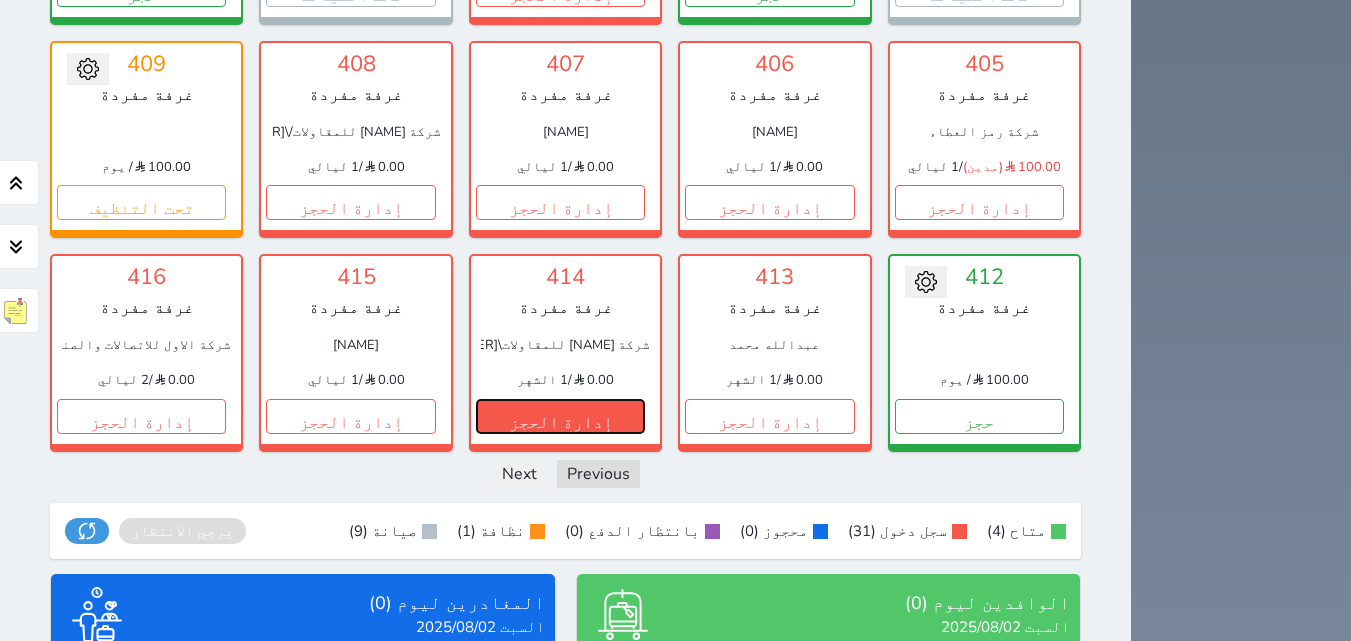 click on "إدارة الحجز" at bounding box center [560, 416] 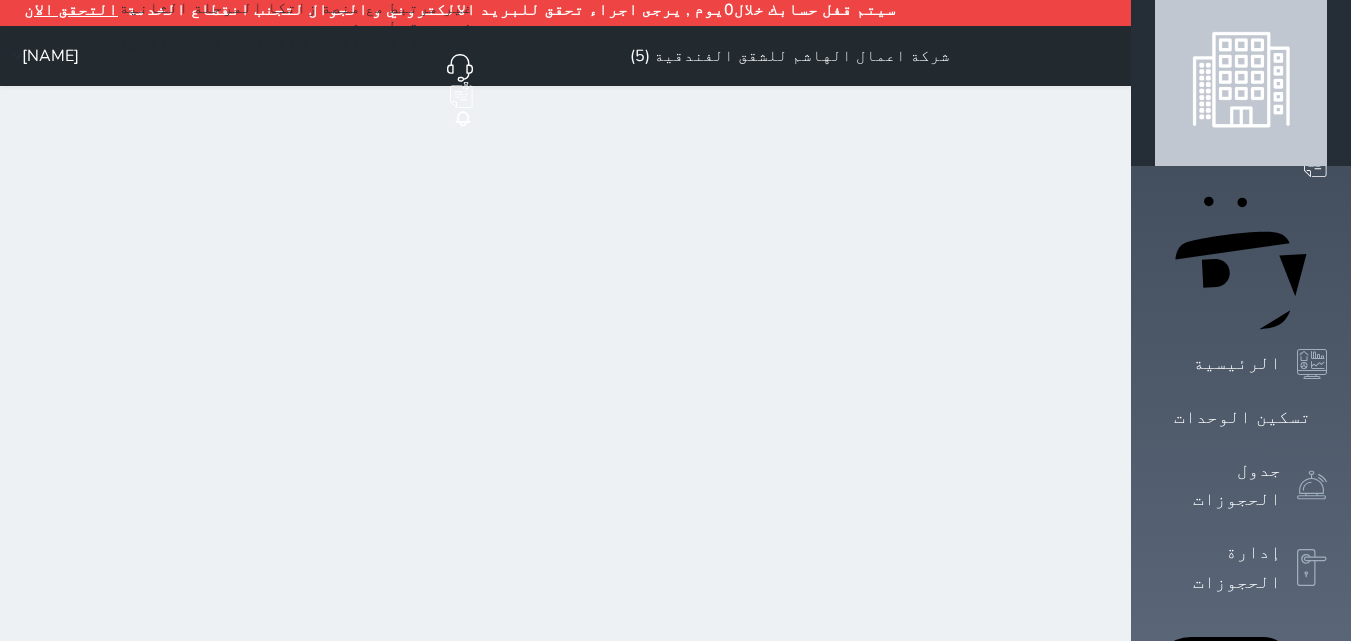 scroll, scrollTop: 0, scrollLeft: 0, axis: both 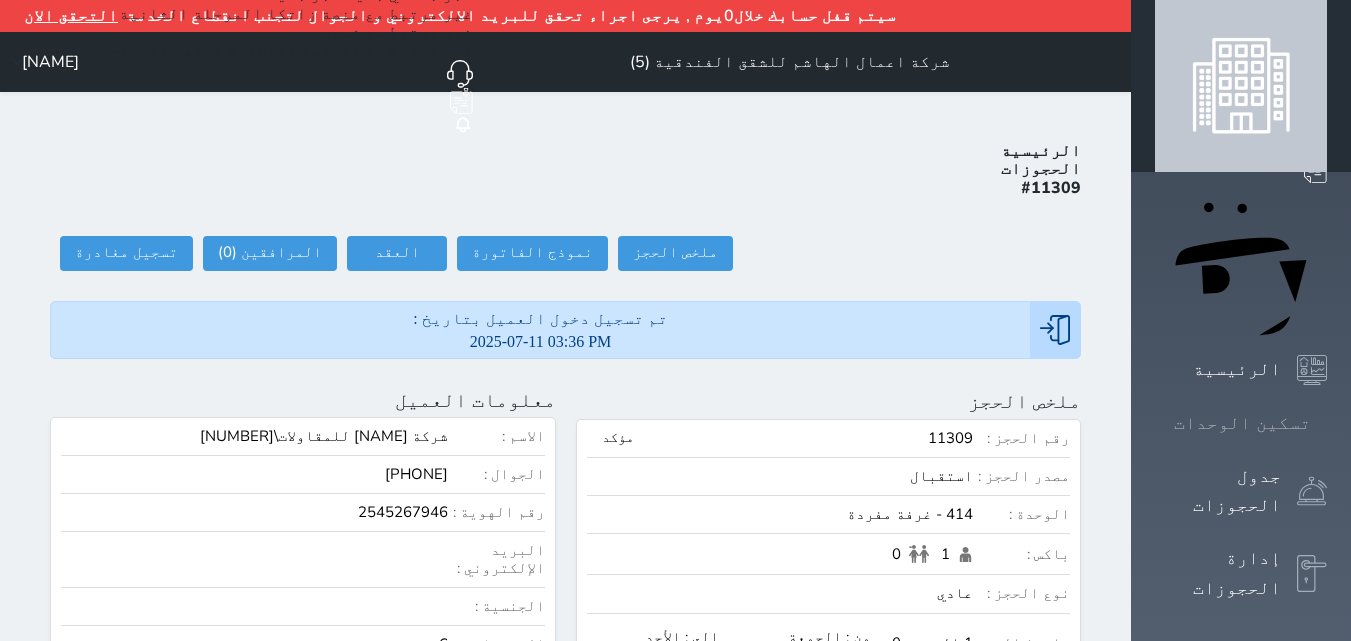 click on "تسكين الوحدات" at bounding box center (1242, 423) 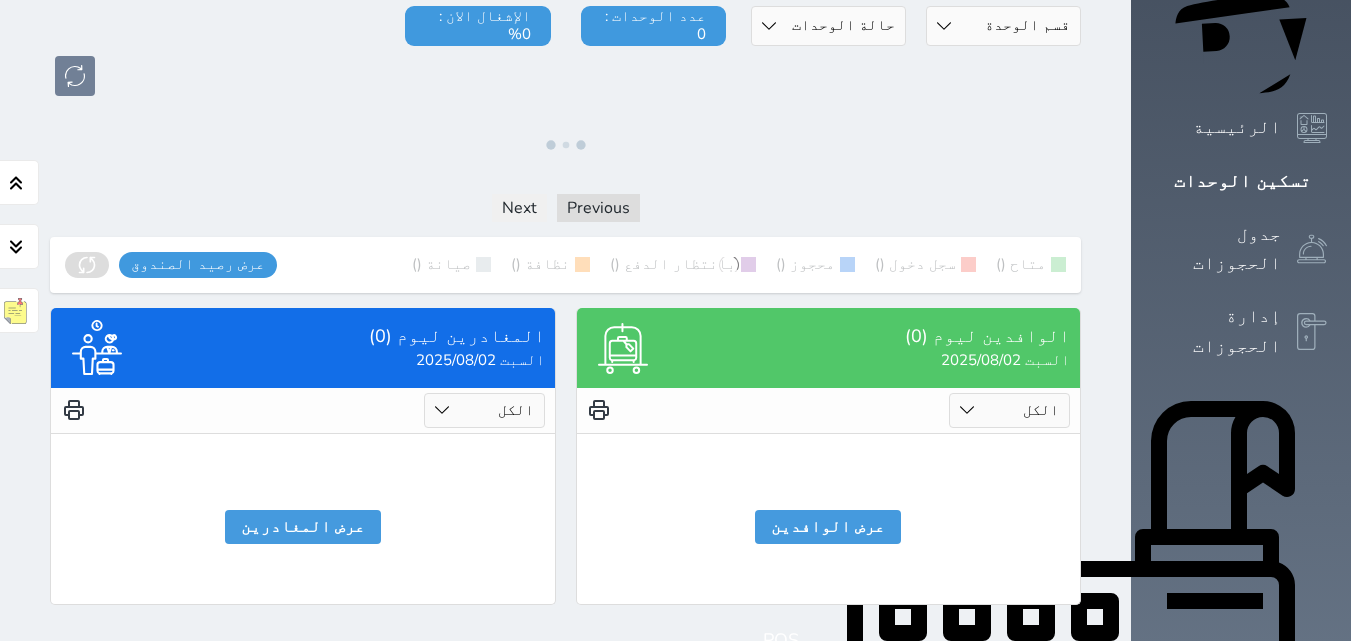 scroll, scrollTop: 0, scrollLeft: 0, axis: both 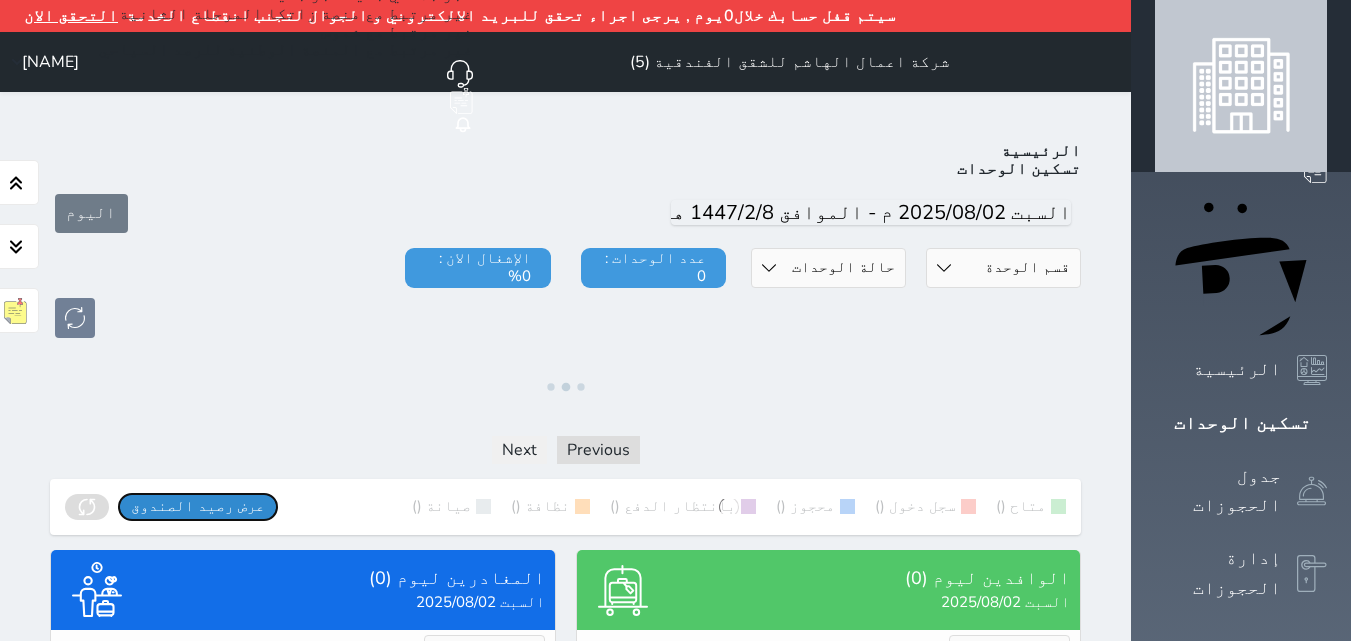 click on "عرض رصيد الصندوق" at bounding box center (198, 506) 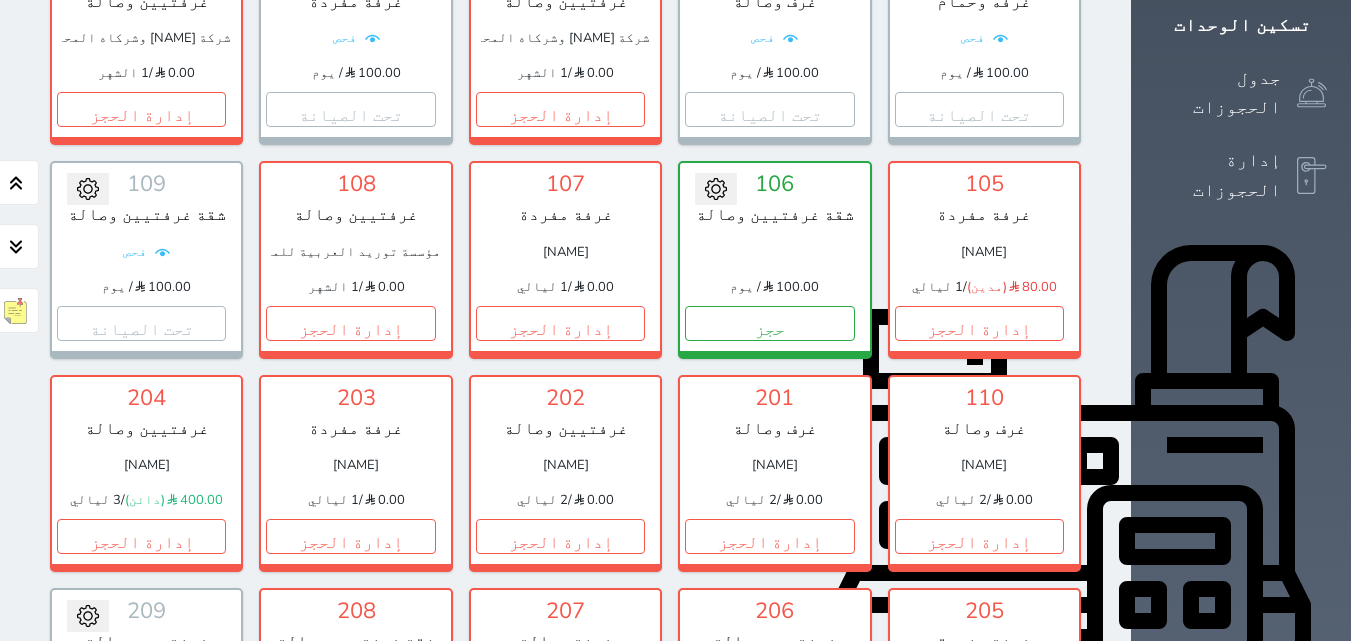 scroll, scrollTop: 399, scrollLeft: 0, axis: vertical 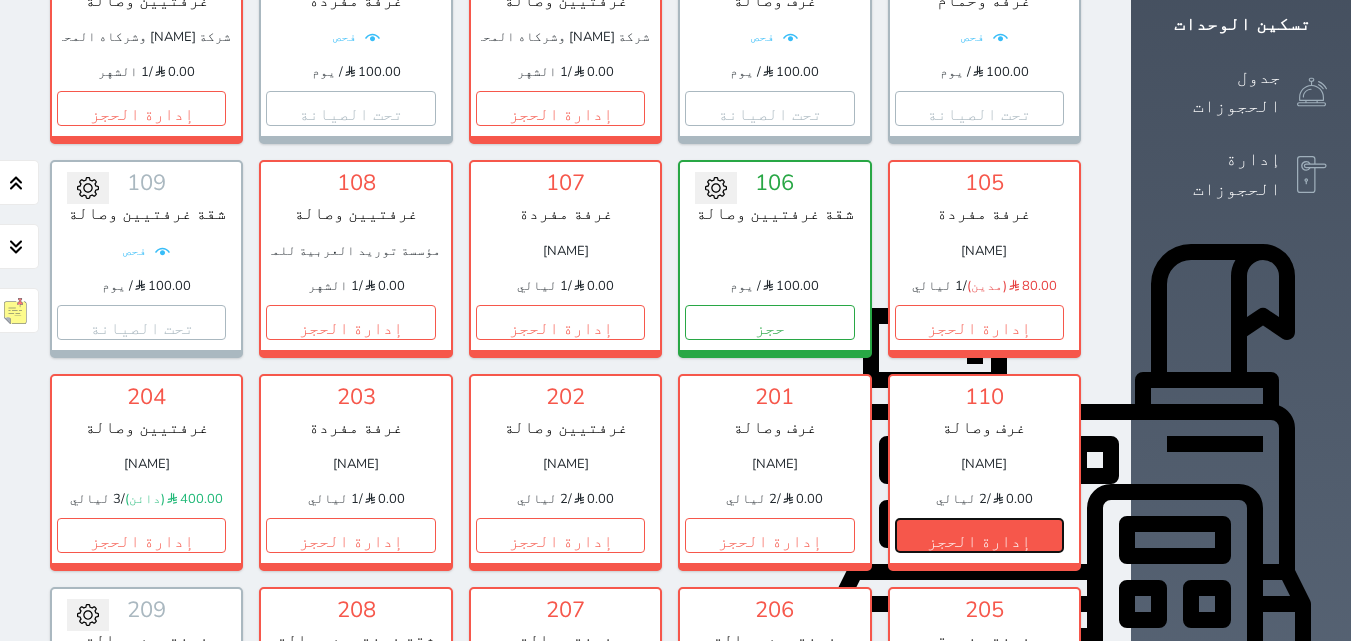 click on "إدارة الحجز" at bounding box center [979, 535] 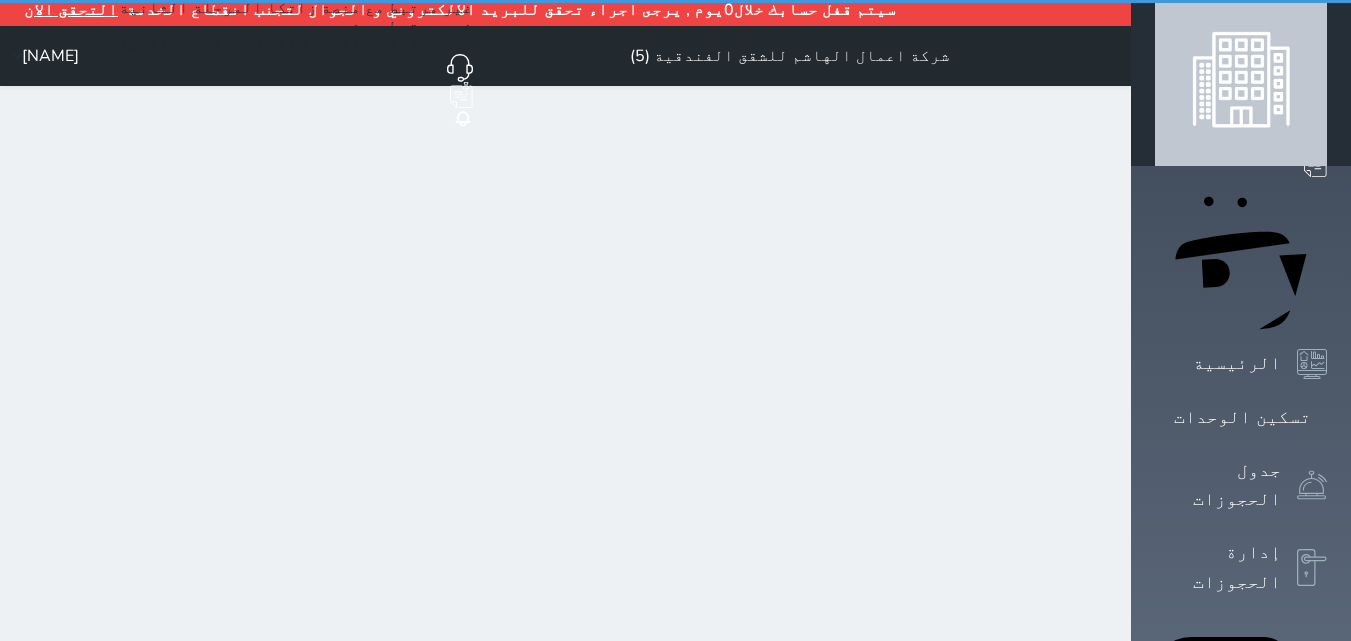 scroll, scrollTop: 0, scrollLeft: 0, axis: both 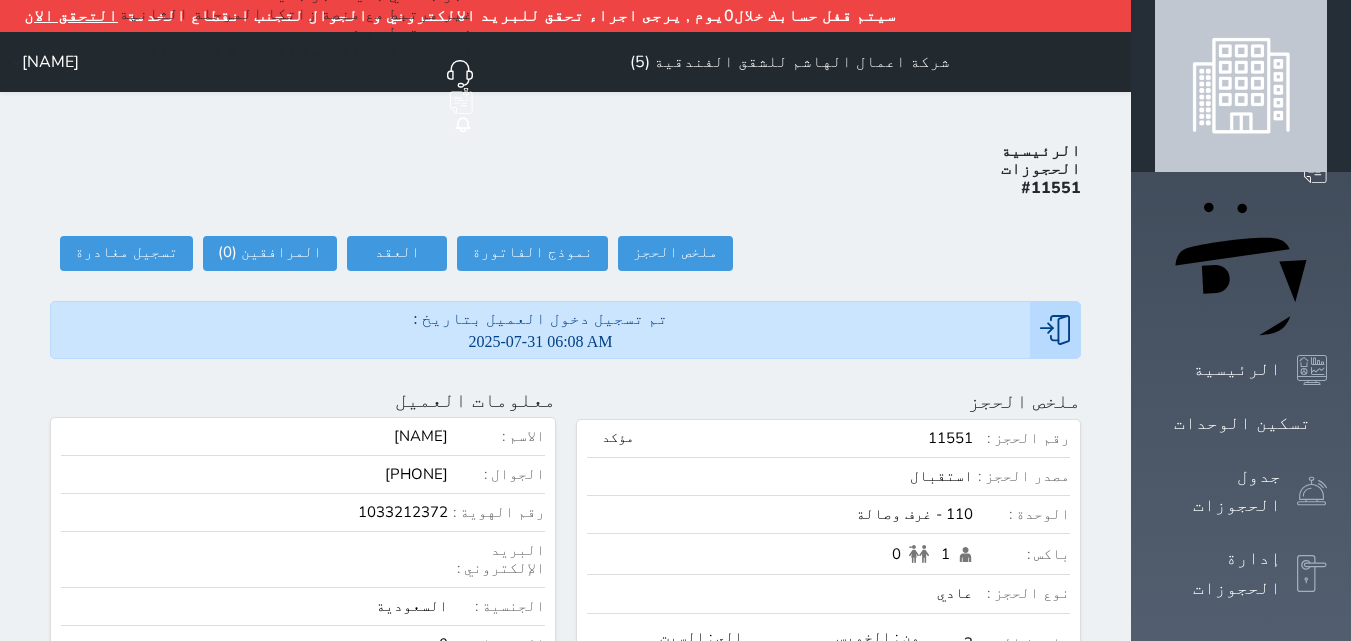 select 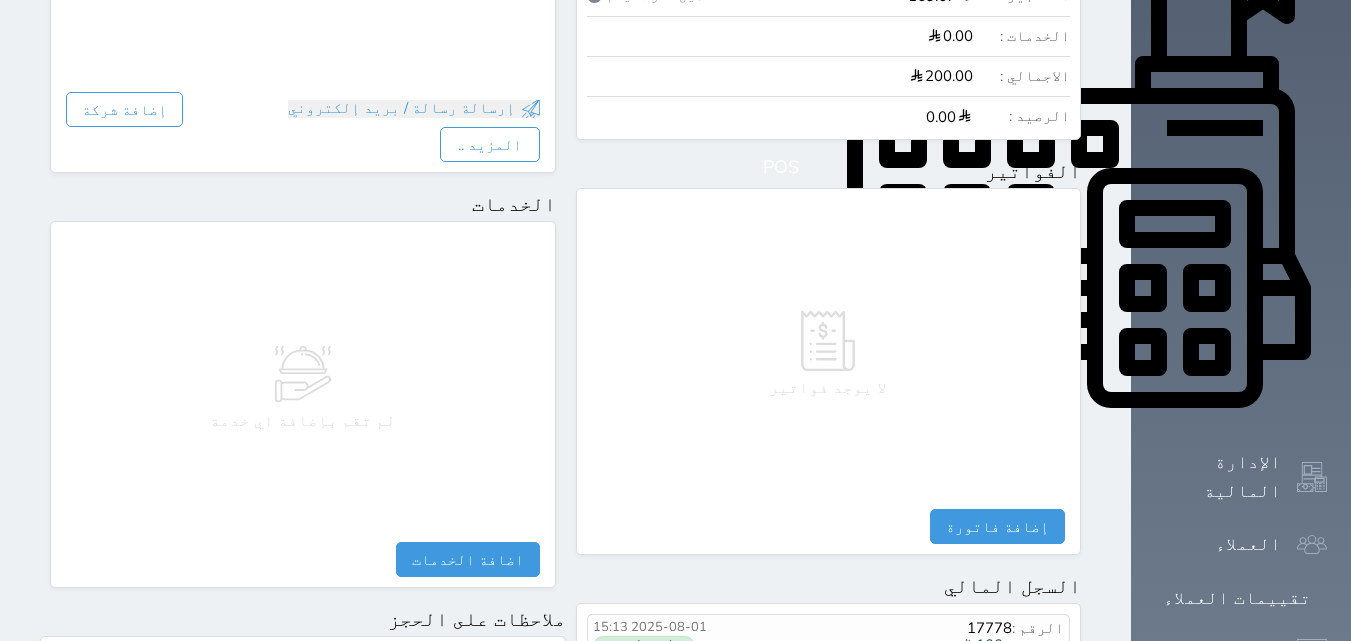 scroll, scrollTop: 1100, scrollLeft: 0, axis: vertical 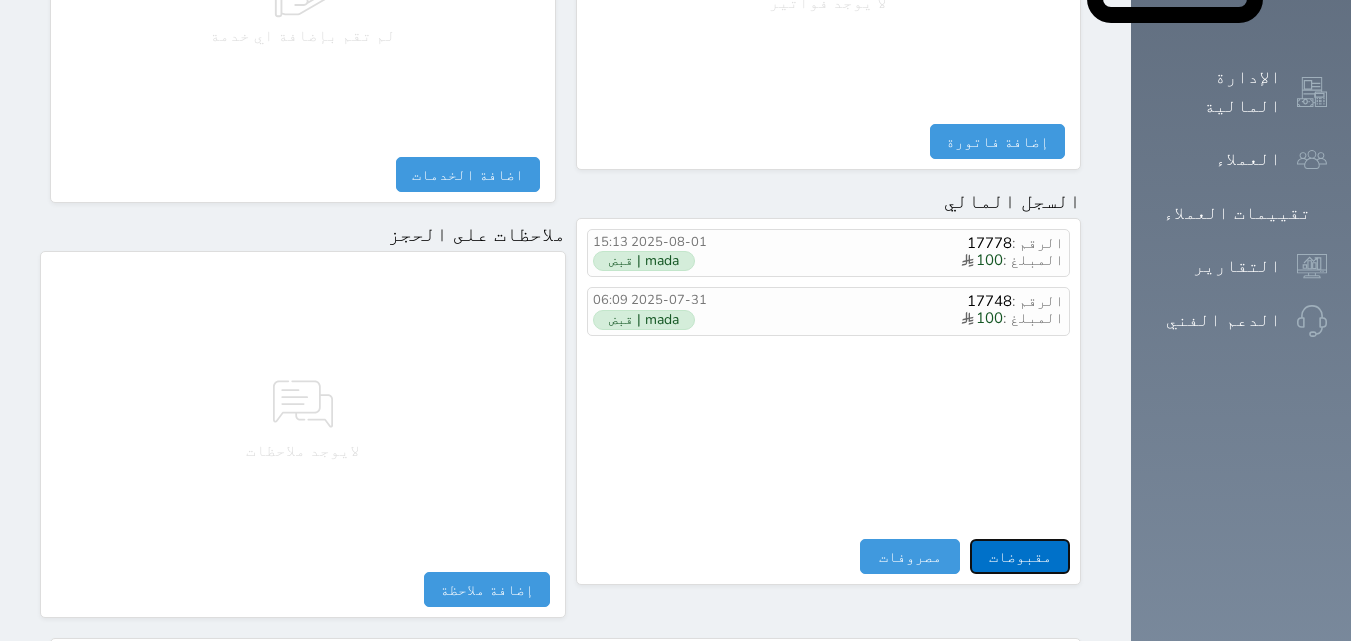 click on "مقبوضات" at bounding box center (1020, 556) 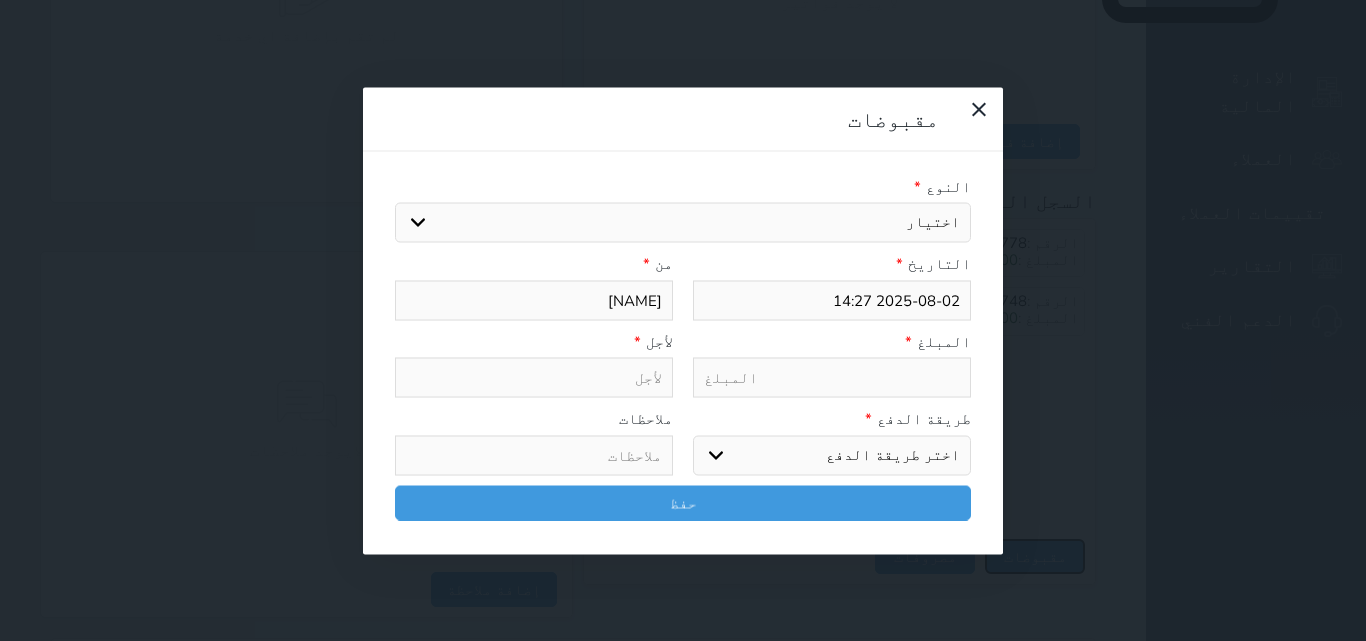 select 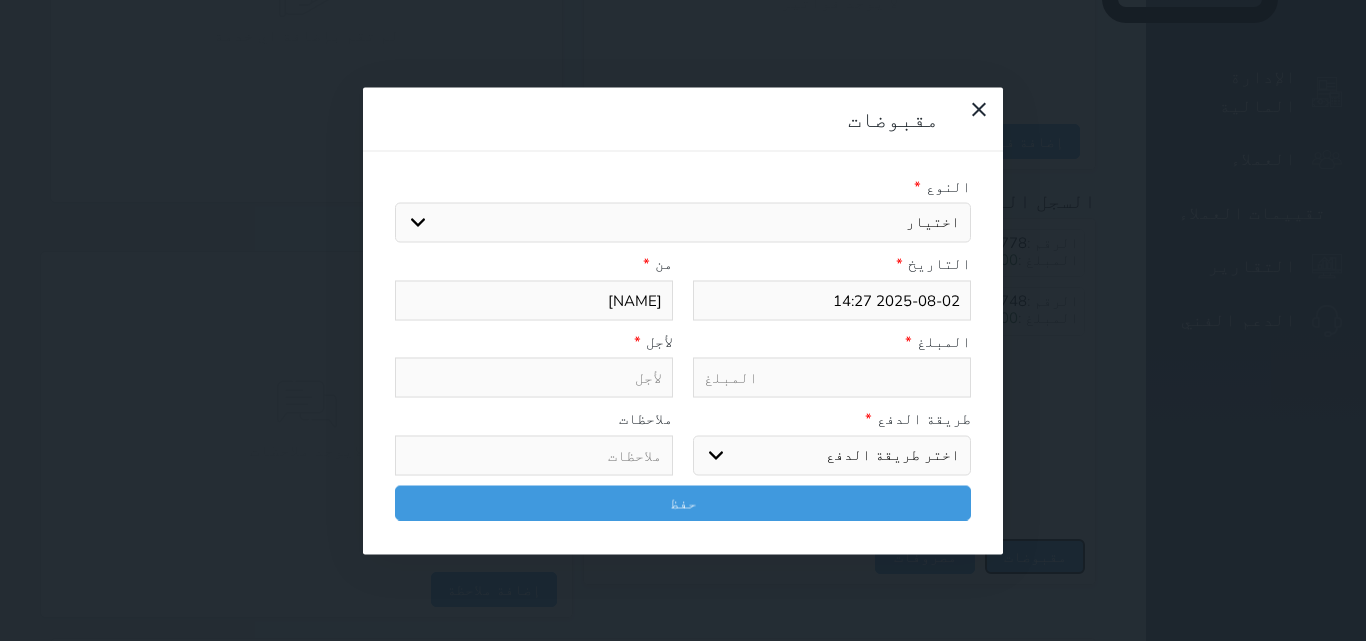 select 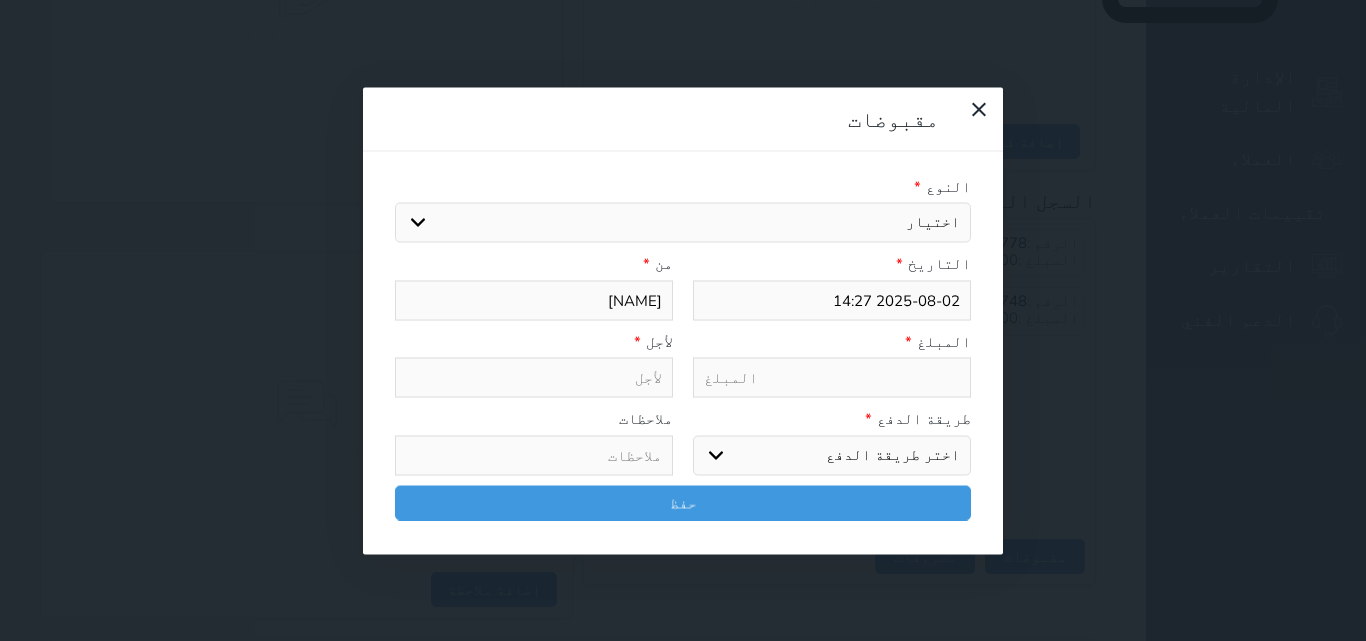 click on "اختيار   مقبوضات عامة قيمة إيجار فواتير تامين عربون لا ينطبق آخر مغسلة واي فاي - الإنترنت مواقف السيارات طعام الأغذية والمشروبات مشروبات المشروبات الباردة المشروبات الساخنة الإفطار غداء عشاء مخبز و كعك حمام سباحة الصالة الرياضية سبا و خدمات الجمال اختيار وإسقاط (خدمات النقل) ميني بار كابل - تلفزيون سرير إضافي تصفيف الشعر التسوق خدمات الجولات السياحية المنظمة خدمات الدليل السياحي" at bounding box center (683, 223) 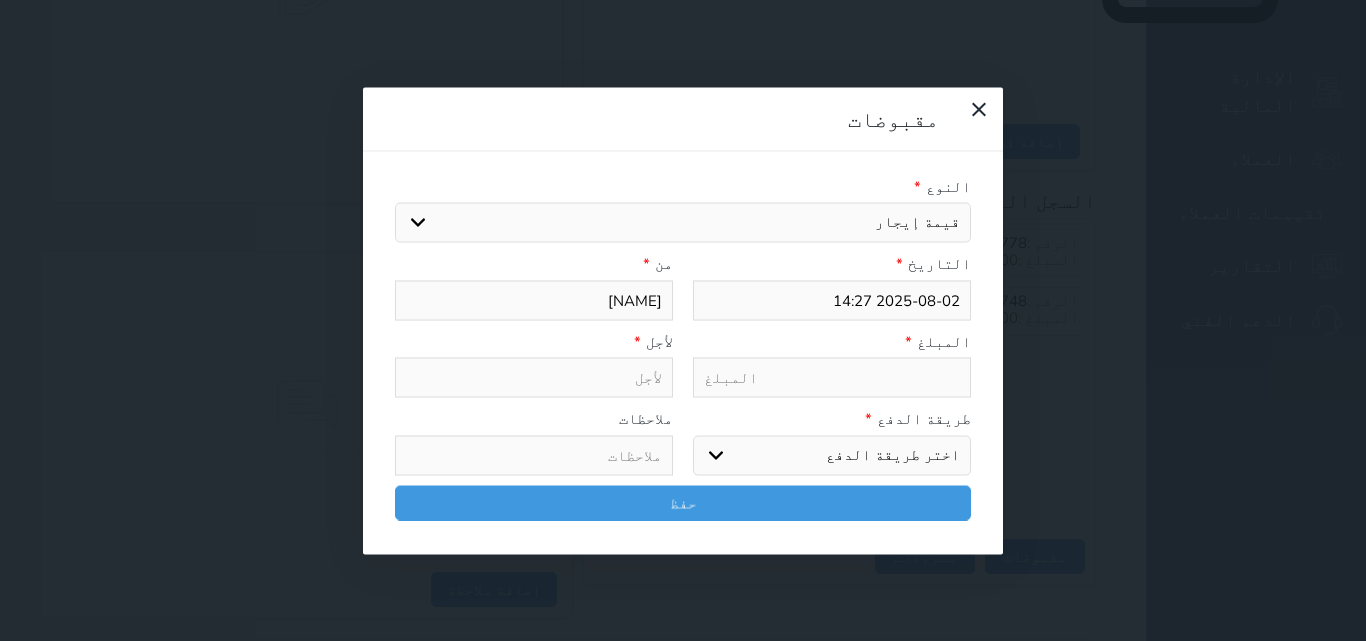 click on "اختيار   مقبوضات عامة قيمة إيجار فواتير تامين عربون لا ينطبق آخر مغسلة واي فاي - الإنترنت مواقف السيارات طعام الأغذية والمشروبات مشروبات المشروبات الباردة المشروبات الساخنة الإفطار غداء عشاء مخبز و كعك حمام سباحة الصالة الرياضية سبا و خدمات الجمال اختيار وإسقاط (خدمات النقل) ميني بار كابل - تلفزيون سرير إضافي تصفيف الشعر التسوق خدمات الجولات السياحية المنظمة خدمات الدليل السياحي" at bounding box center (683, 223) 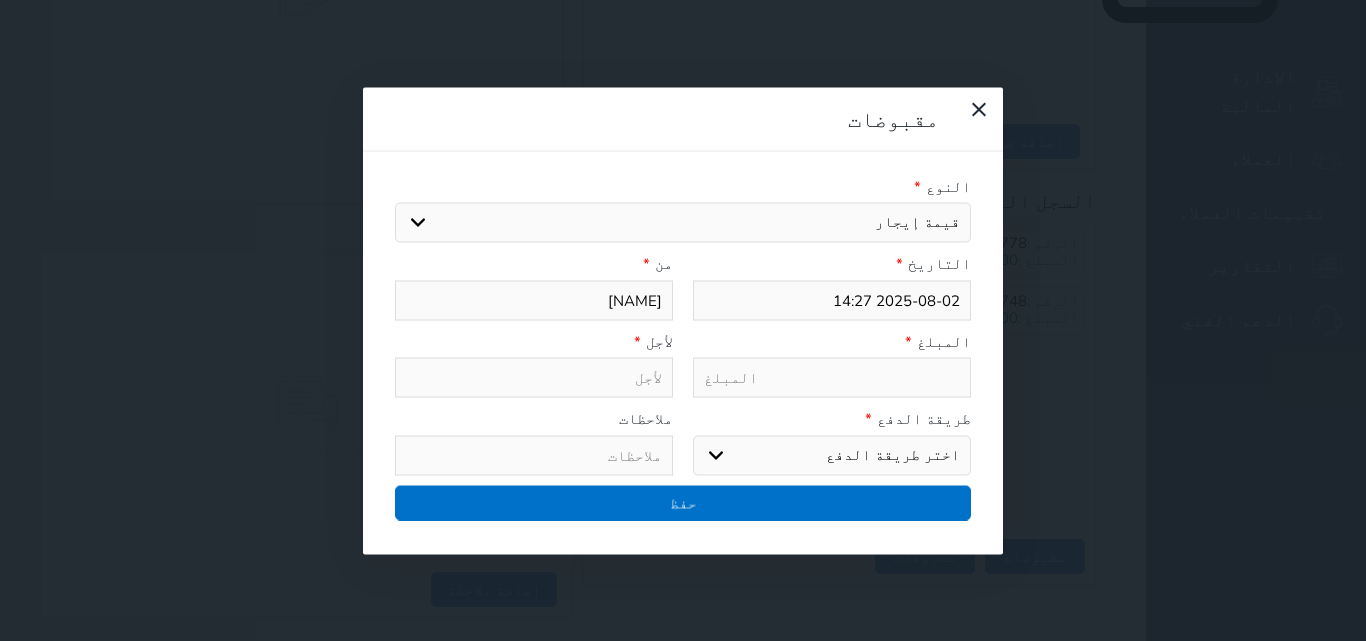 type on "قيمة إيجار - الوحدة - 110" 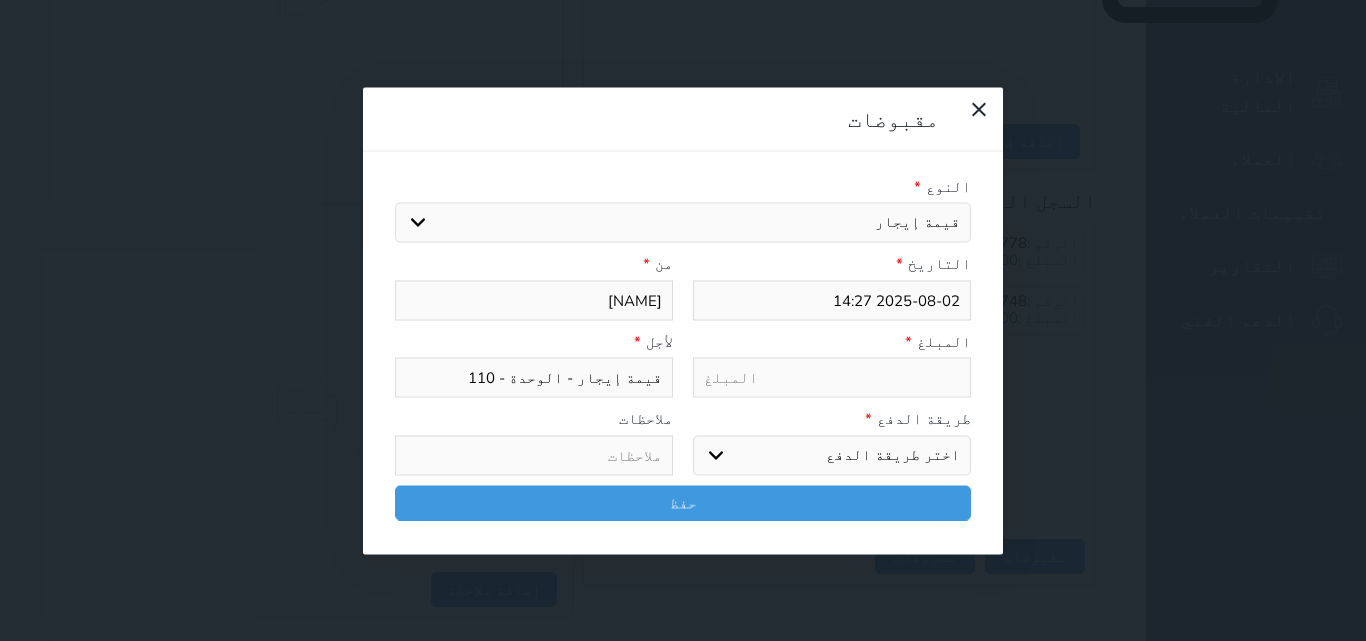 click on "اختر طريقة الدفع   دفع نقدى   تحويل بنكى   مدى   بطاقة ائتمان   آجل" at bounding box center (832, 455) 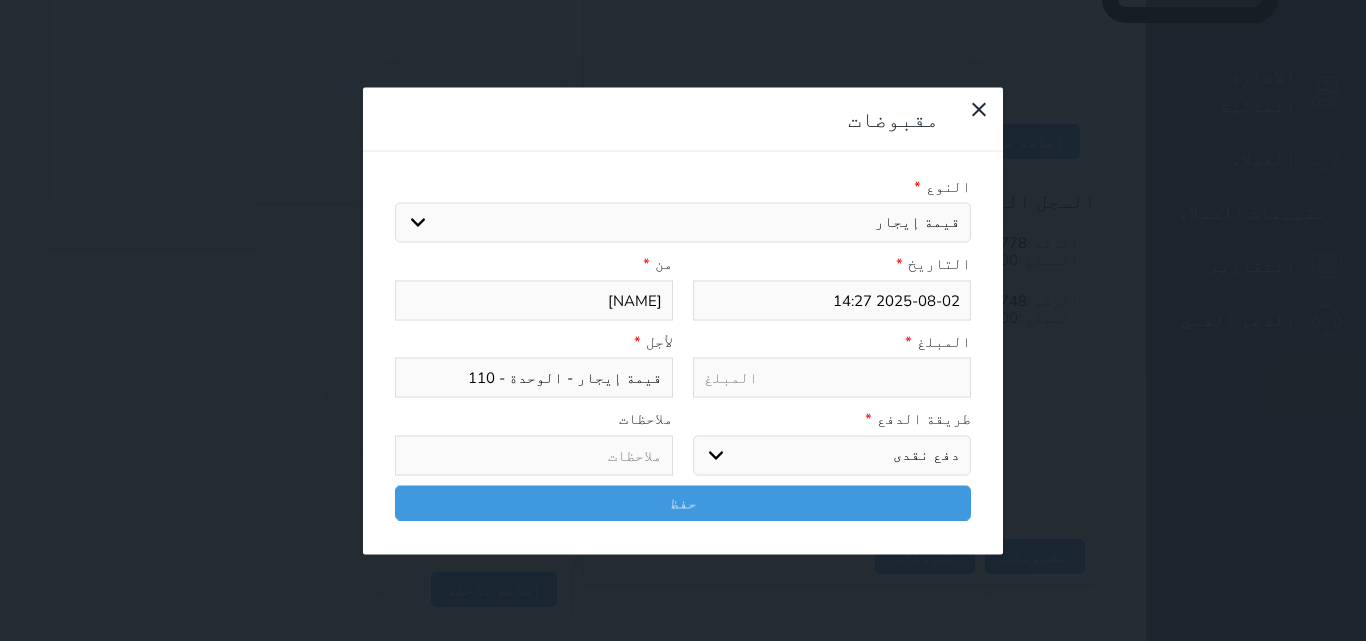 click on "اختر طريقة الدفع   دفع نقدى   تحويل بنكى   مدى   بطاقة ائتمان   آجل" at bounding box center (832, 455) 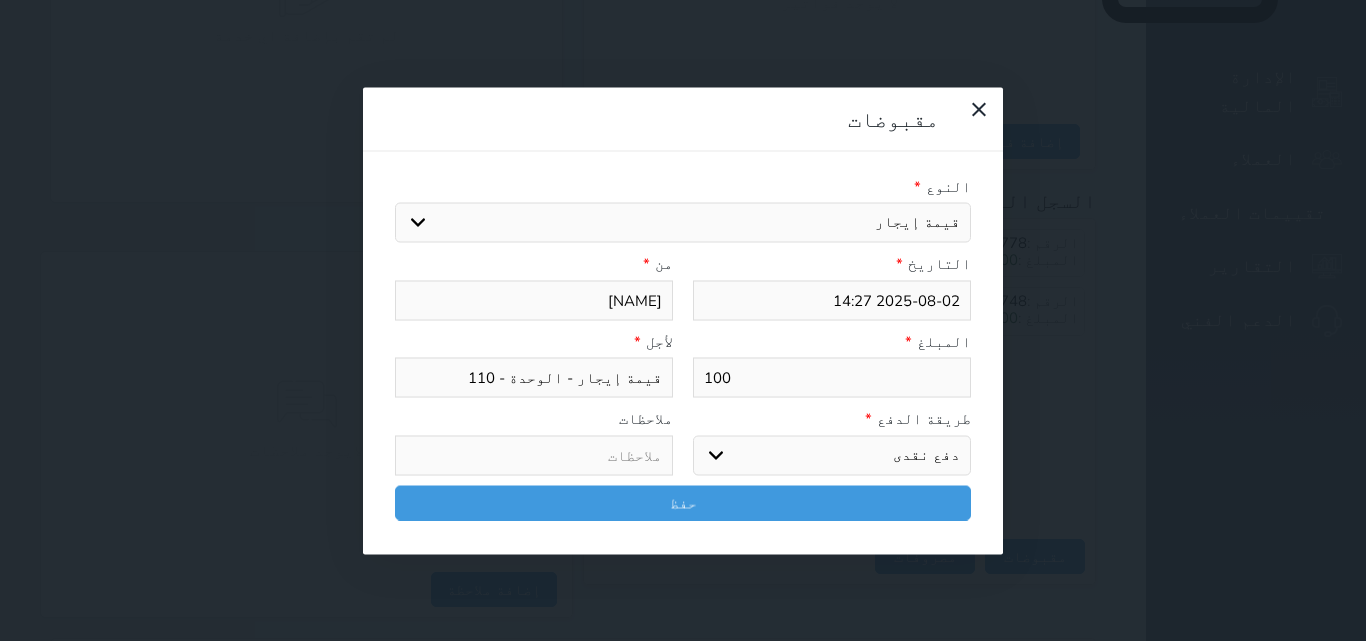 type on "100" 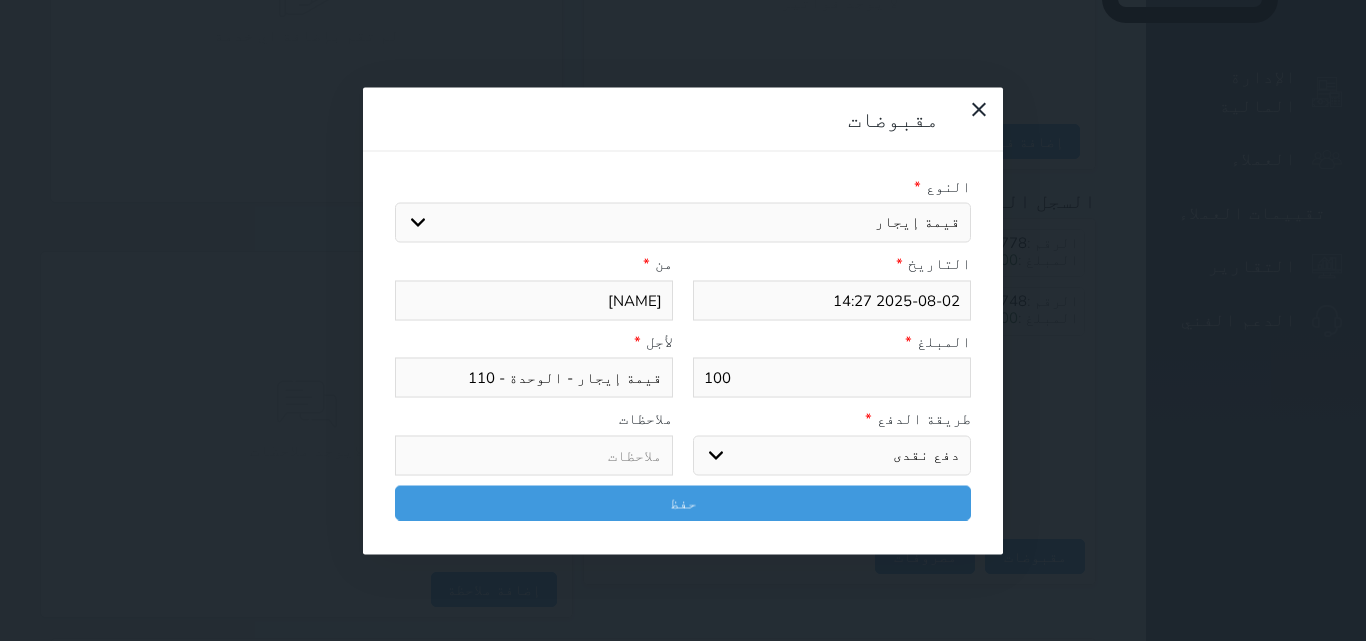 click on "اختر طريقة الدفع   دفع نقدى   تحويل بنكى   مدى   بطاقة ائتمان   آجل" at bounding box center [832, 455] 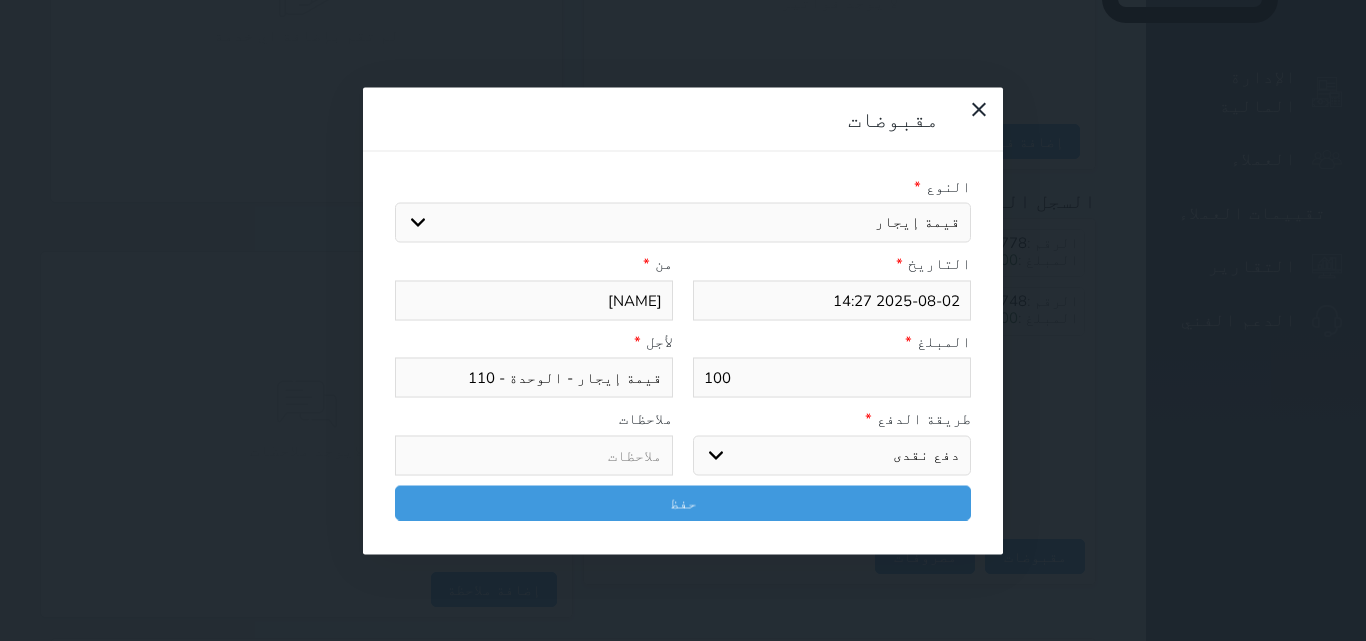 select on "mada" 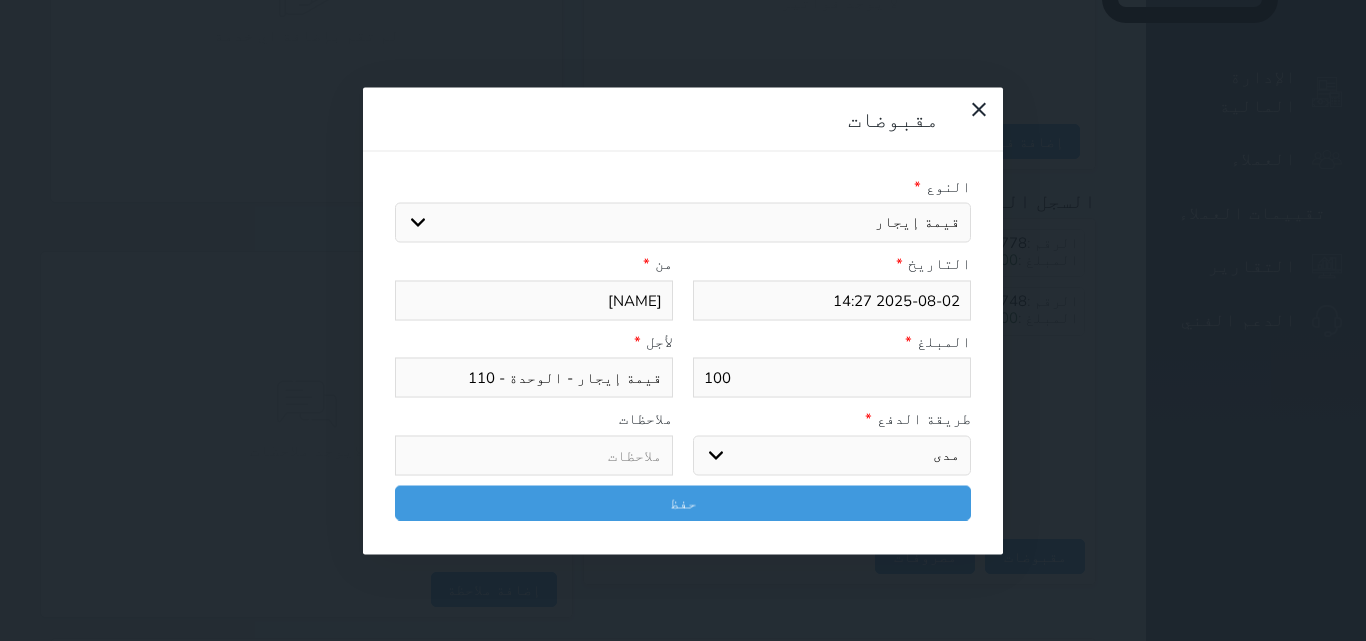 click on "اختر طريقة الدفع   دفع نقدى   تحويل بنكى   مدى   بطاقة ائتمان   آجل" at bounding box center (832, 455) 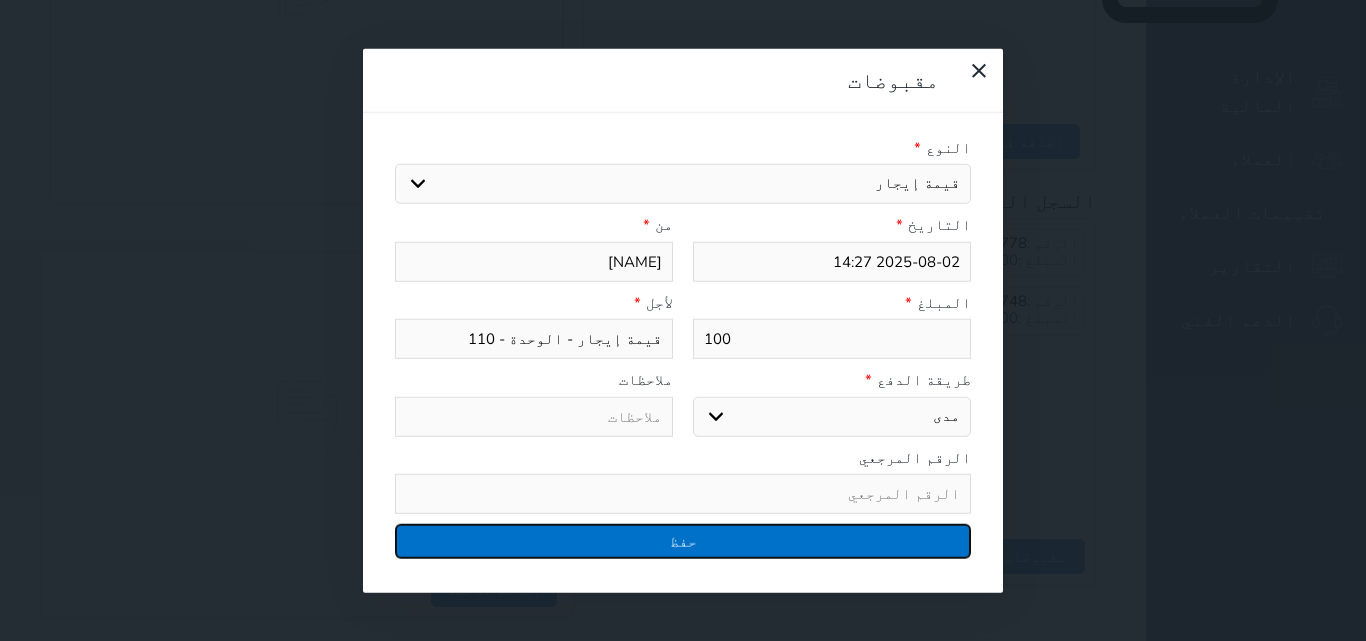 click on "حفظ" at bounding box center [683, 541] 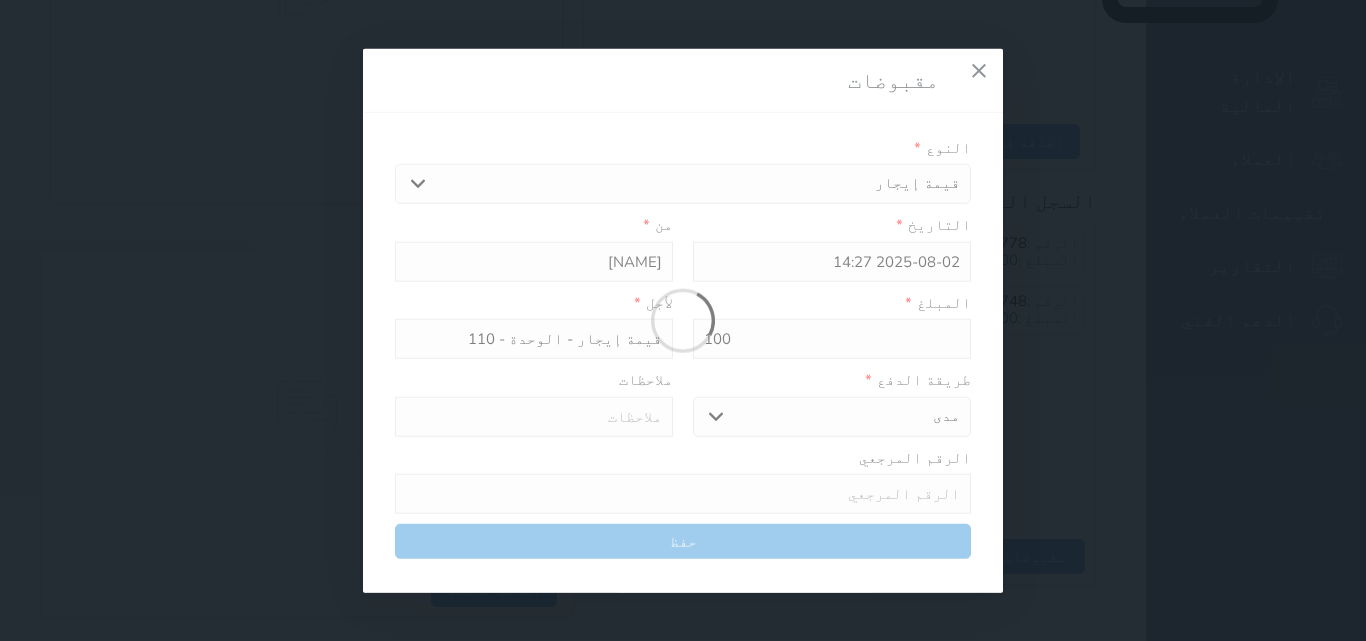 select 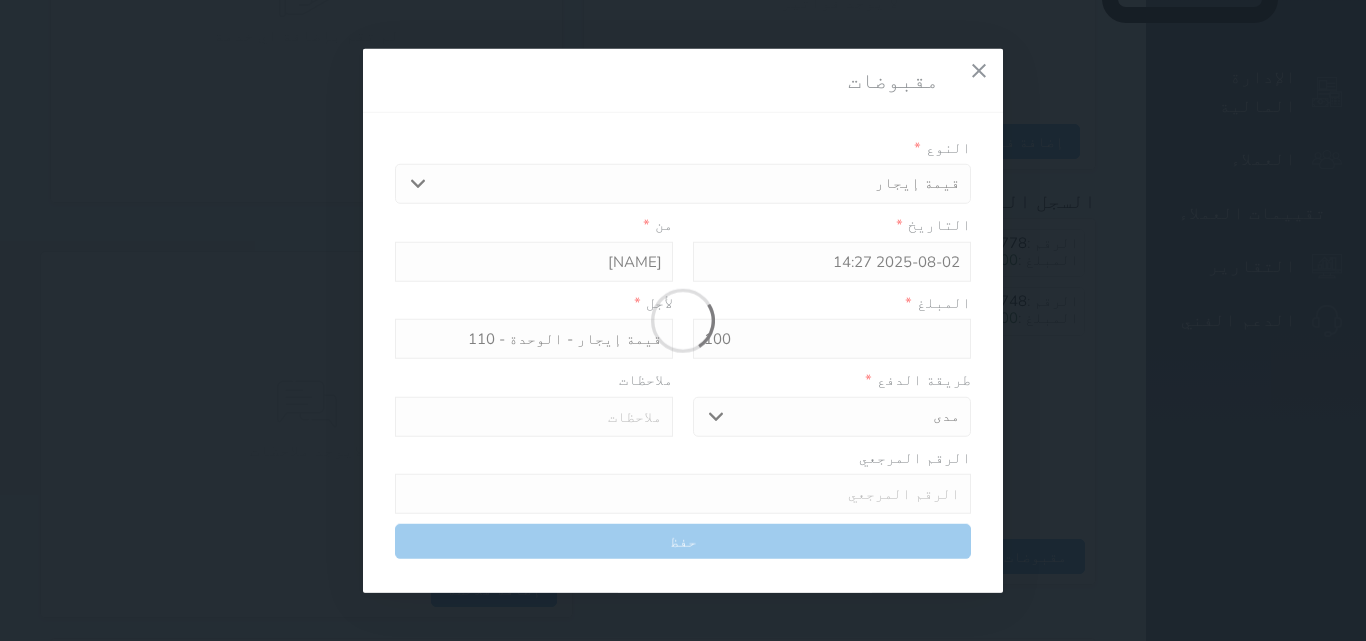 type 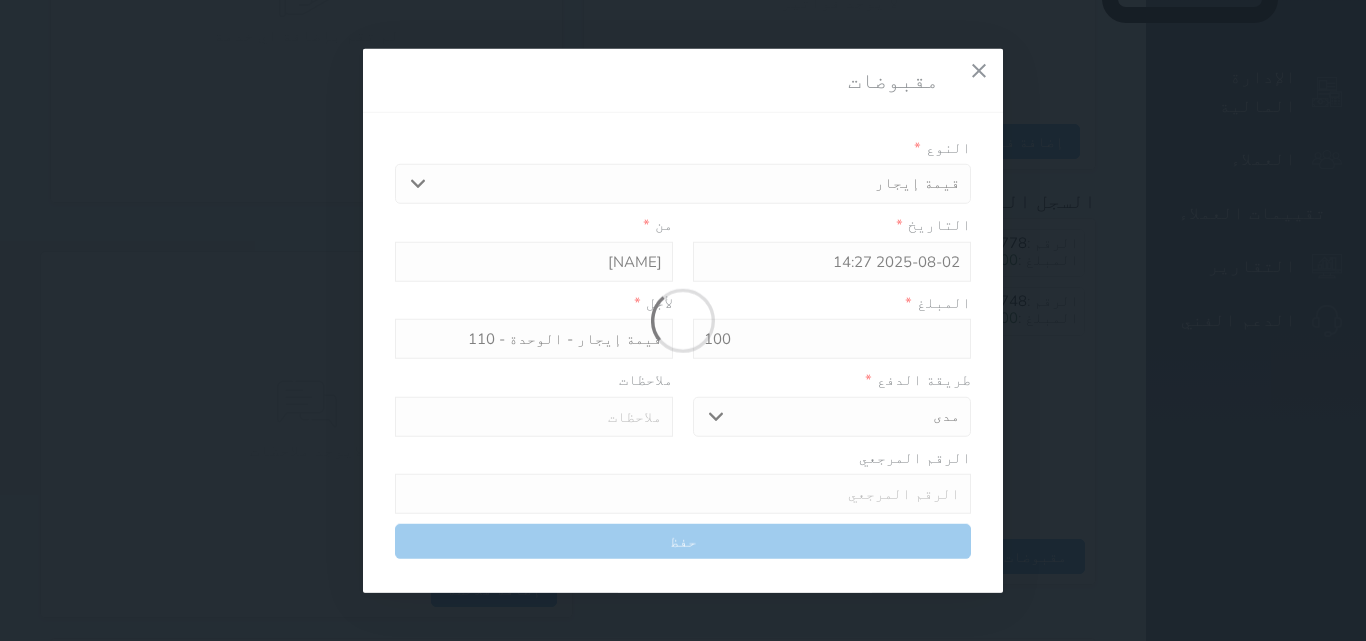 type on "0" 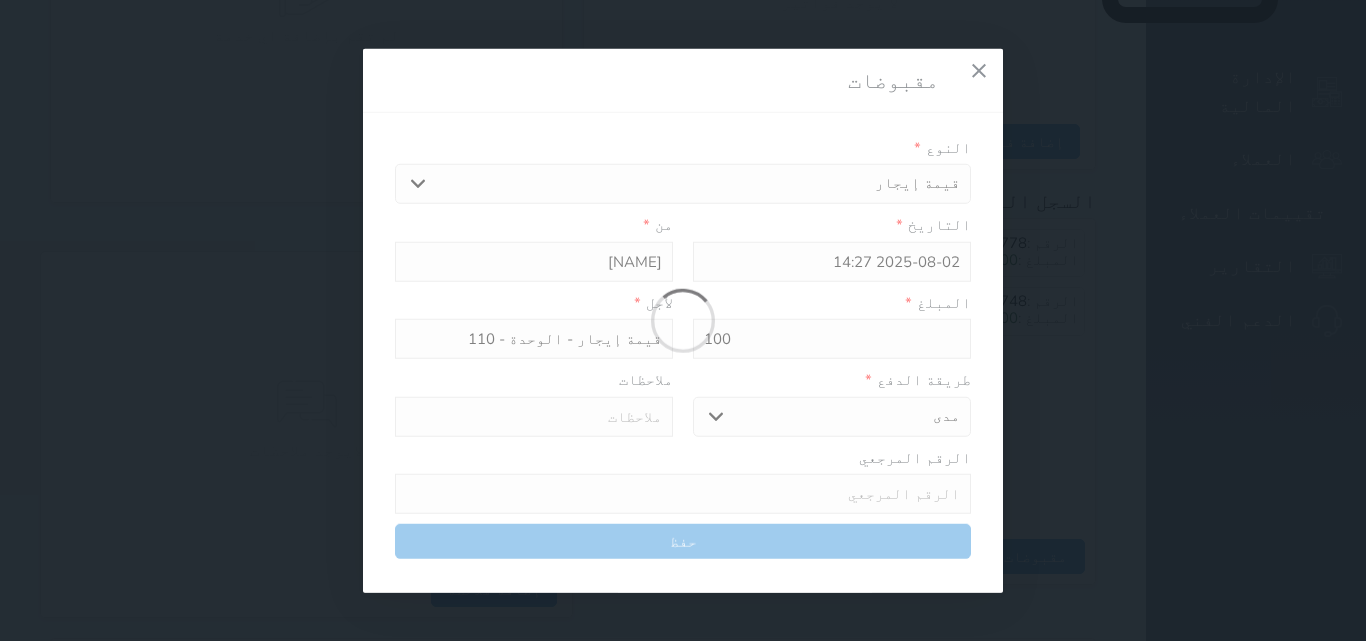 select 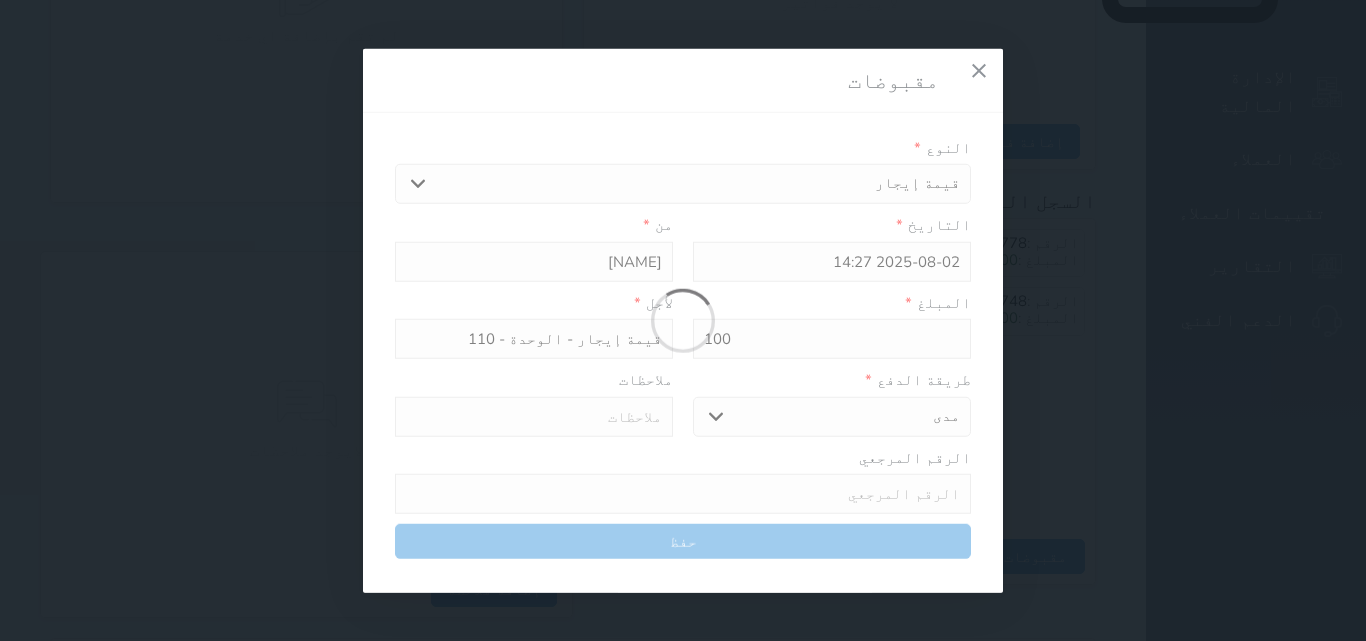 type on "0" 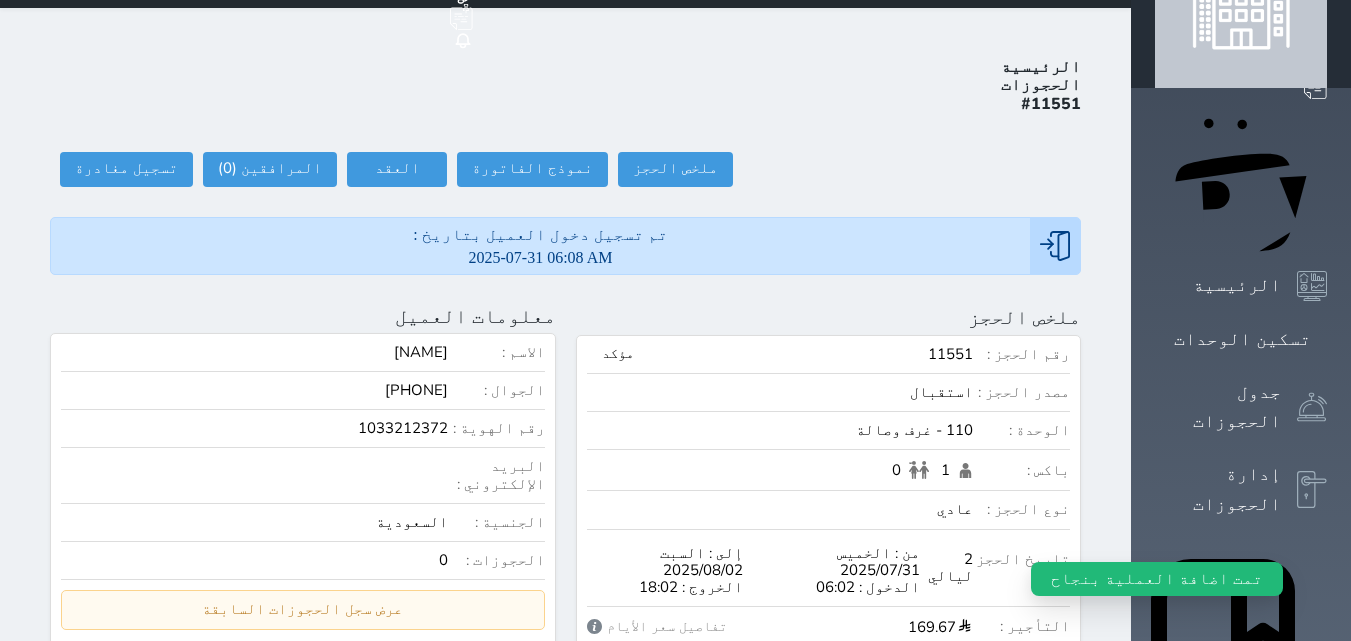 scroll, scrollTop: 0, scrollLeft: 0, axis: both 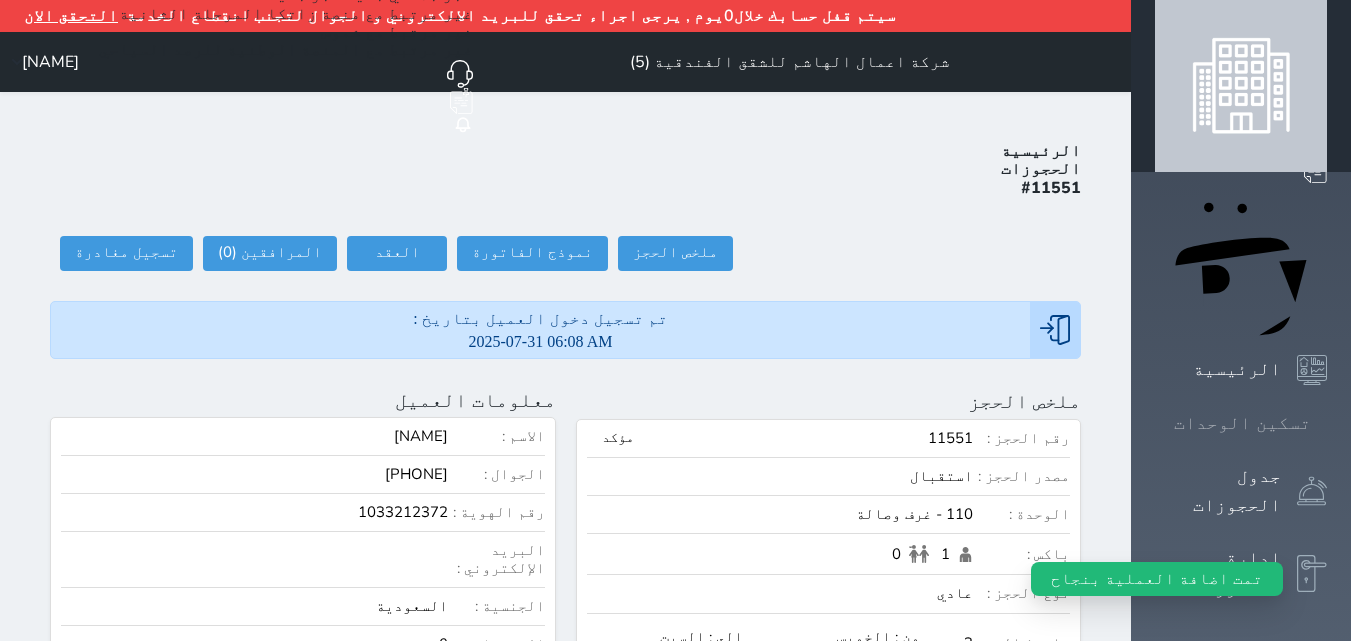 click 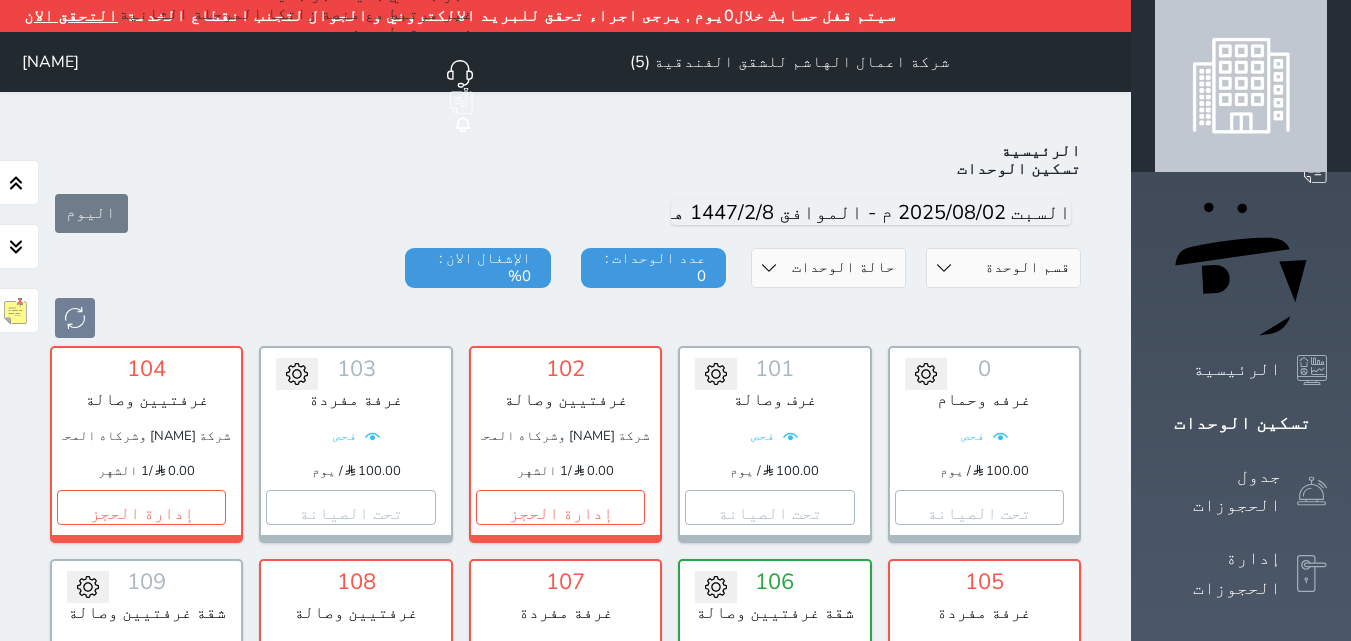 scroll, scrollTop: 110, scrollLeft: 0, axis: vertical 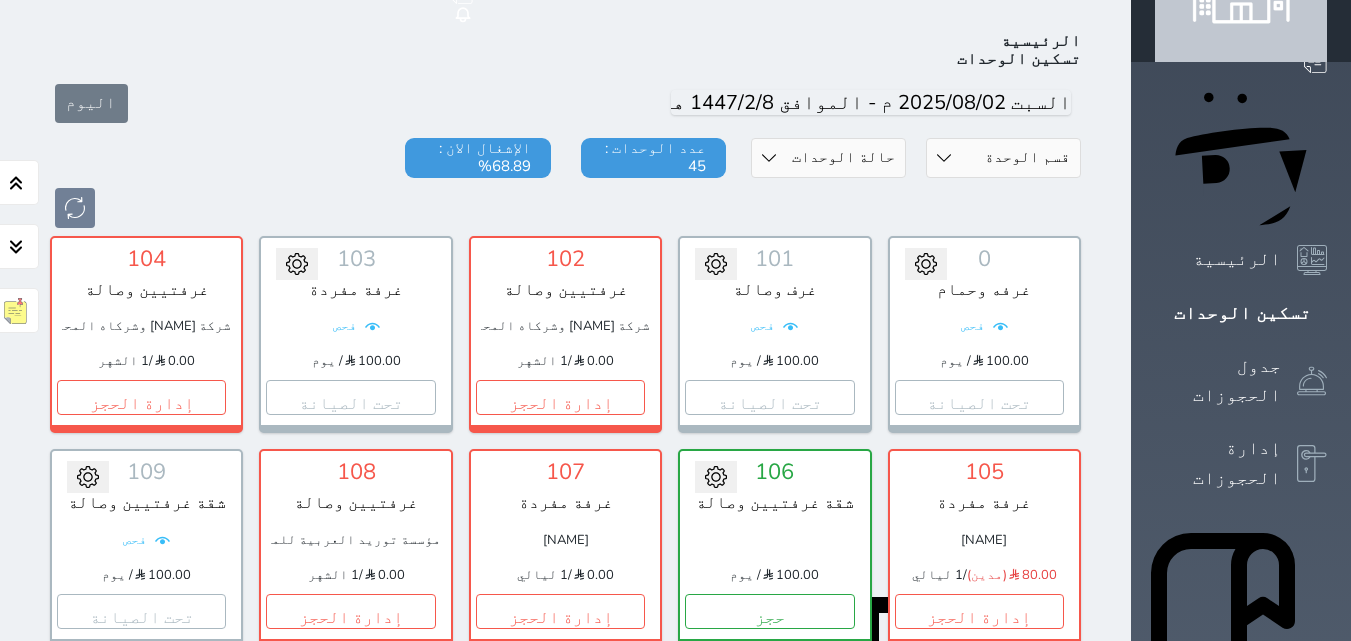 click on "تسكين الوحدات" at bounding box center (1241, 313) 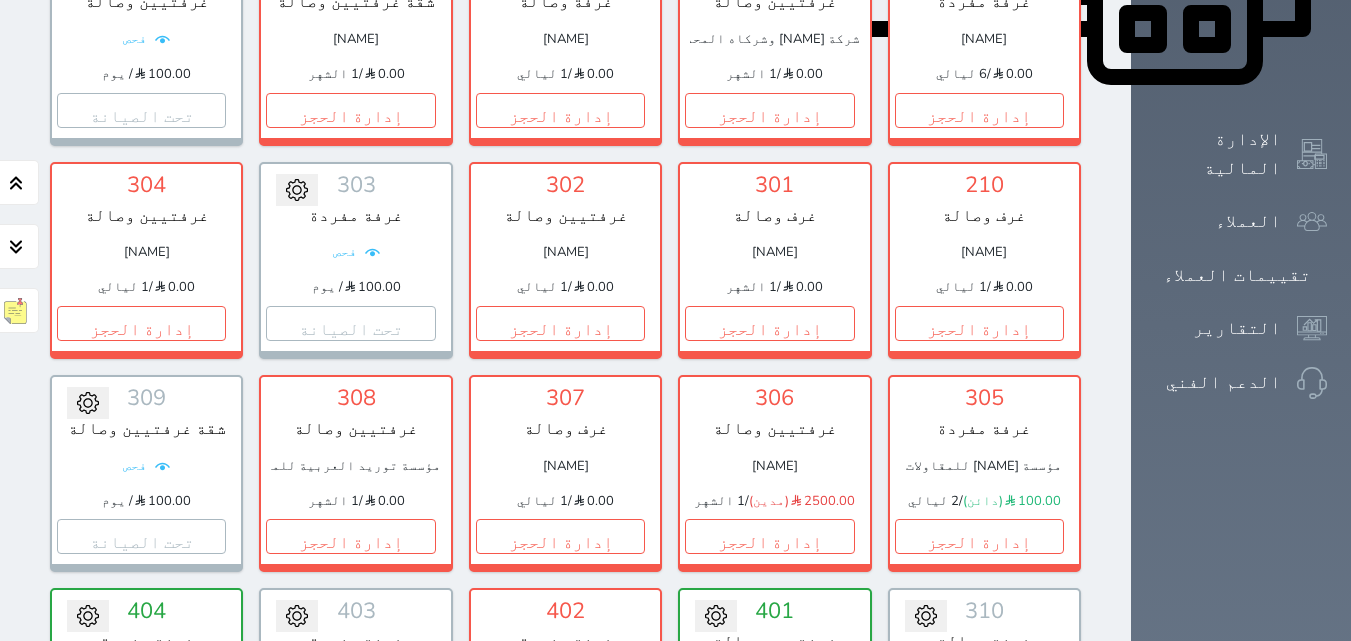 scroll, scrollTop: 810, scrollLeft: 0, axis: vertical 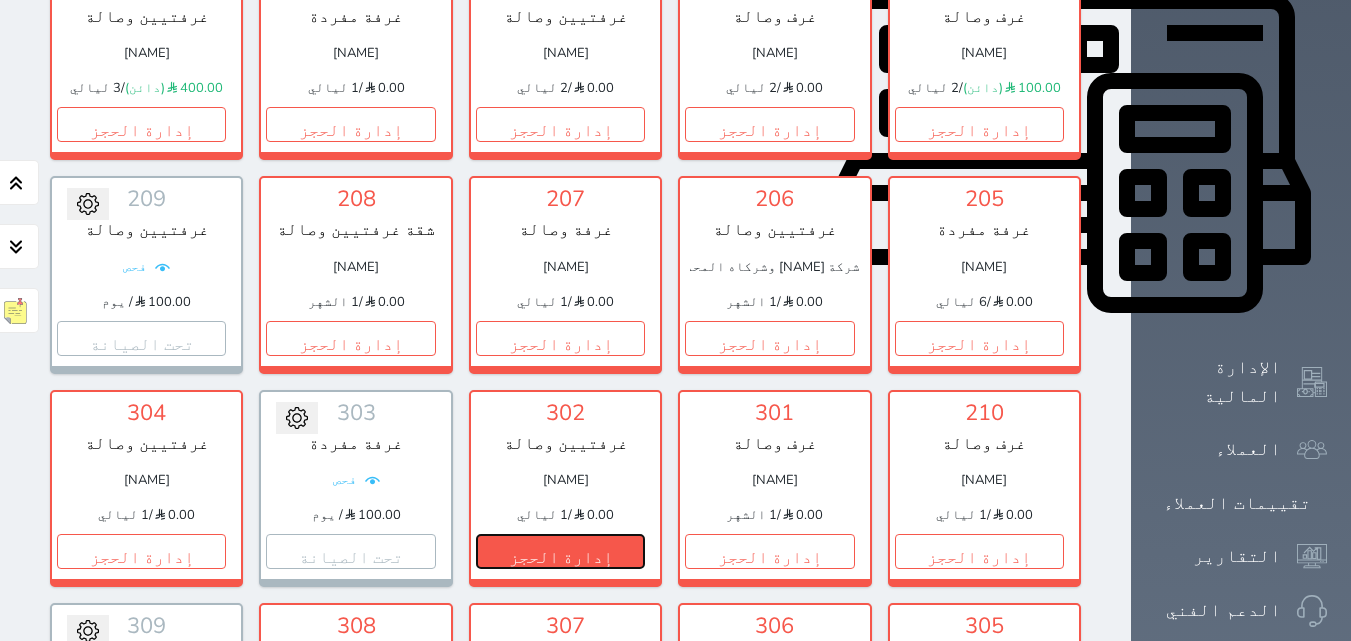 click on "إدارة الحجز" at bounding box center (560, 551) 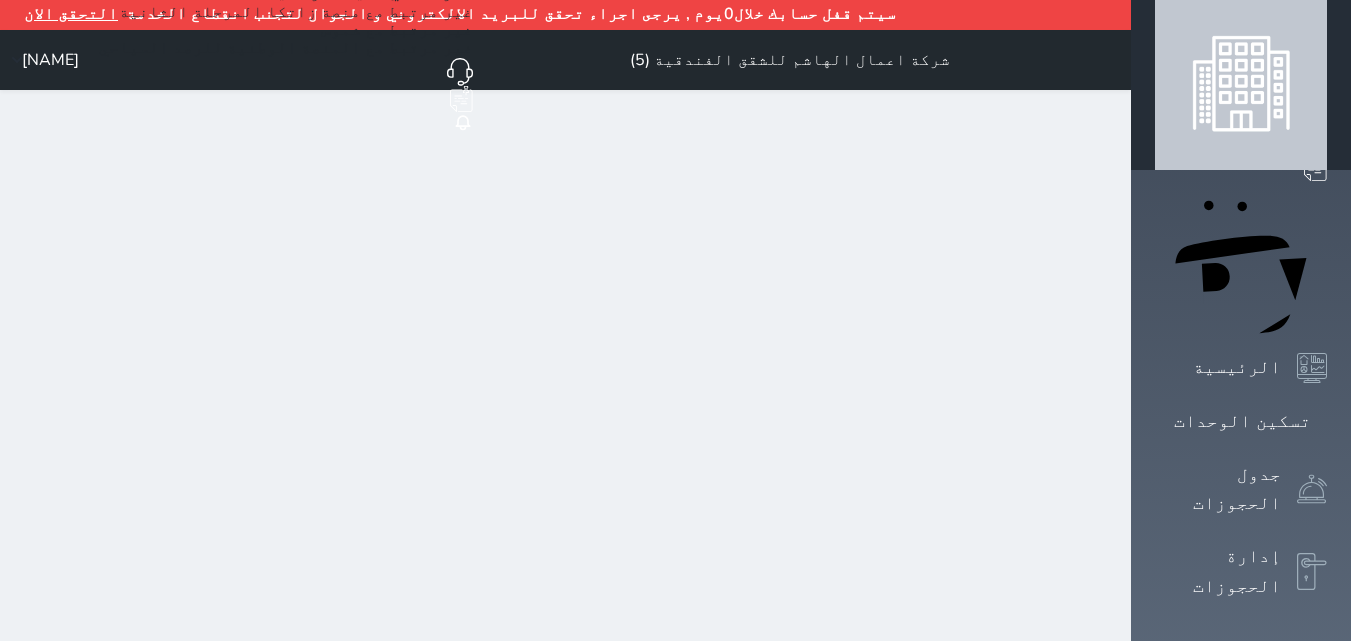 scroll, scrollTop: 0, scrollLeft: 0, axis: both 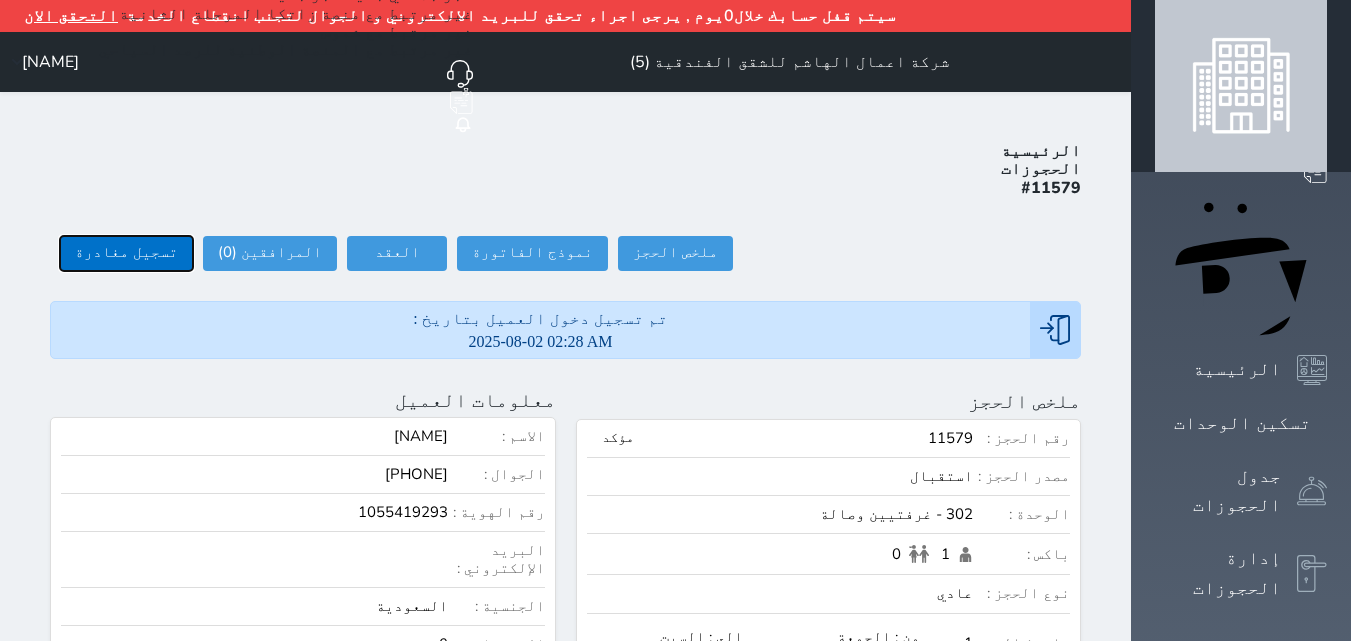 click on "تسجيل مغادرة" at bounding box center (126, 253) 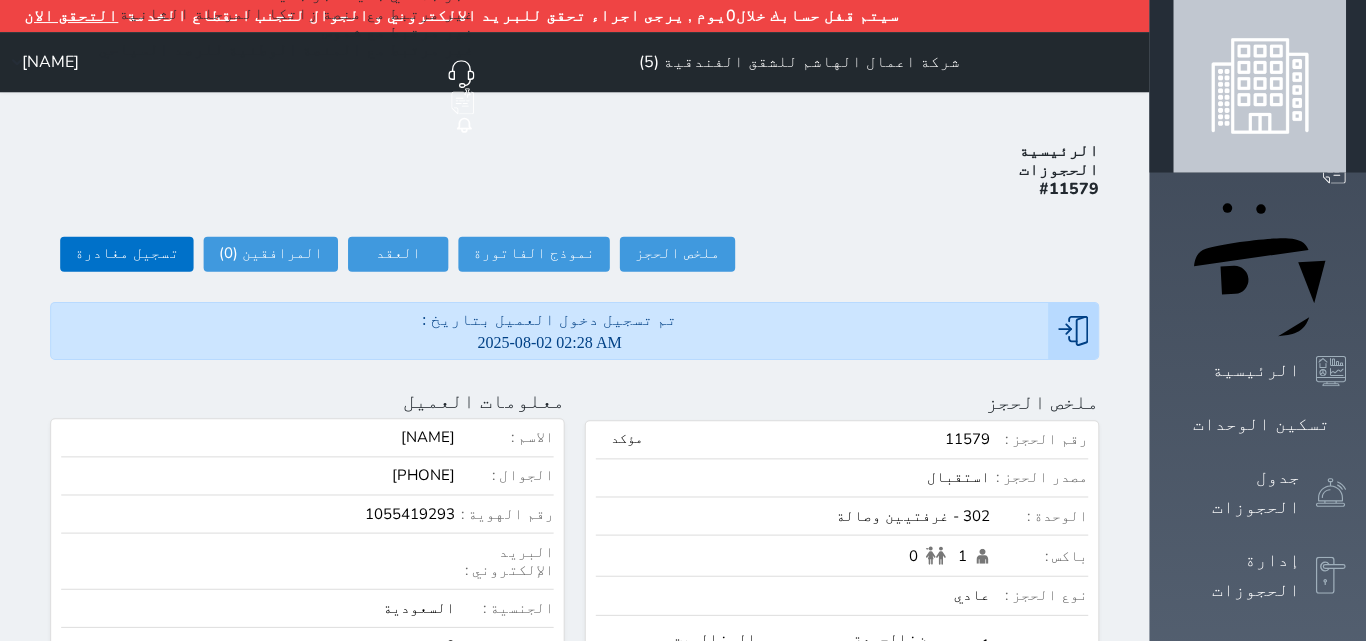 click on "تسجيل مغادرة                       وقت تسجيل المغادرة    14:50
تسجيل مغادرة" at bounding box center [683, 320] 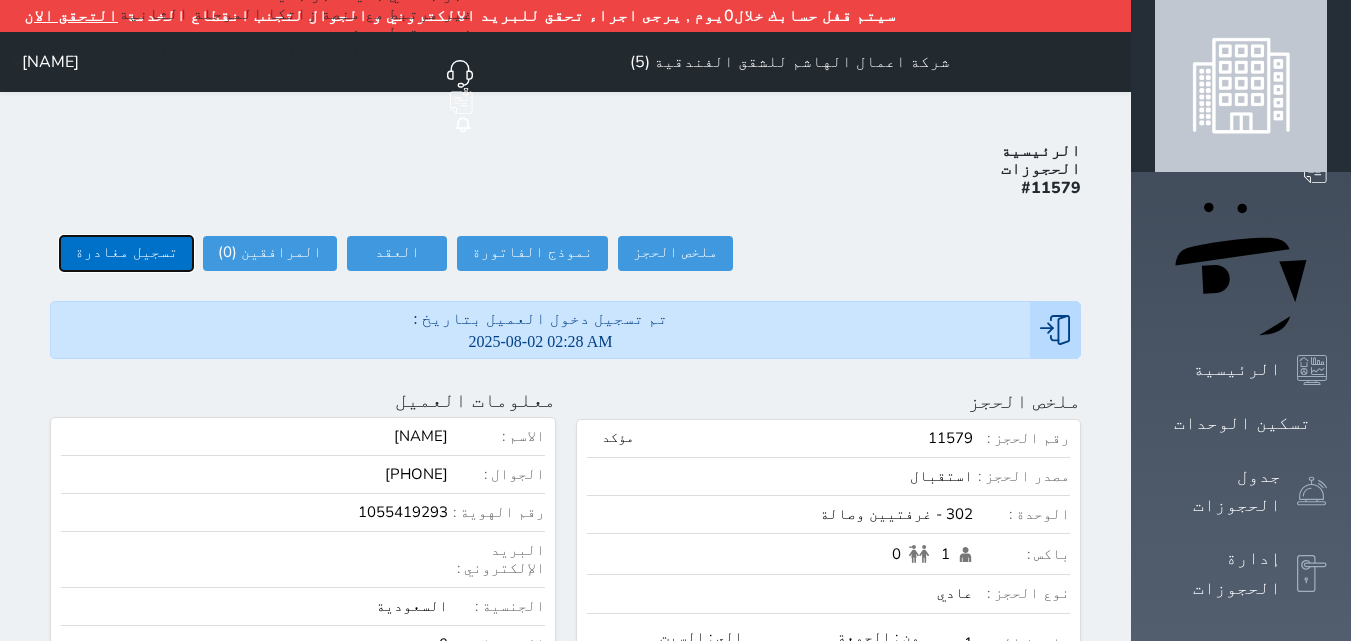 click on "تسجيل مغادرة" at bounding box center (126, 253) 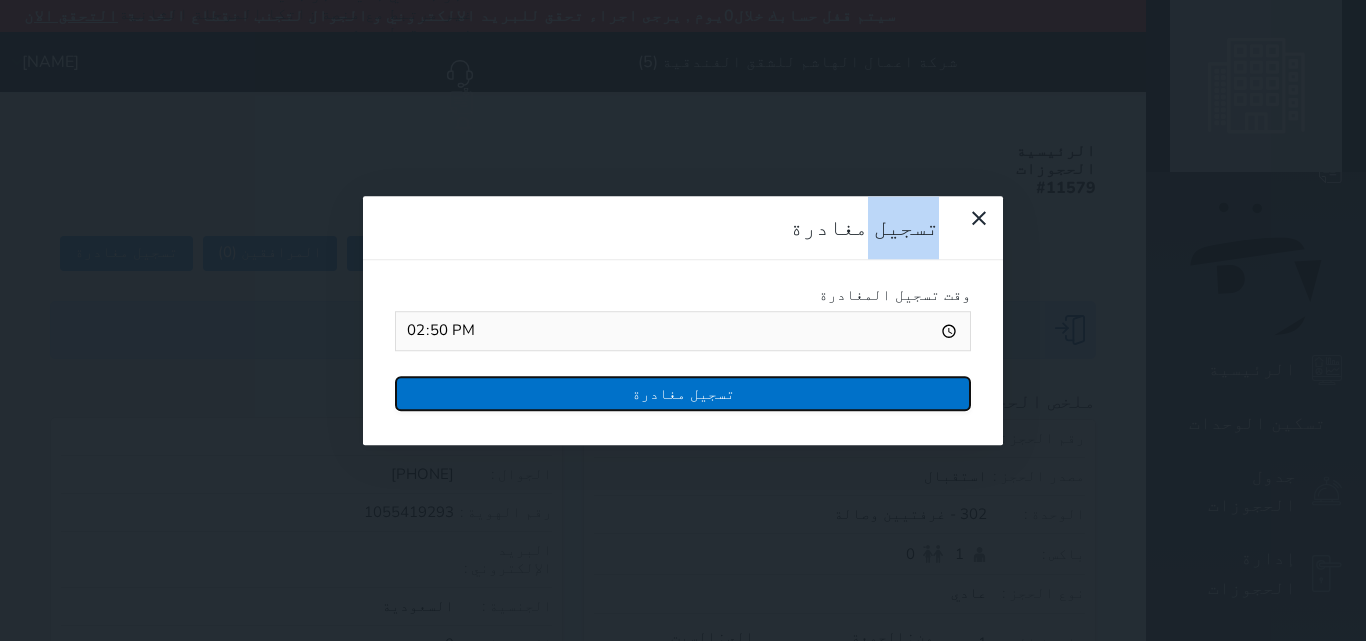 click on "تسجيل مغادرة" at bounding box center (683, 393) 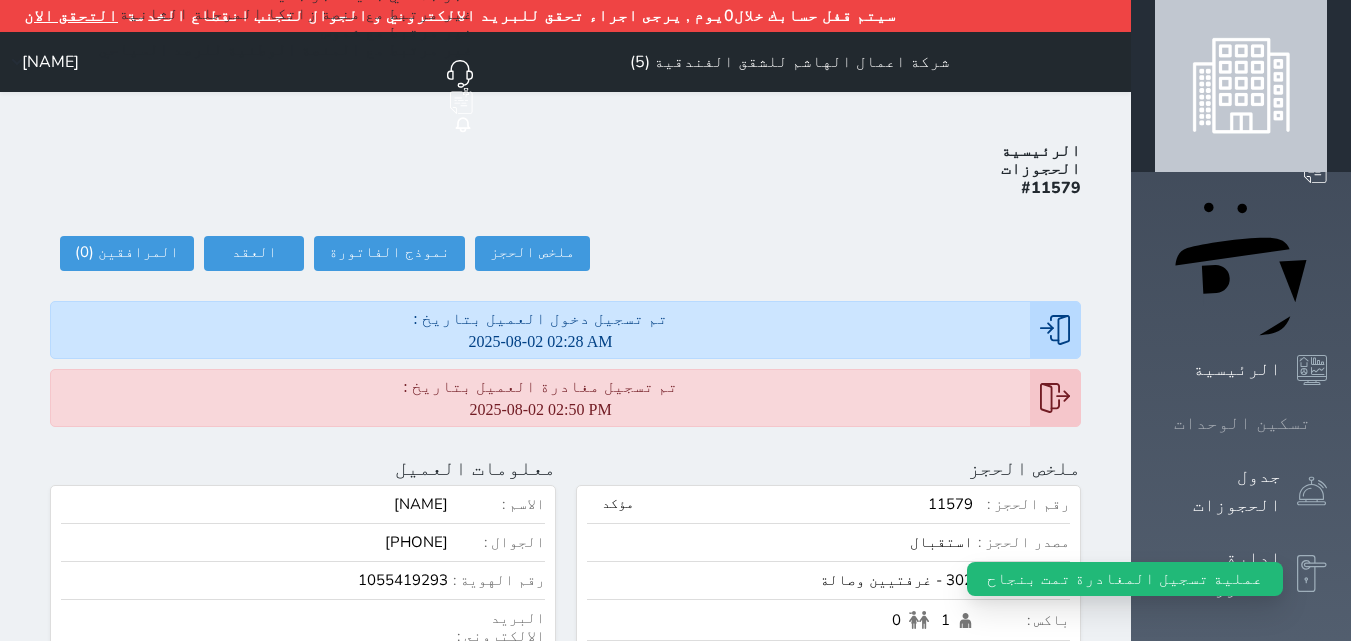 click on "تسكين الوحدات" at bounding box center (1242, 423) 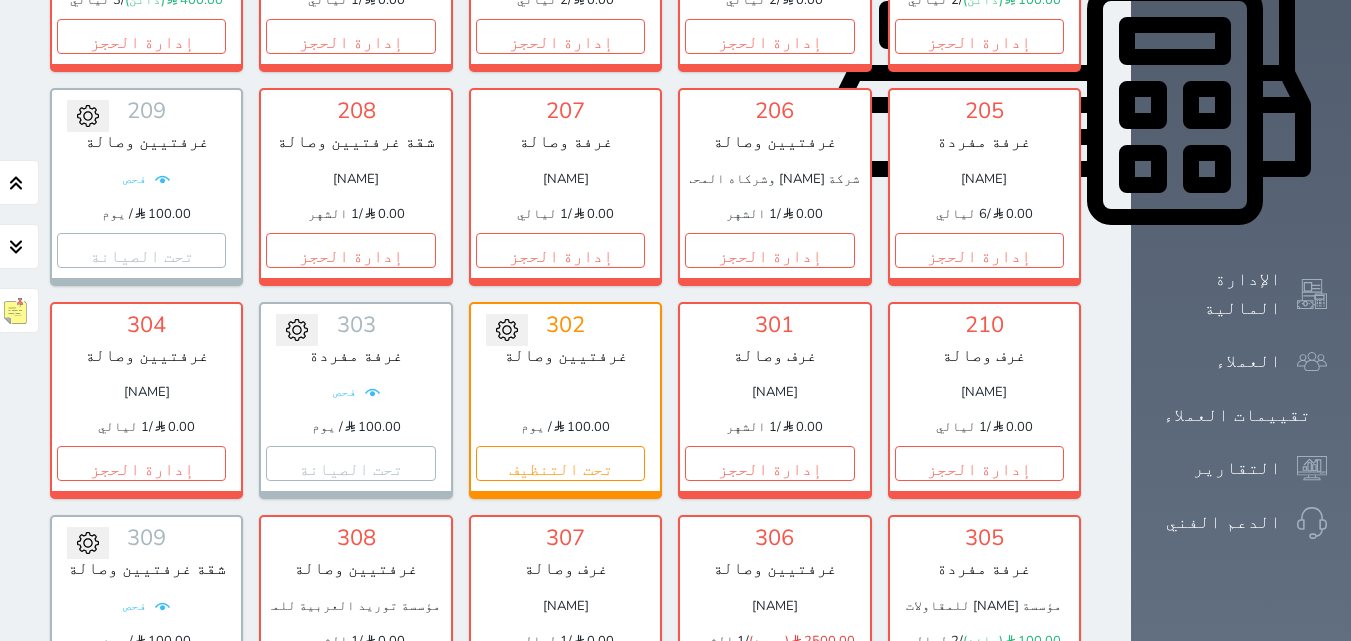 scroll, scrollTop: 900, scrollLeft: 0, axis: vertical 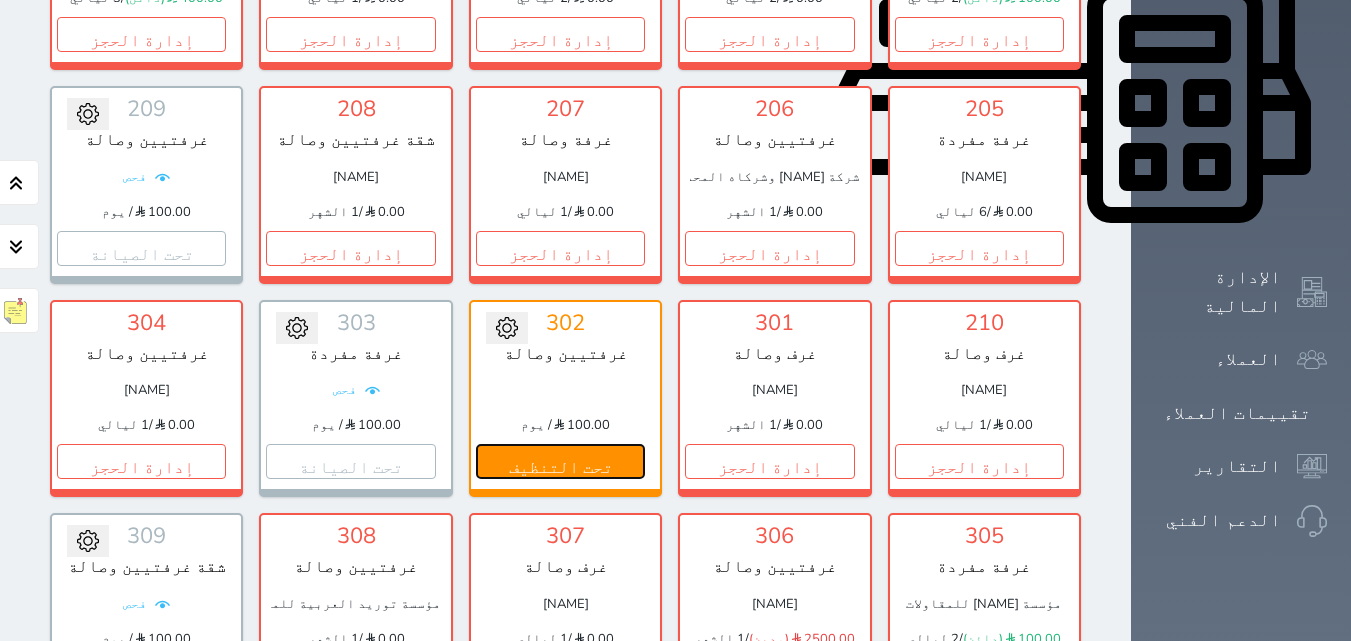 click on "تحت التنظيف" at bounding box center [560, 461] 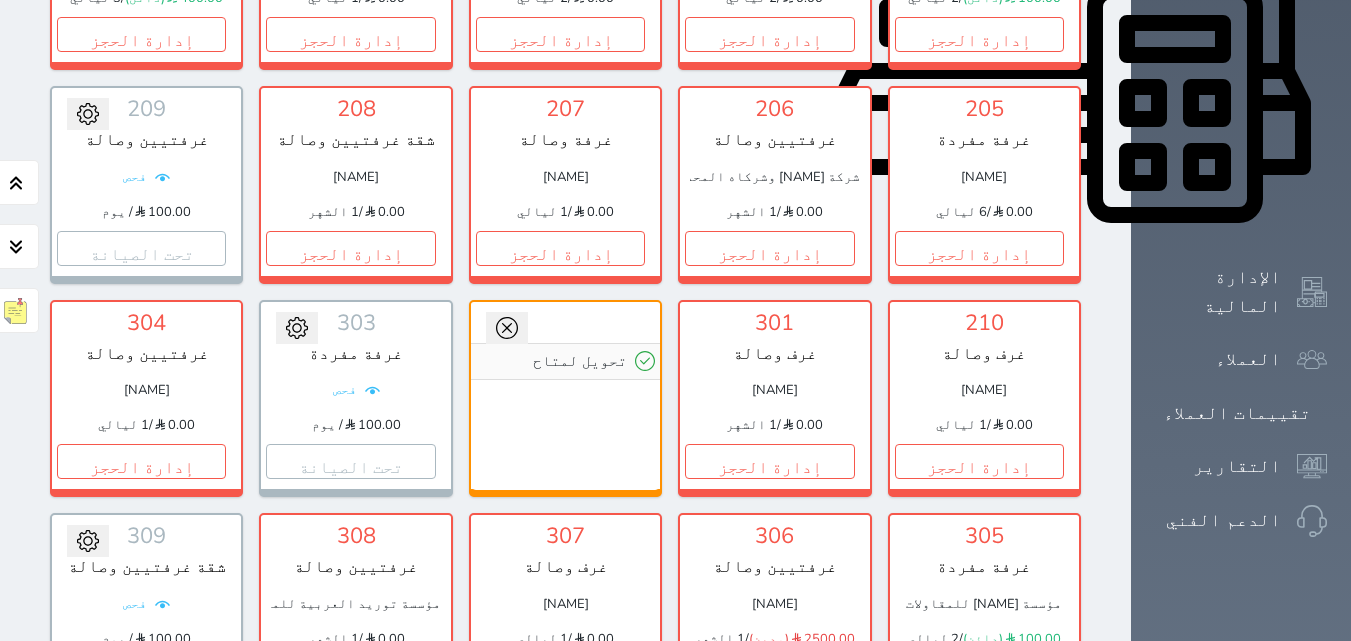 drag, startPoint x: 353, startPoint y: 95, endPoint x: 352, endPoint y: 121, distance: 26.019224 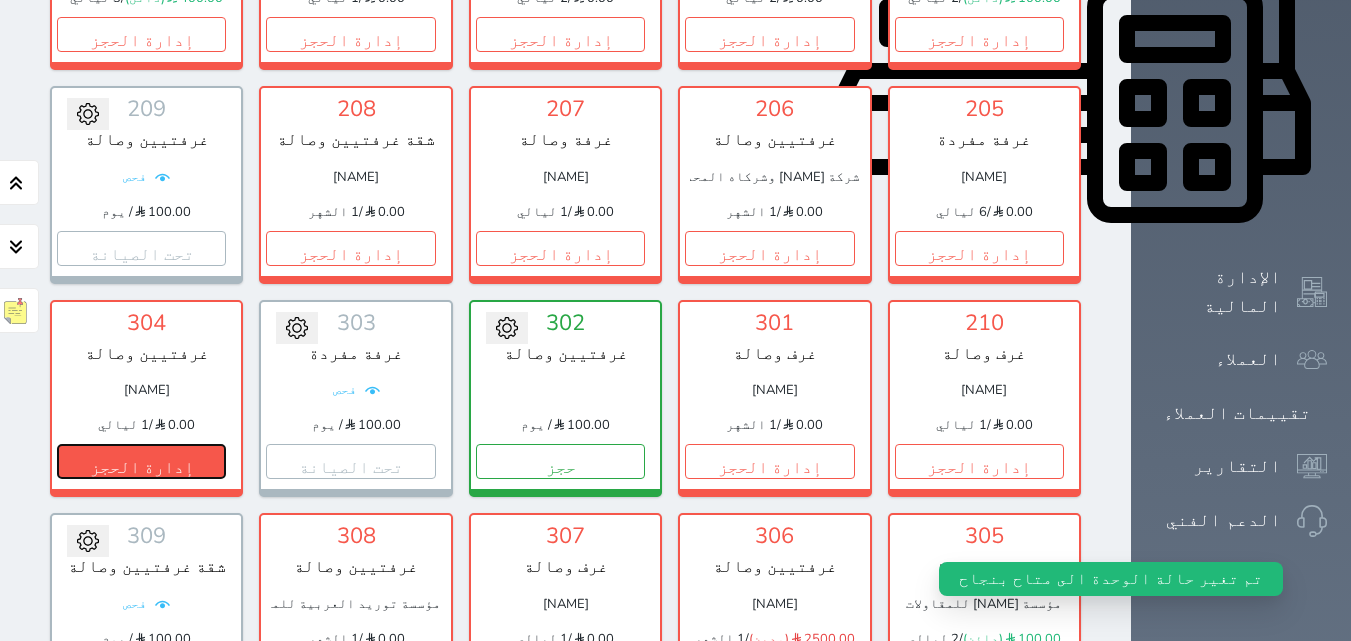 click on "إدارة الحجز" at bounding box center (141, 461) 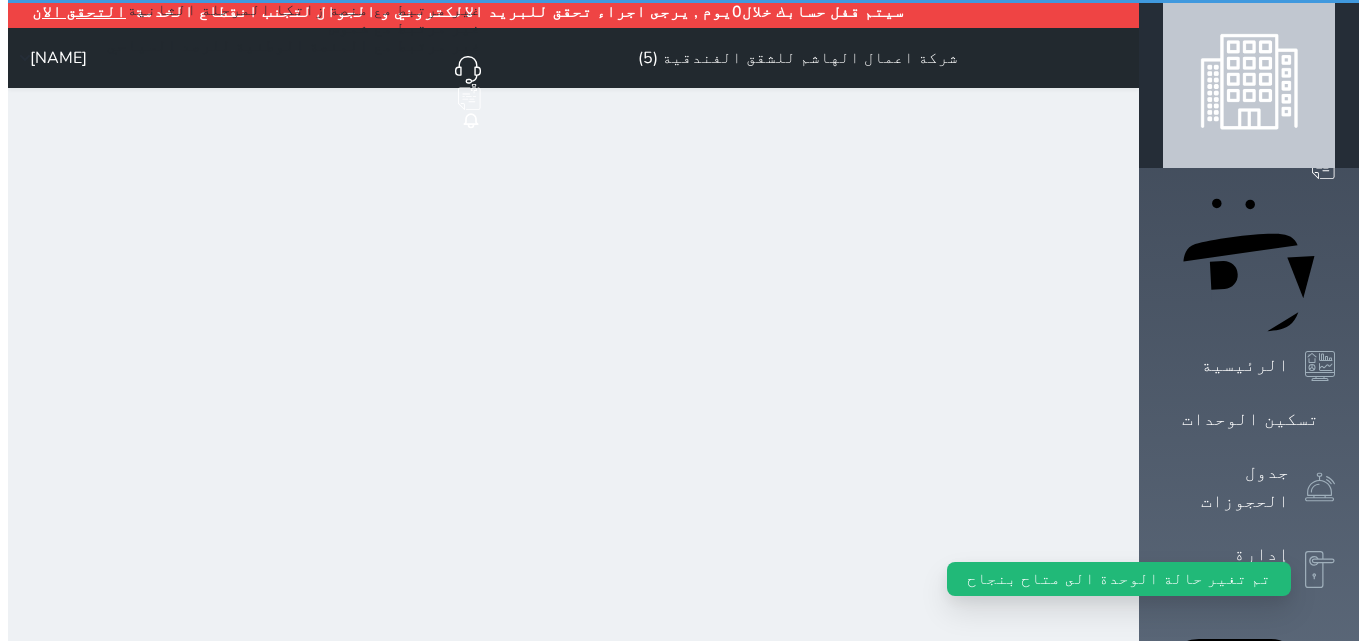 scroll, scrollTop: 0, scrollLeft: 0, axis: both 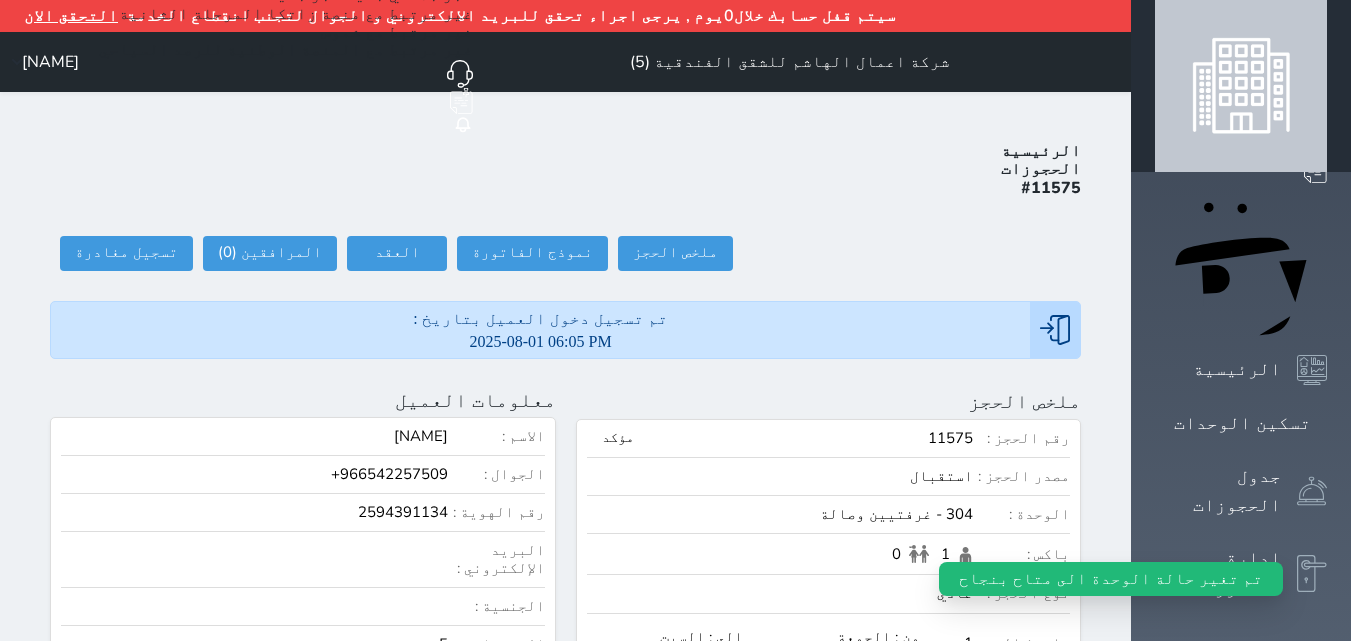 select 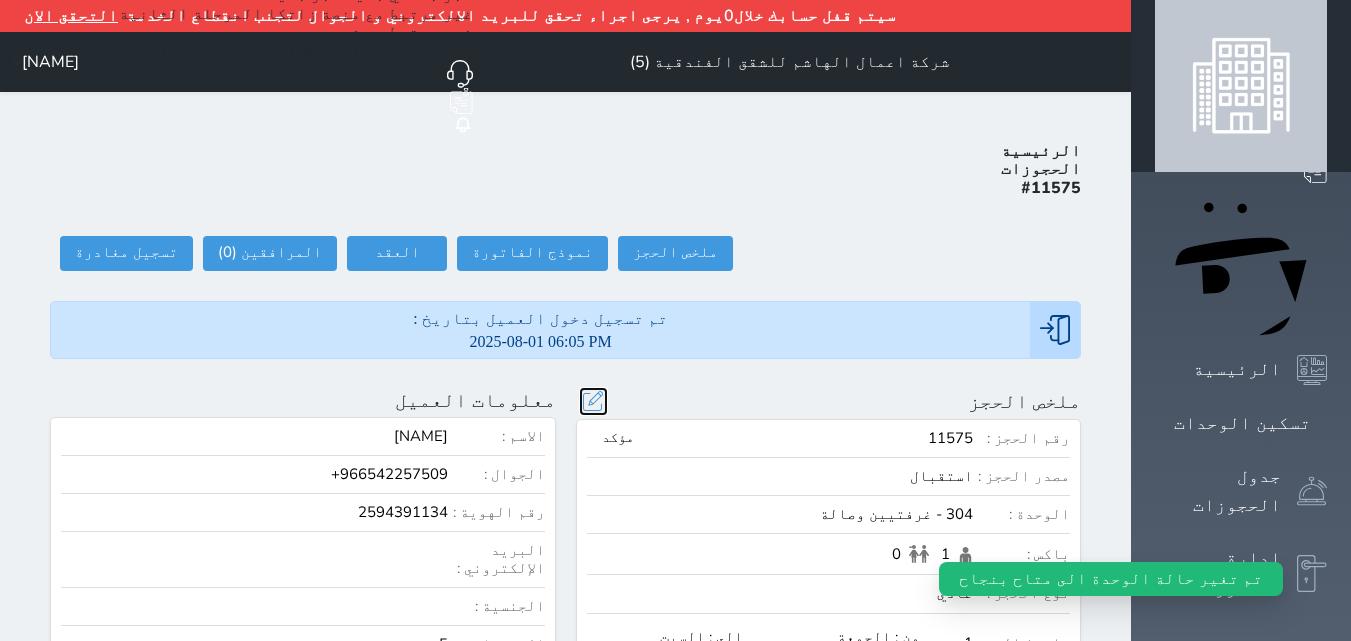 click at bounding box center [593, 401] 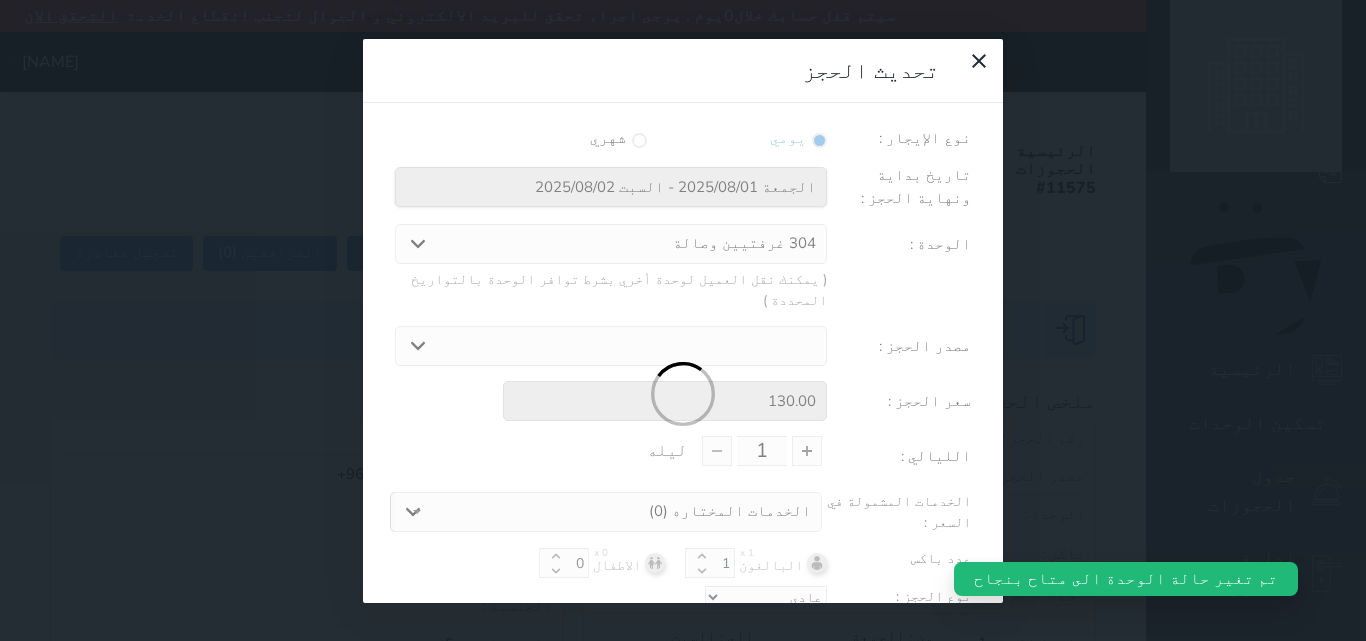 click at bounding box center (683, 395) 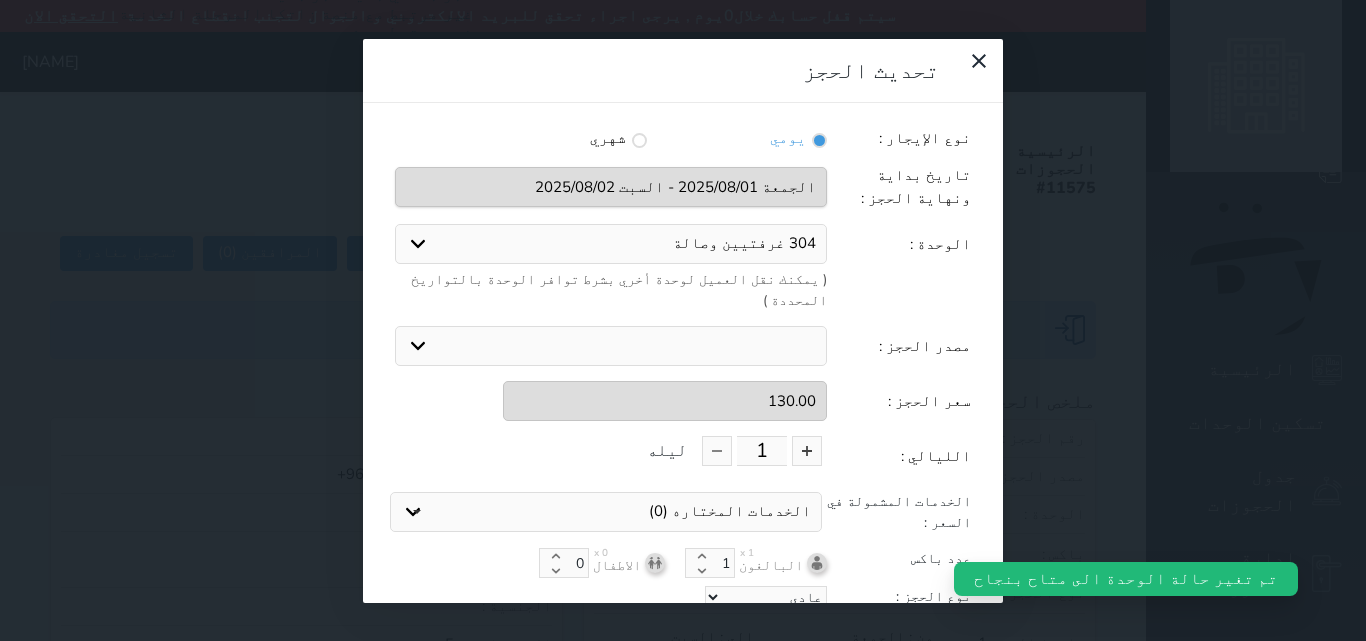 click on "304 غرفتيين وصالة" at bounding box center (611, 244) 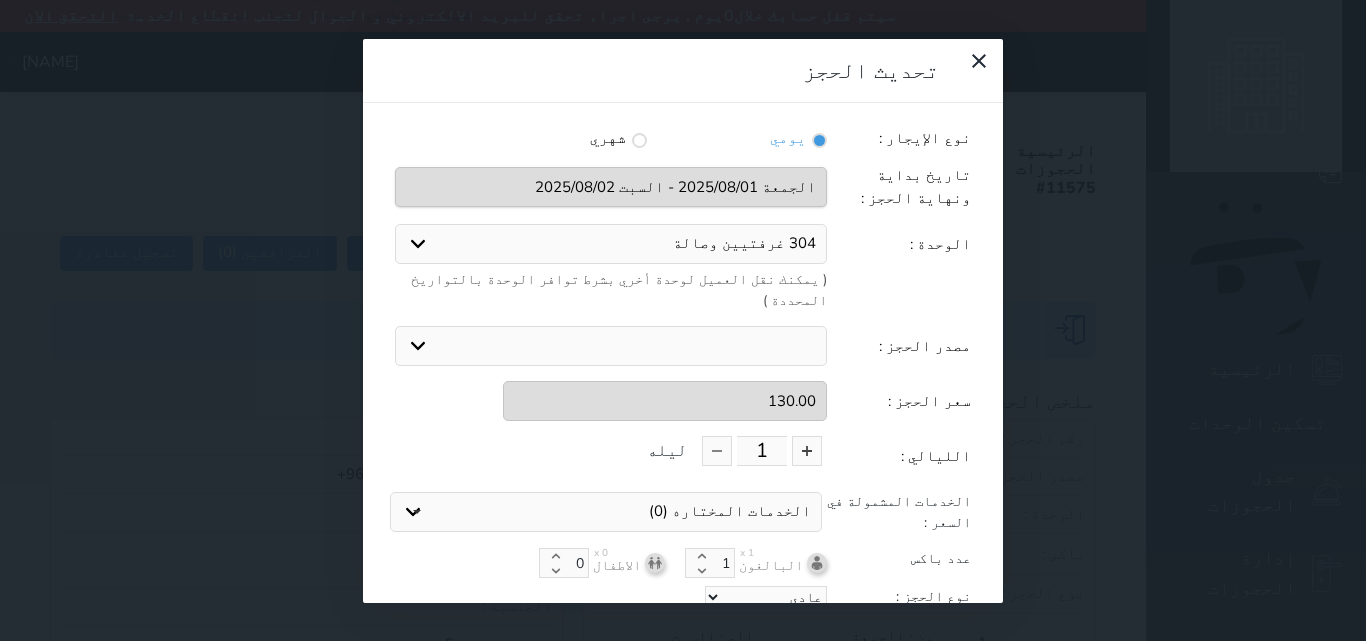 click on "304 غرفتيين وصالة" at bounding box center (611, 244) 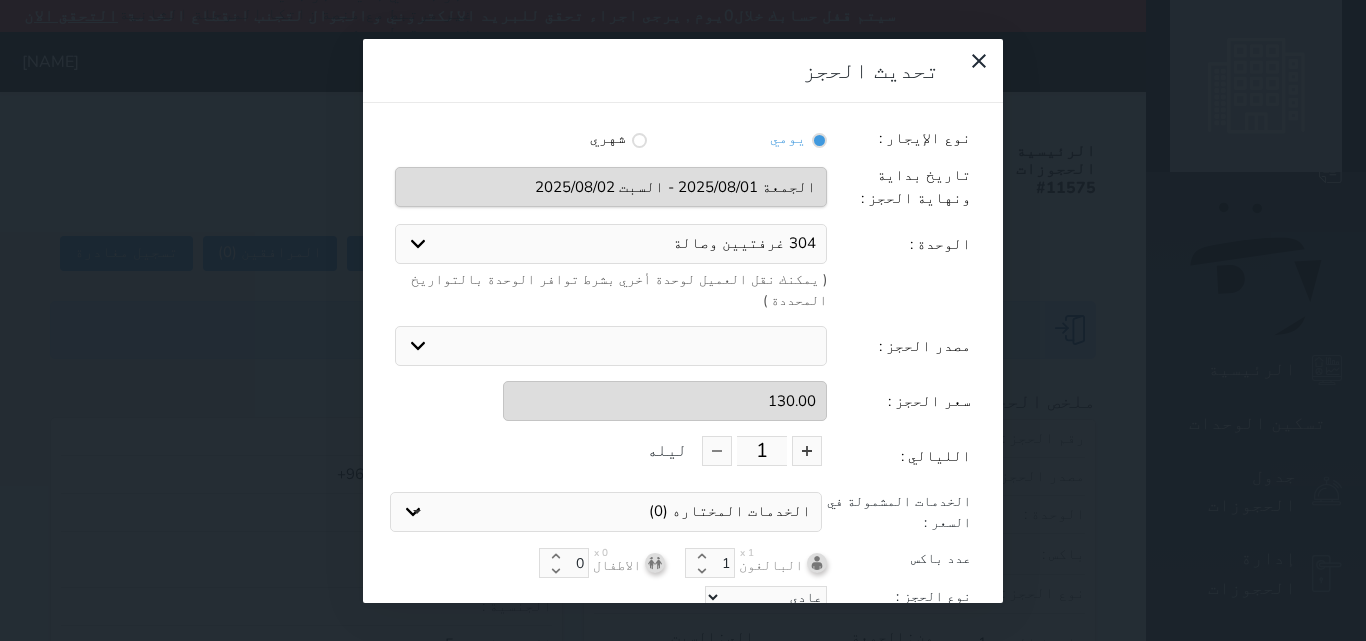 click on "304 غرفتيين وصالة   307 غرف وصالة 106 شقة غرفتيين وصالة 302 غرفتيين وصالة 401 غرفتيين وصالة 105 غرفة مفردة 107 غرفة مفردة 404 غرفة مفردة 406 غرفة مفردة 412 غرفة مفردة 415 غرفة مفردة" at bounding box center [611, 244] 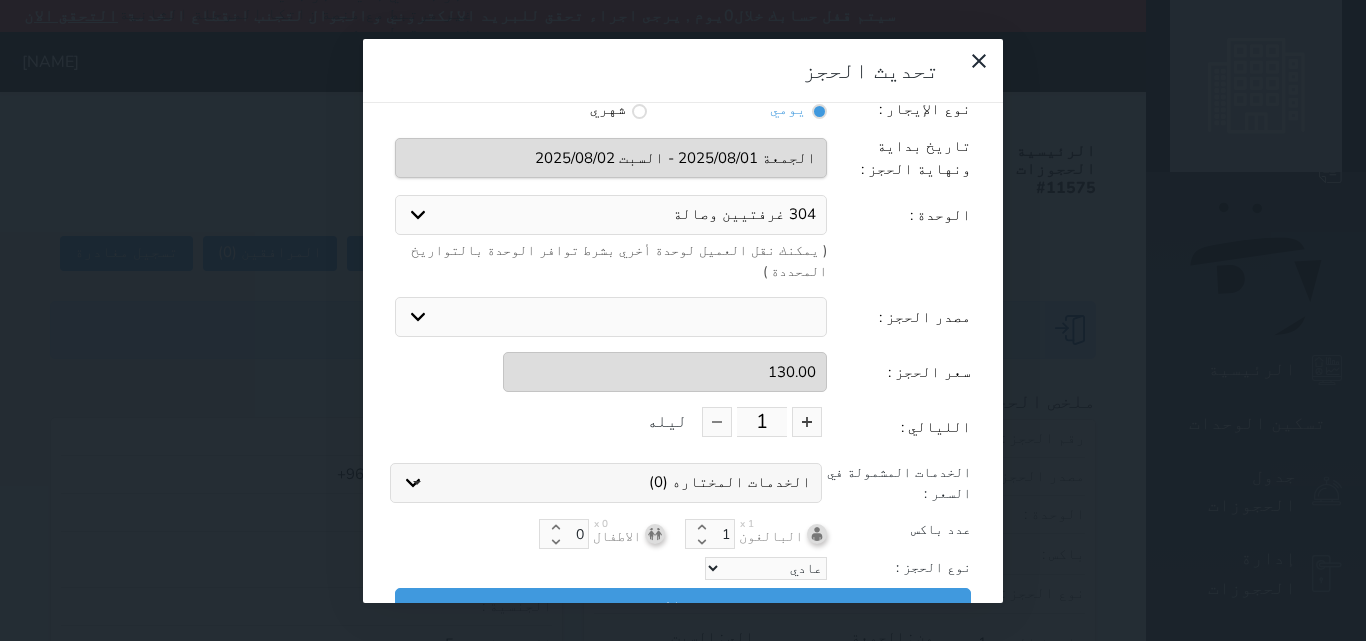 scroll, scrollTop: 45, scrollLeft: 0, axis: vertical 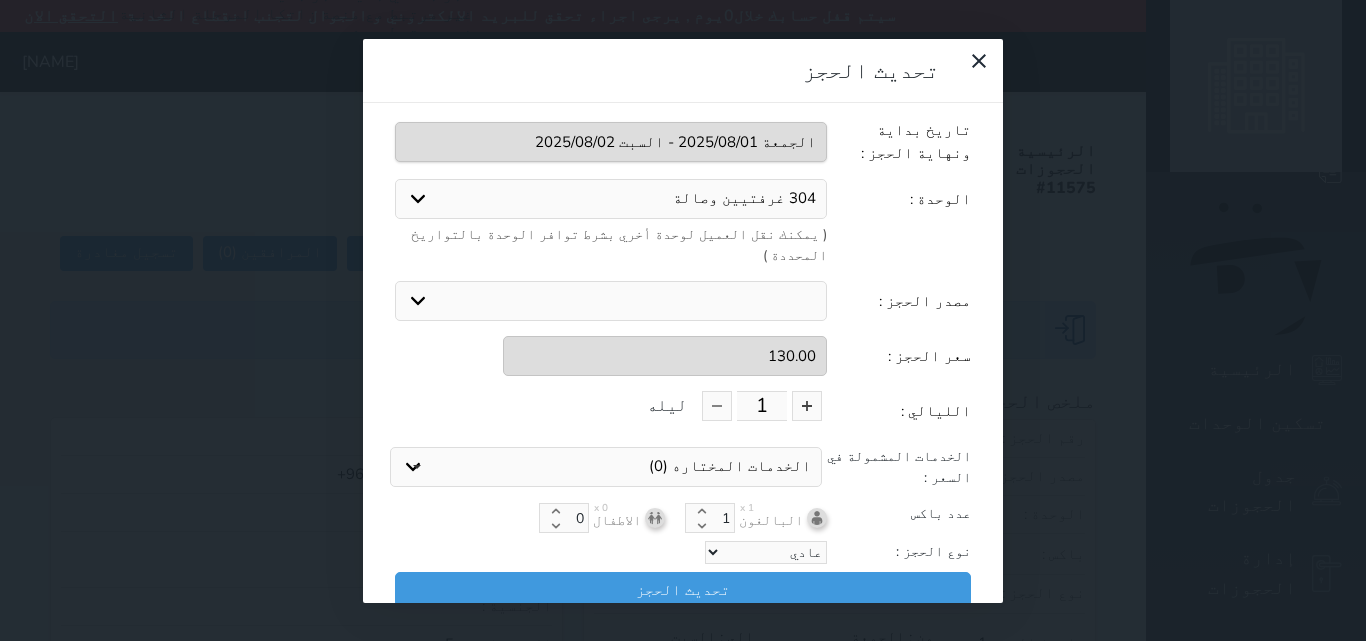 click on "304 غرفتيين وصالة   307 غرف وصالة 106 شقة غرفتيين وصالة 302 غرفتيين وصالة 401 غرفتيين وصالة 105 غرفة مفردة 107 غرفة مفردة 404 غرفة مفردة 406 غرفة مفردة 412 غرفة مفردة 415 غرفة مفردة" at bounding box center [611, 199] 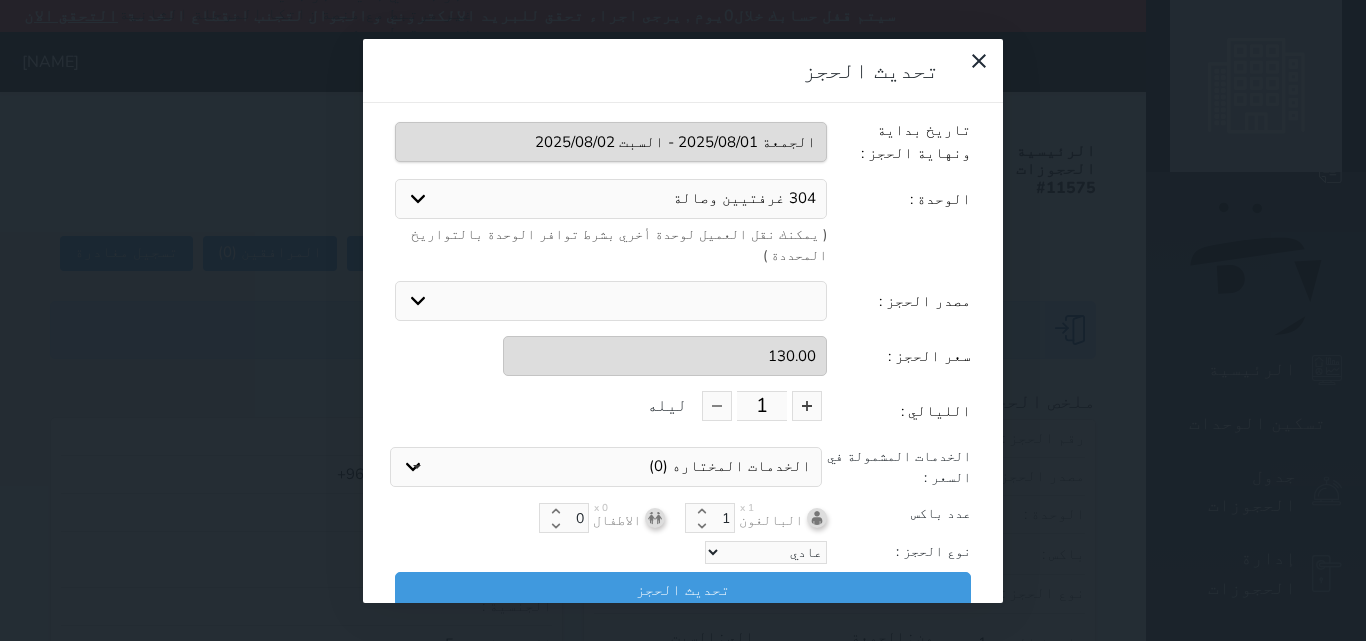 select on "25694" 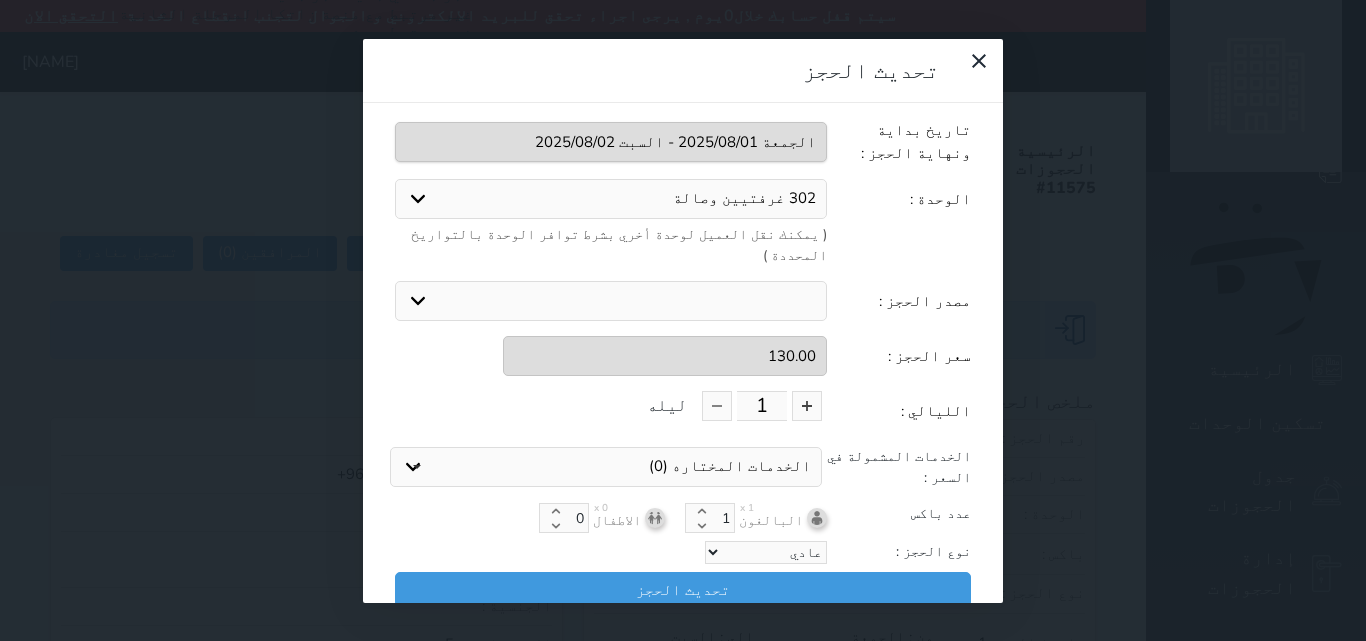 click on "304 غرفتيين وصالة   307 غرف وصالة 106 شقة غرفتيين وصالة 302 غرفتيين وصالة 401 غرفتيين وصالة 105 غرفة مفردة 107 غرفة مفردة 404 غرفة مفردة 406 غرفة مفردة 412 غرفة مفردة 415 غرفة مفردة" at bounding box center [611, 199] 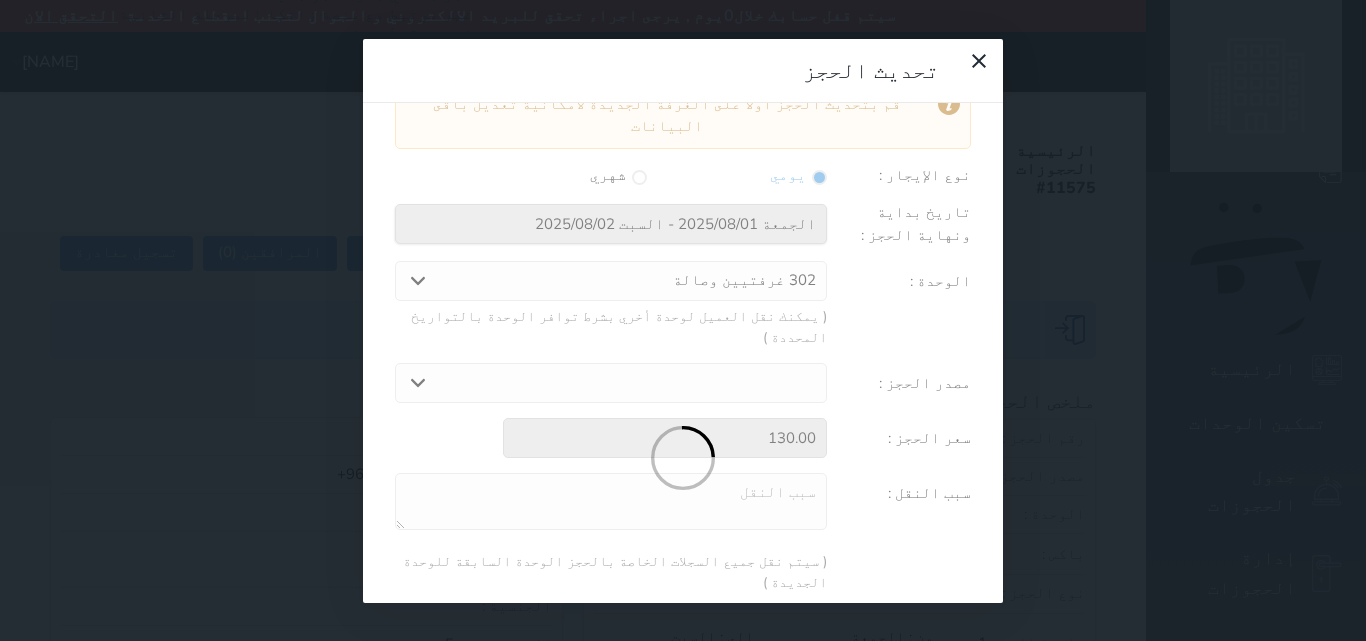scroll, scrollTop: 104, scrollLeft: 0, axis: vertical 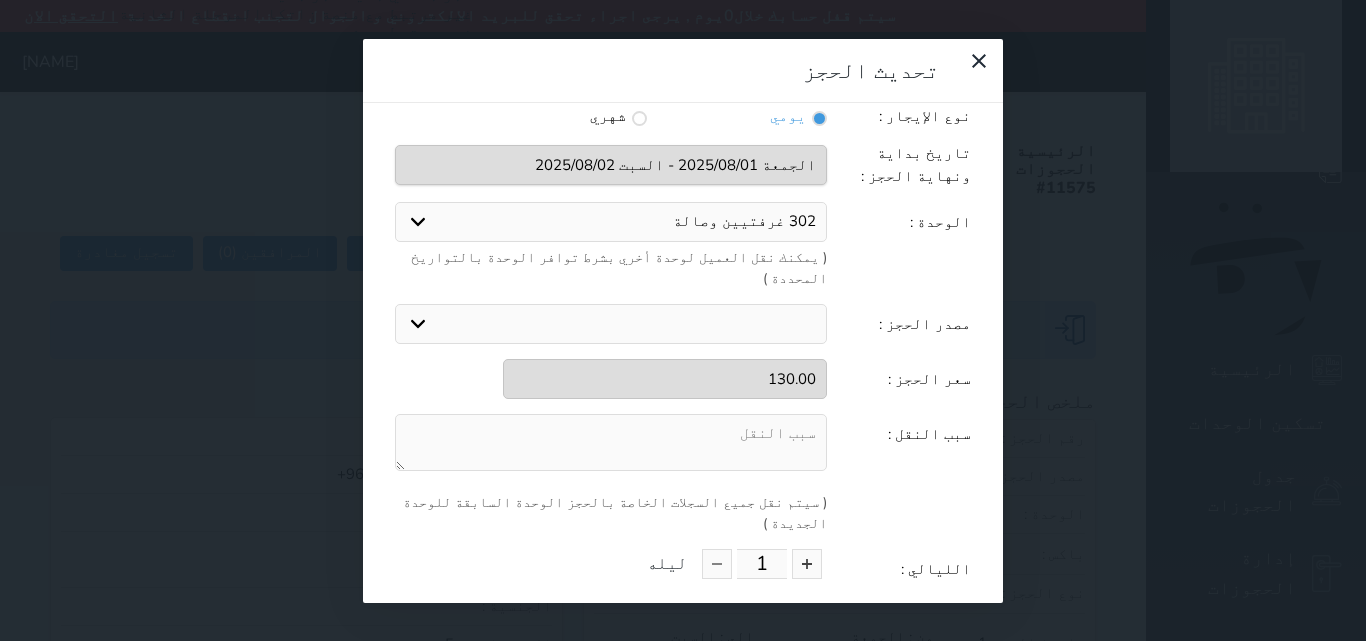 click at bounding box center (611, 442) 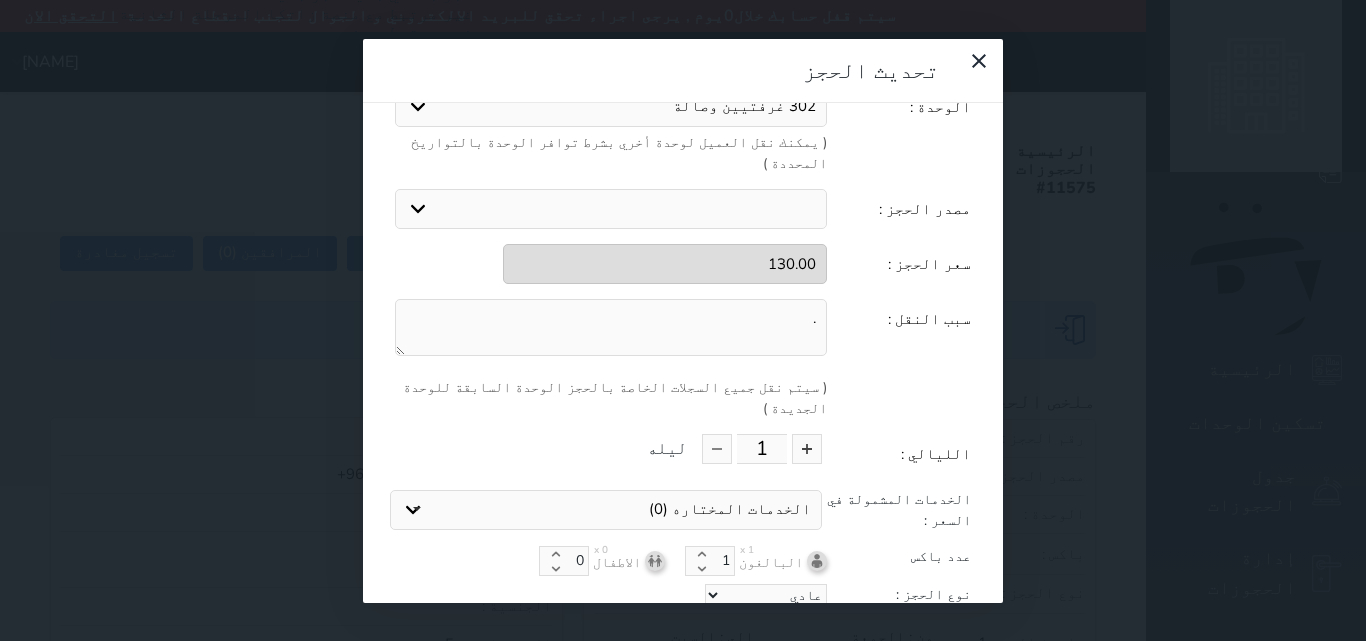 type on "." 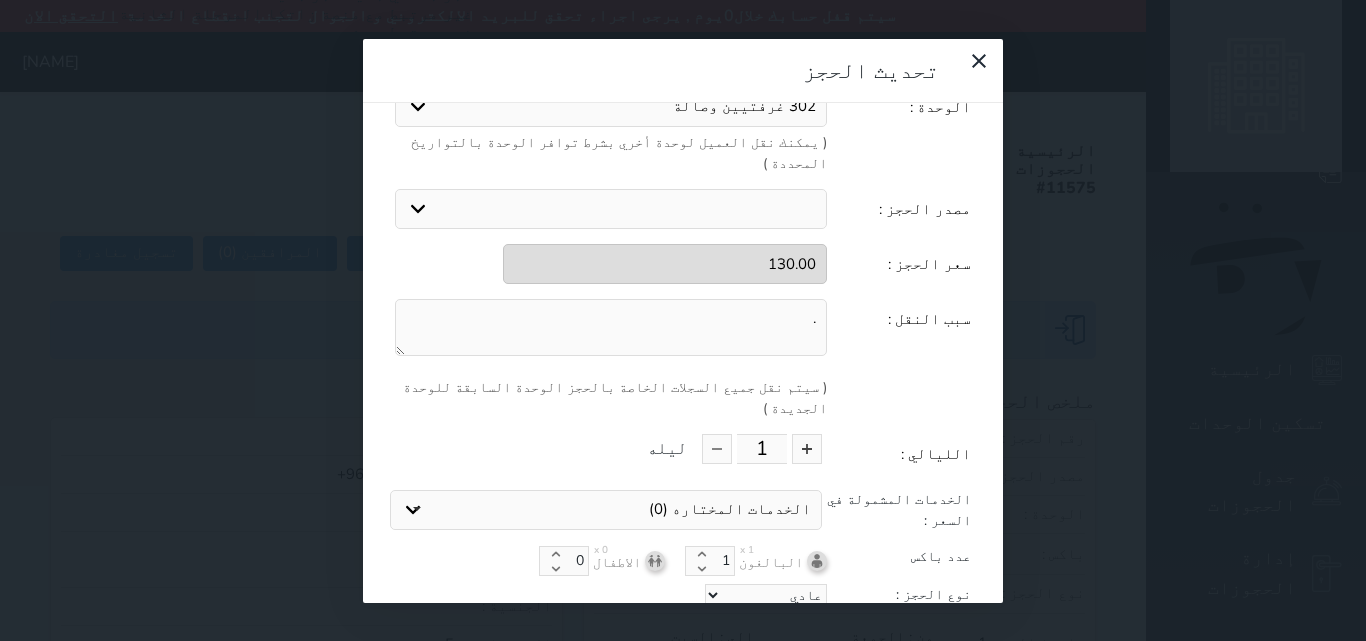 click on "تحديث الحجز" at bounding box center (683, 632) 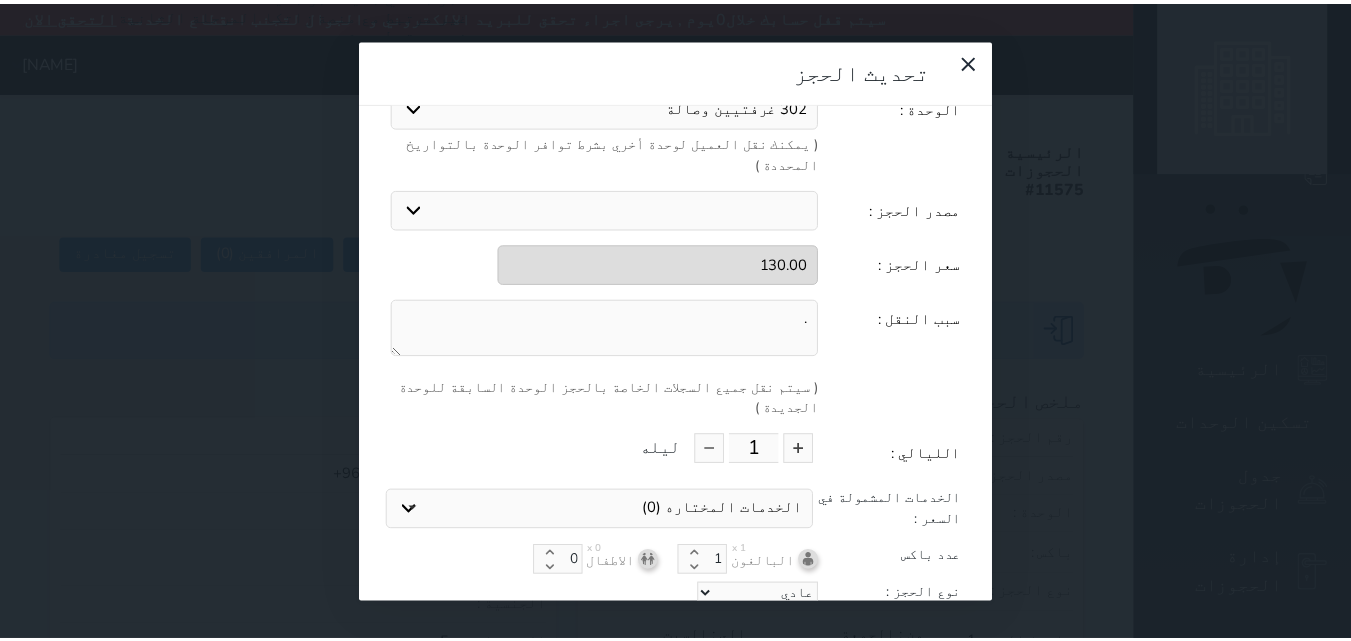 scroll, scrollTop: 104, scrollLeft: 0, axis: vertical 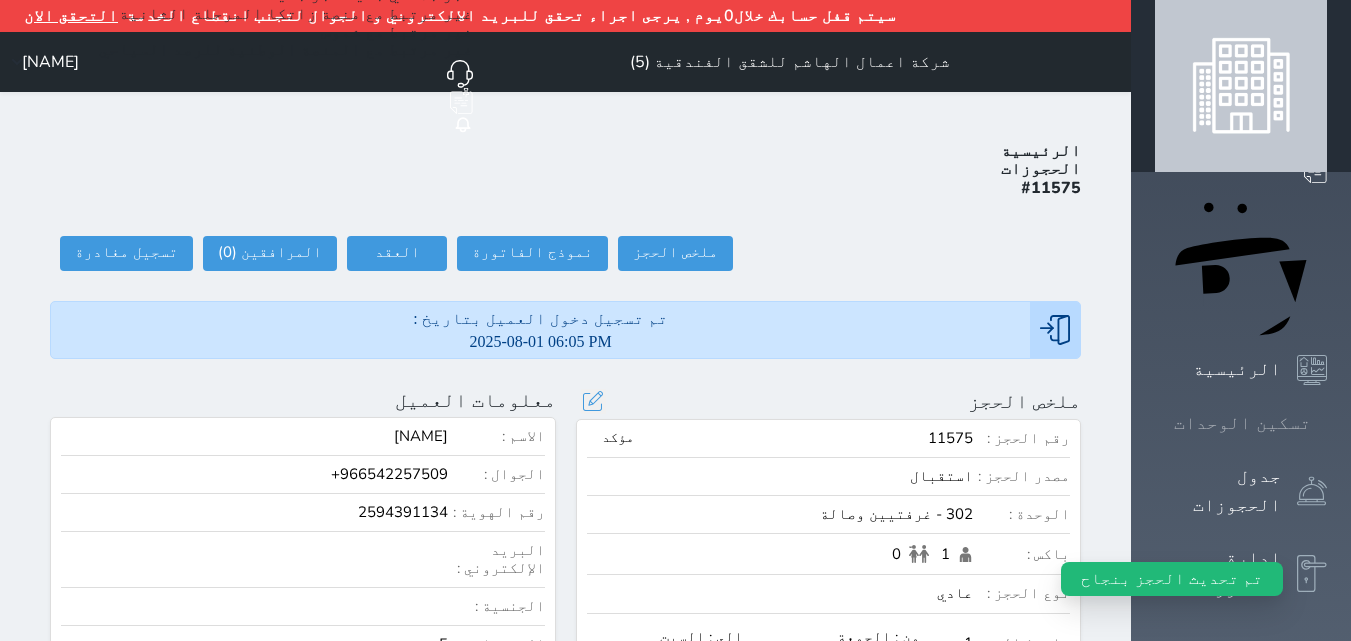 click on "تسكين الوحدات" at bounding box center [1242, 423] 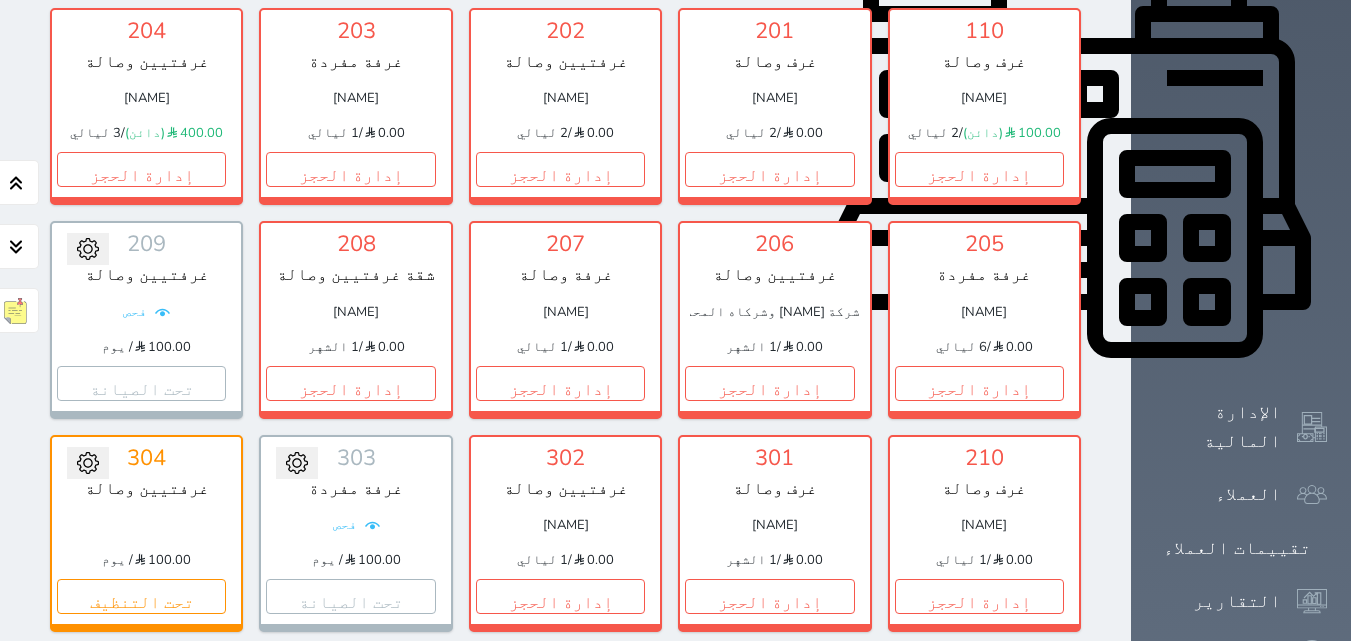 scroll, scrollTop: 800, scrollLeft: 0, axis: vertical 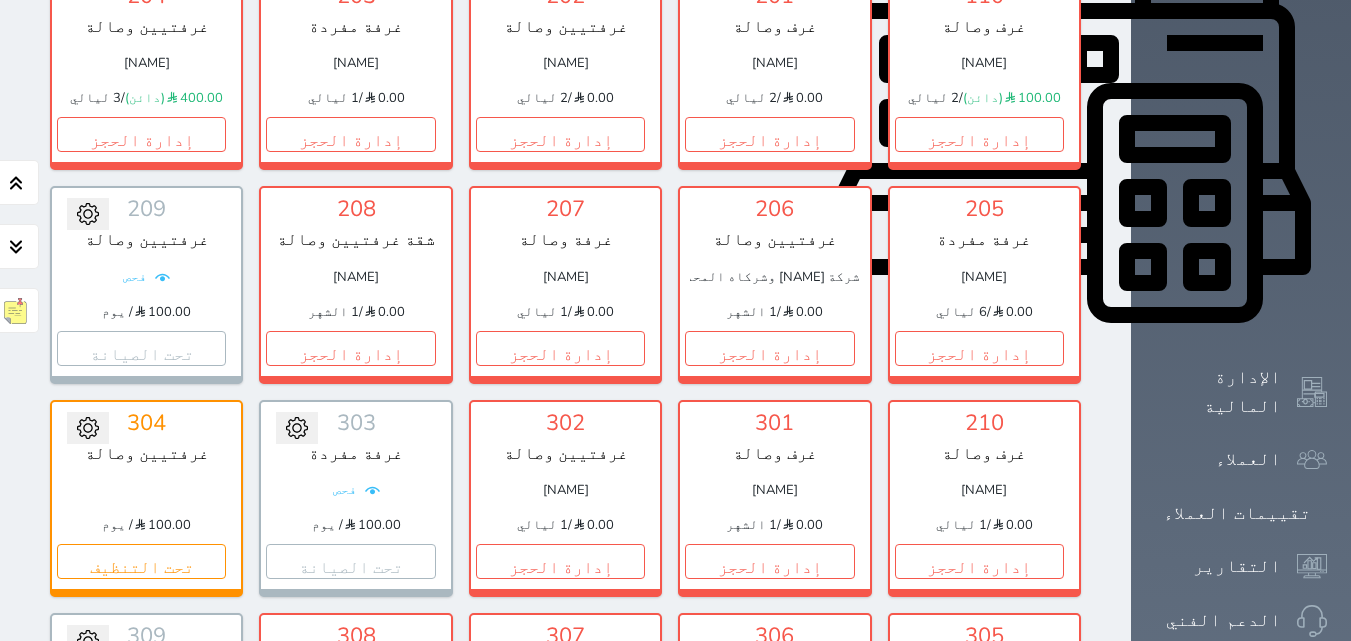click on "إدارة الحجز" at bounding box center (560, 774) 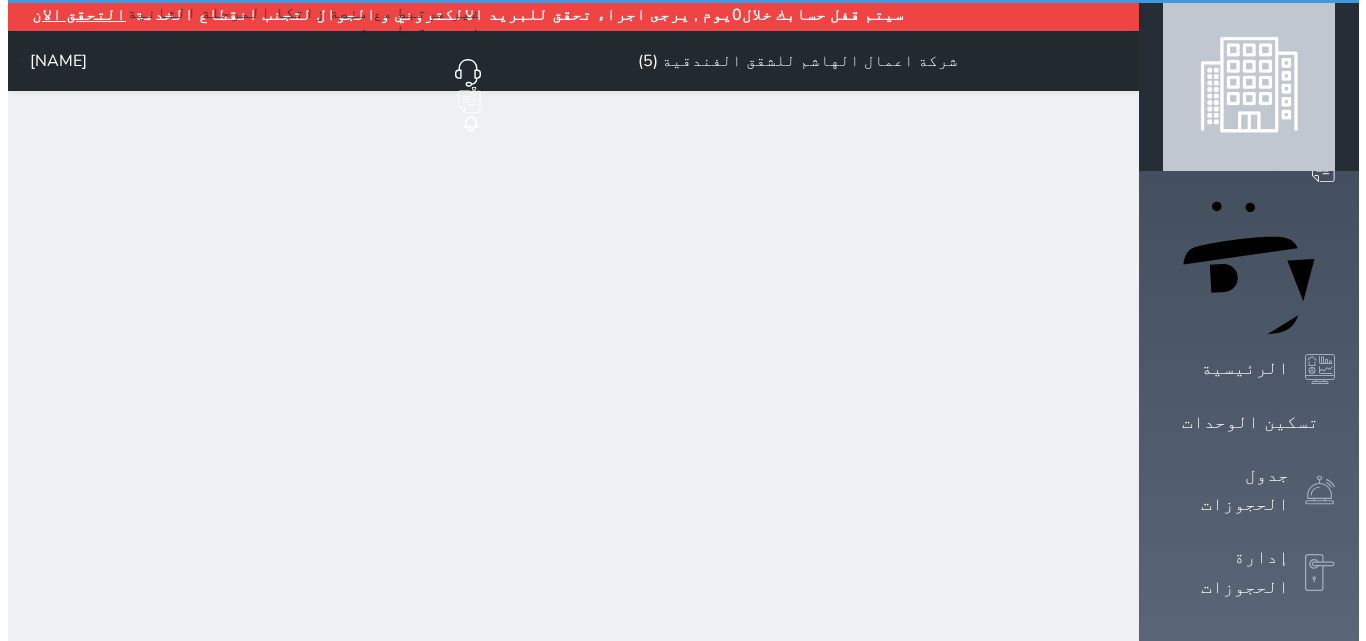 scroll, scrollTop: 0, scrollLeft: 0, axis: both 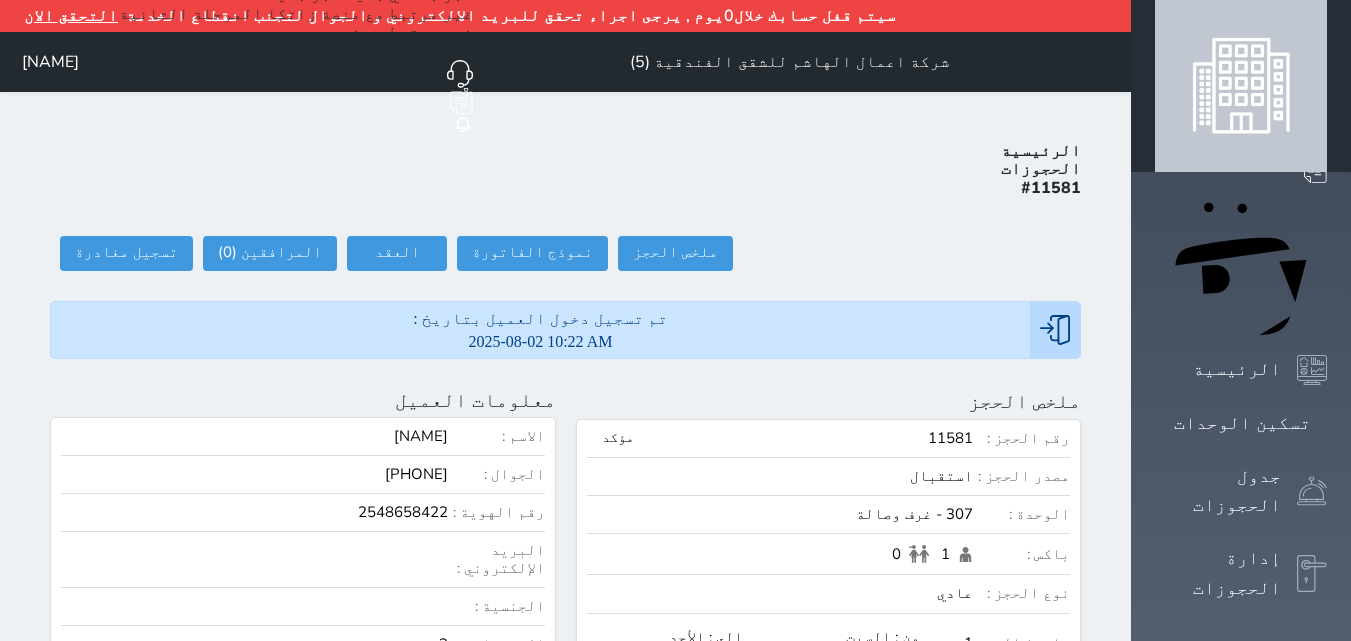 click on "الاسم *     الجنس    اختر الجنس   ذكر انثى   تاريخ الميلاد         تاريخ الميلاد الهجرى         صلة القرابة
اختر صلة القرابة   ابن ابنه زوجة اخ اخت اب ام زوج أخرى   نوع العميل   اختر نوع   مواطن مواطن خليجي" at bounding box center (565, 981) 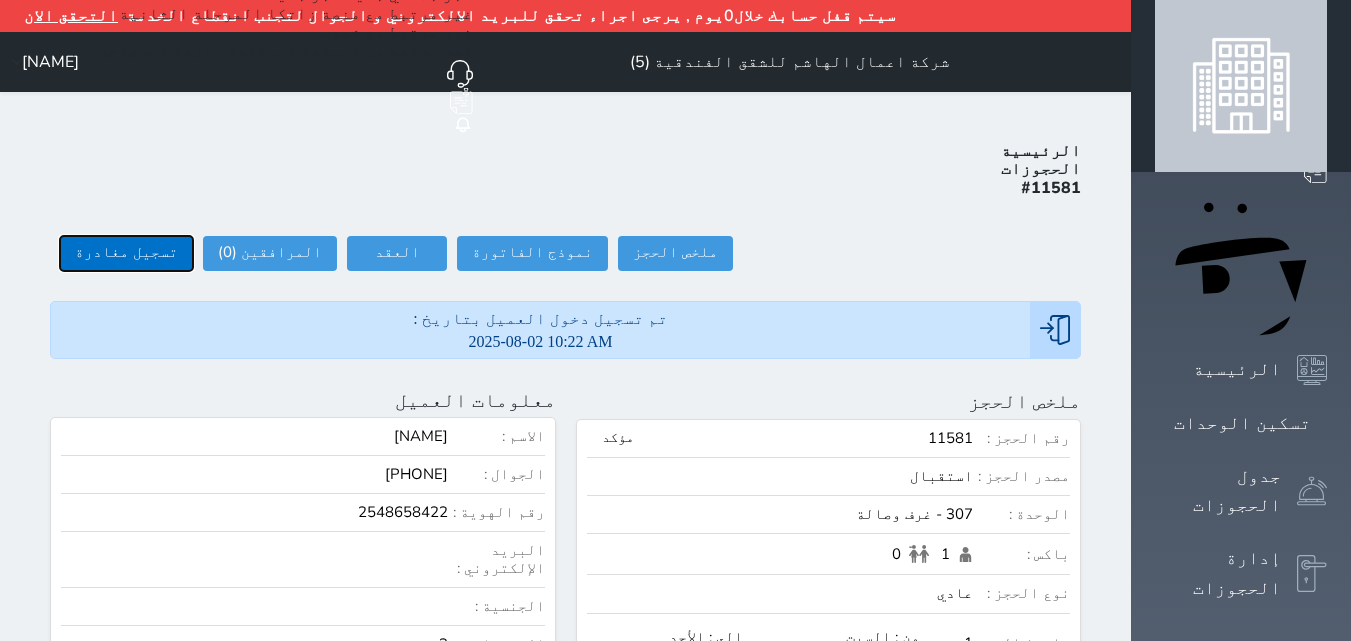 click on "تسجيل مغادرة" at bounding box center [126, 253] 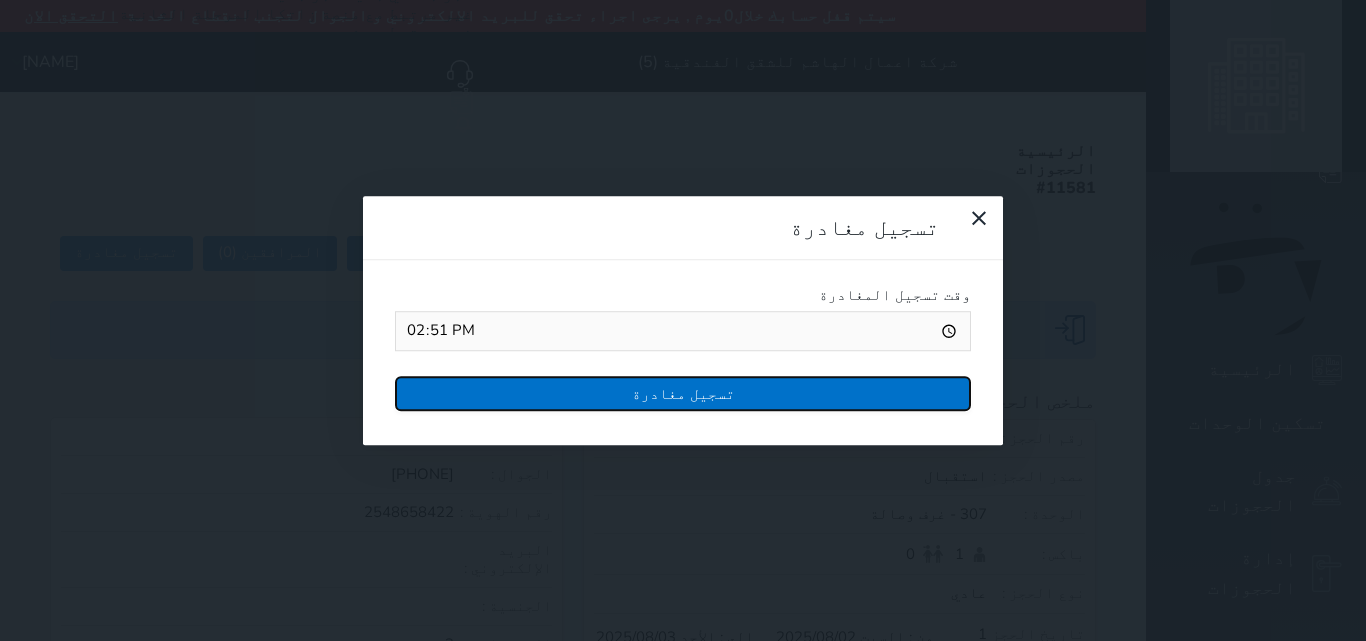 click on "تسجيل مغادرة" at bounding box center (683, 393) 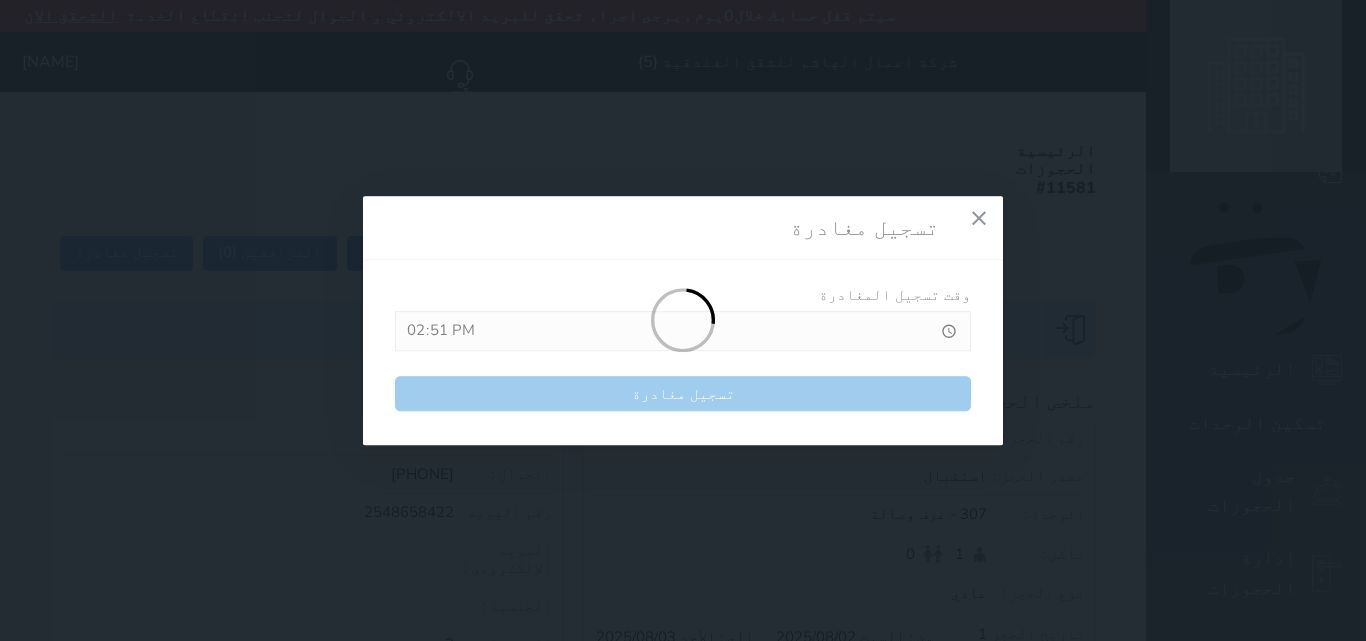 click at bounding box center (683, 321) 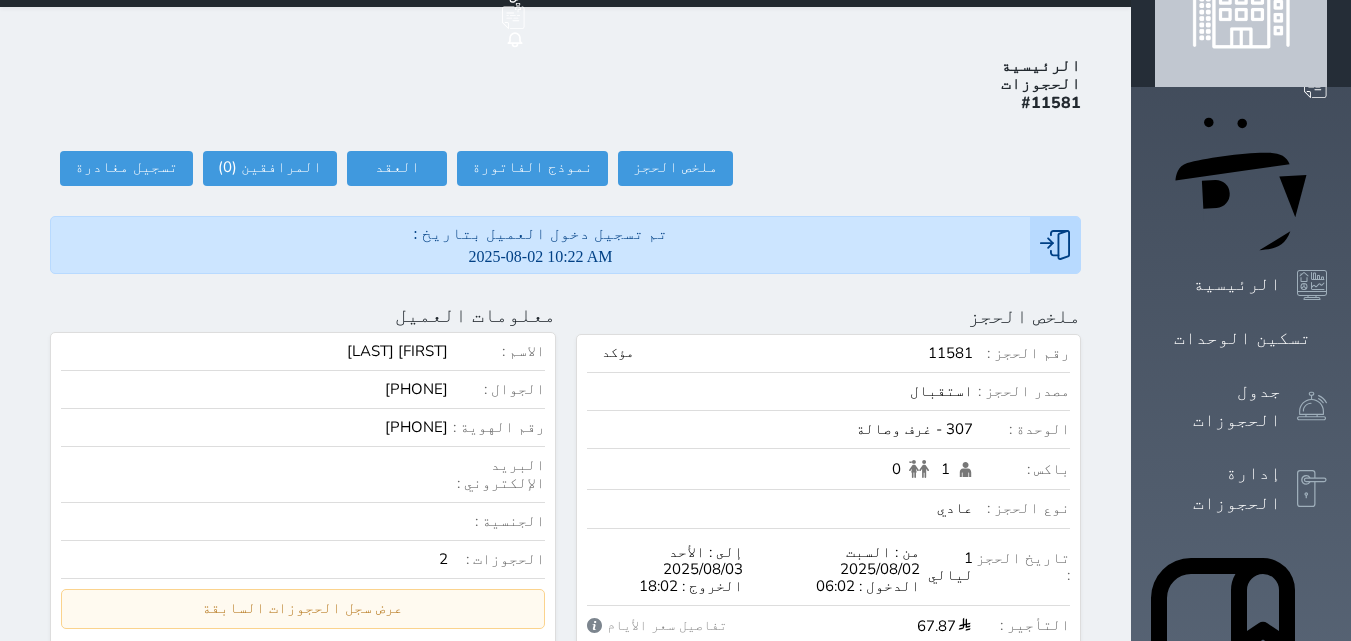 scroll, scrollTop: 0, scrollLeft: 0, axis: both 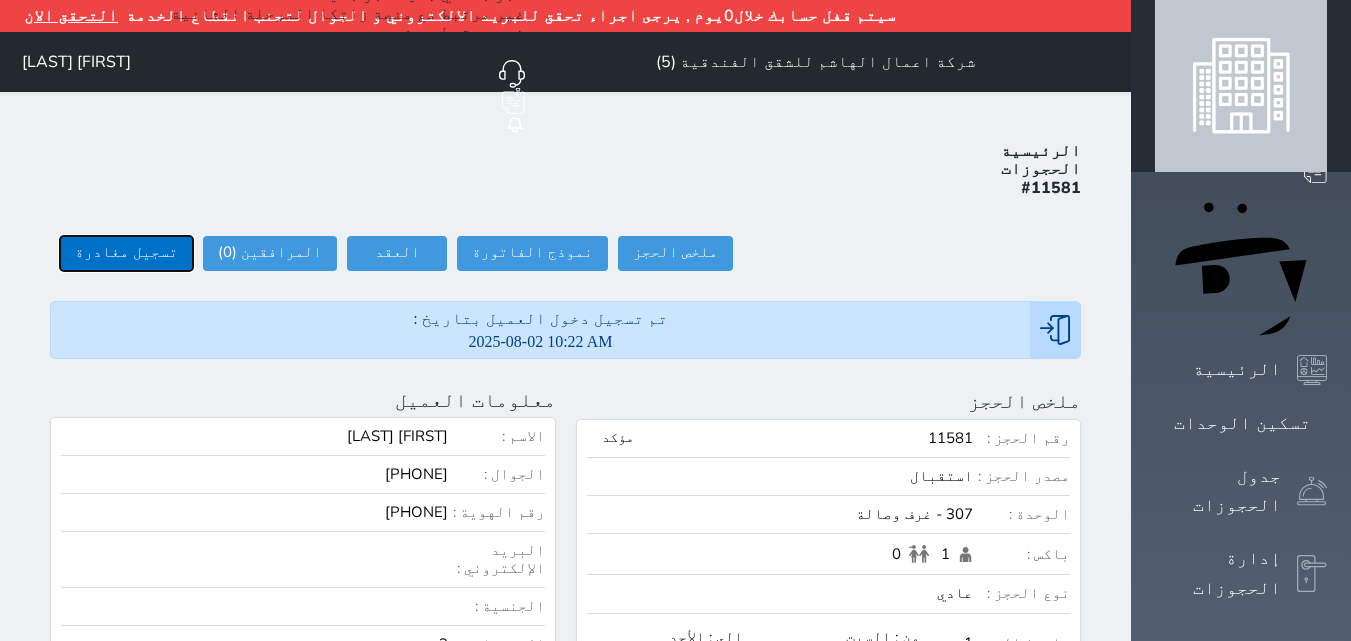 click on "تسجيل مغادرة" at bounding box center (126, 253) 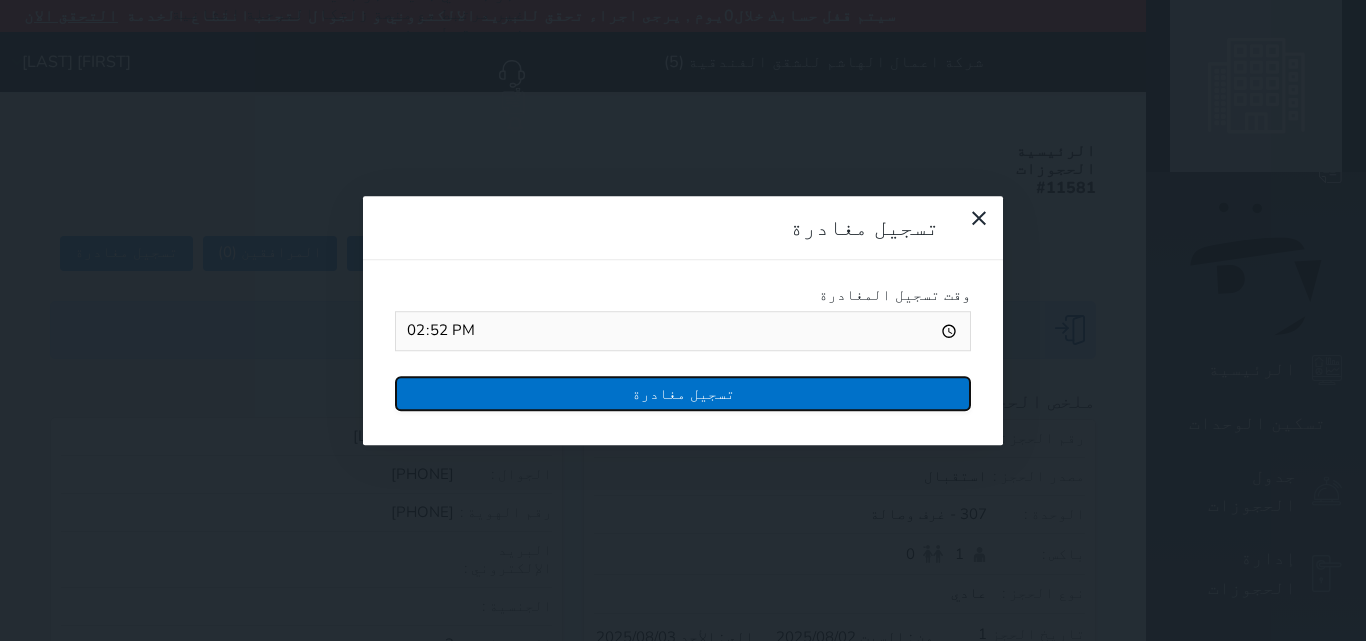 click on "تسجيل مغادرة" at bounding box center [683, 393] 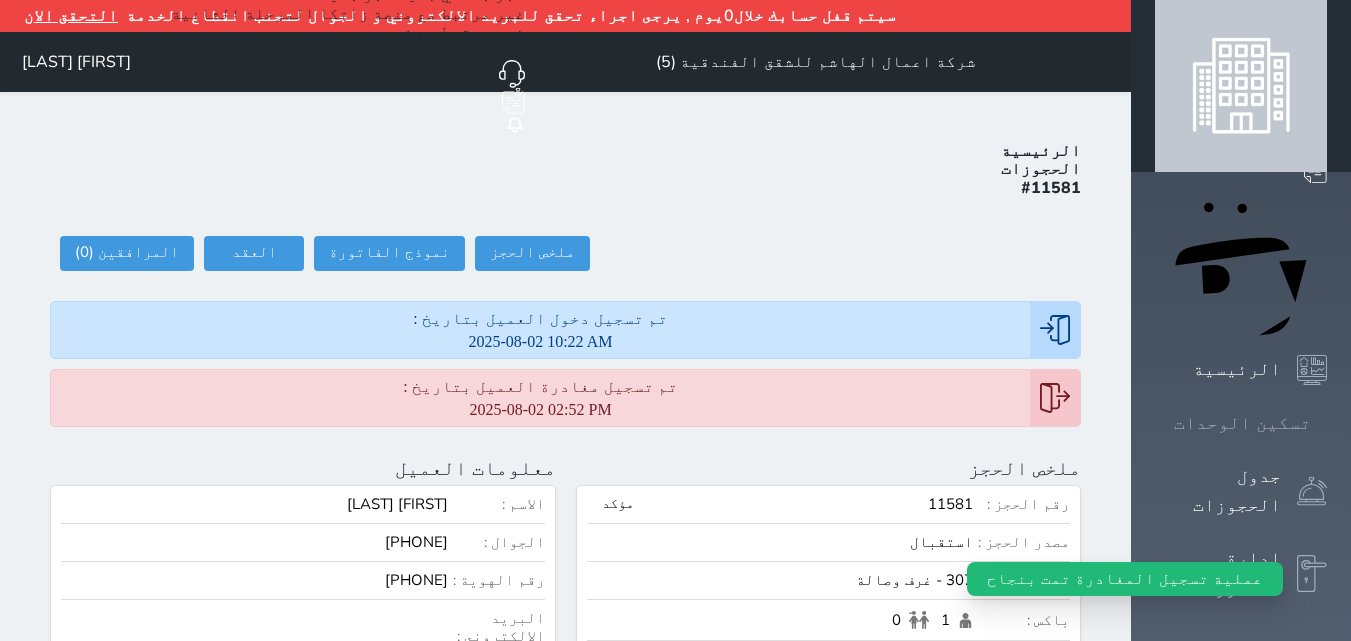 click on "تسكين الوحدات" at bounding box center [1242, 423] 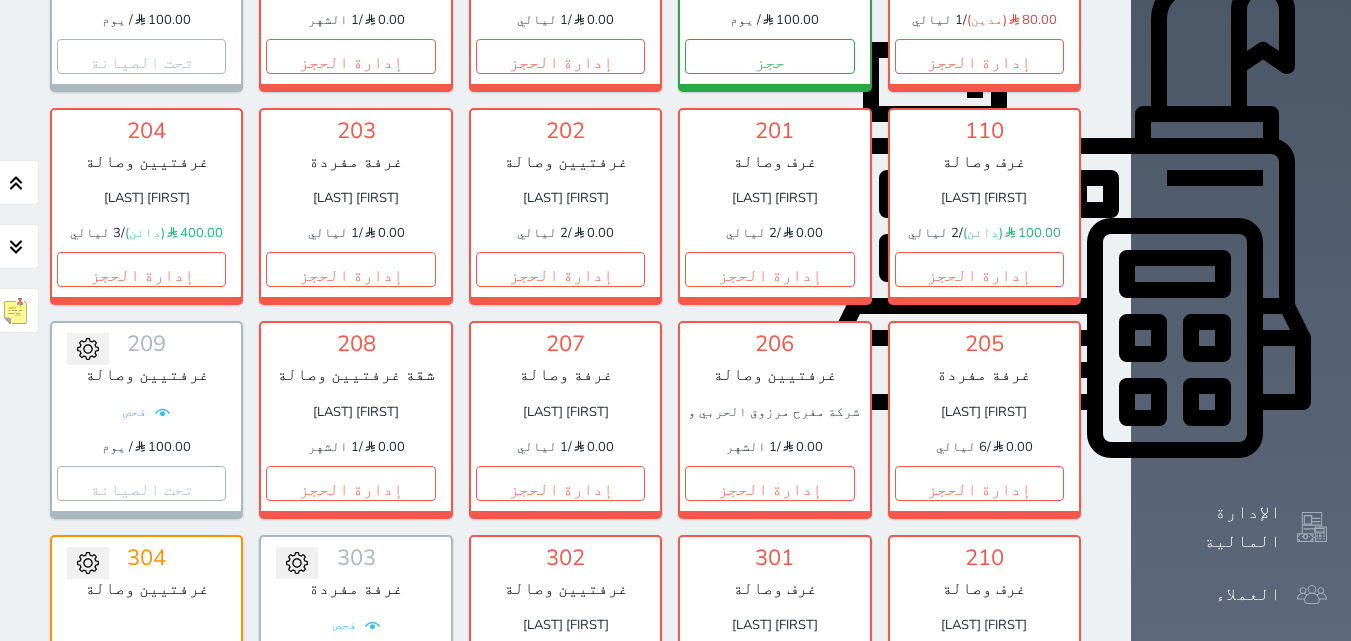 scroll, scrollTop: 700, scrollLeft: 0, axis: vertical 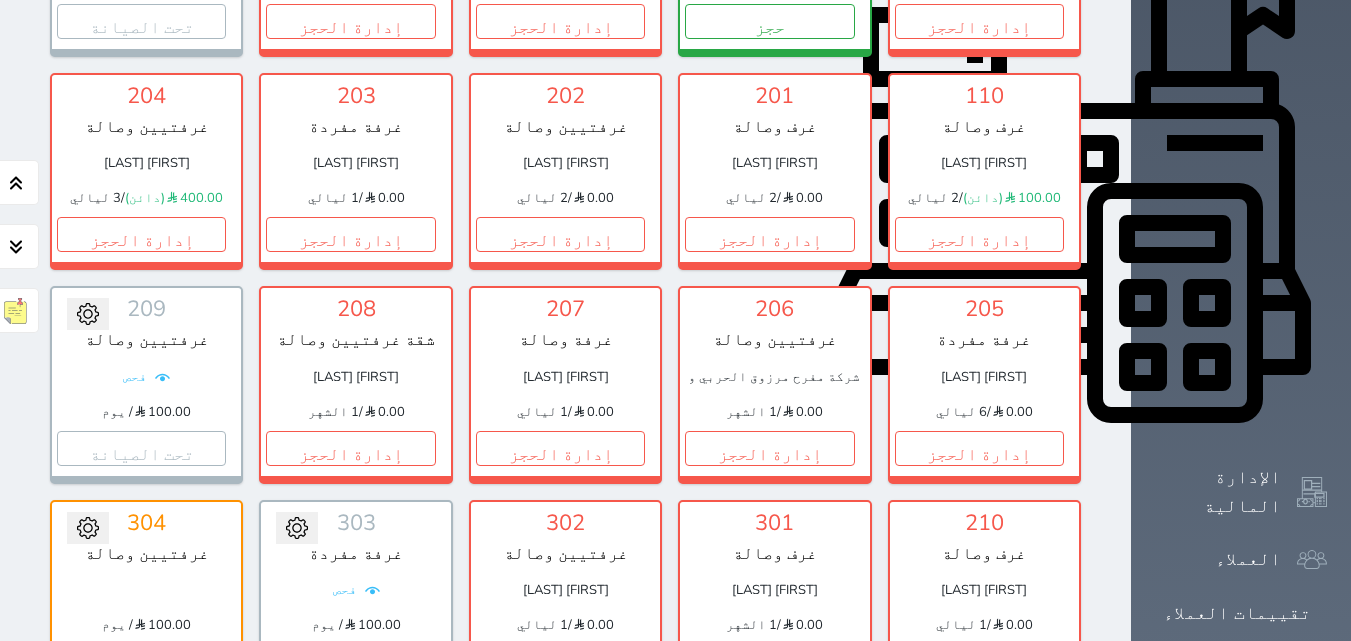 click on "إدارة الحجز" at bounding box center (979, 661) 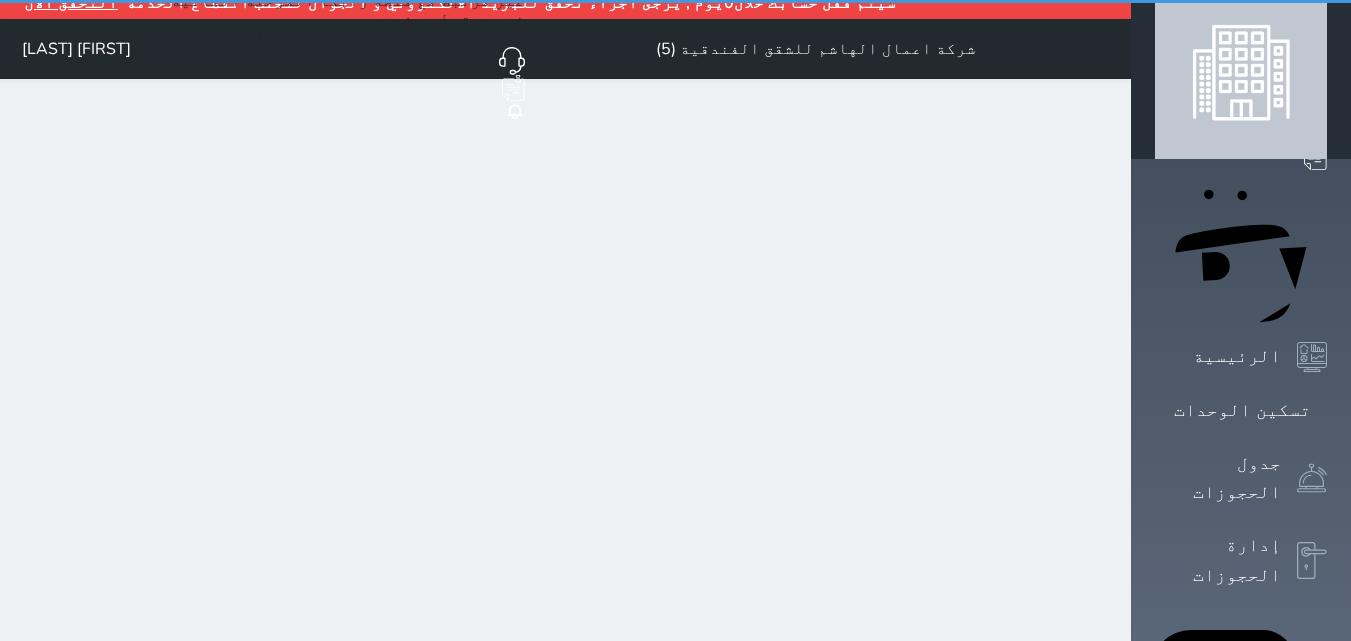 scroll, scrollTop: 0, scrollLeft: 0, axis: both 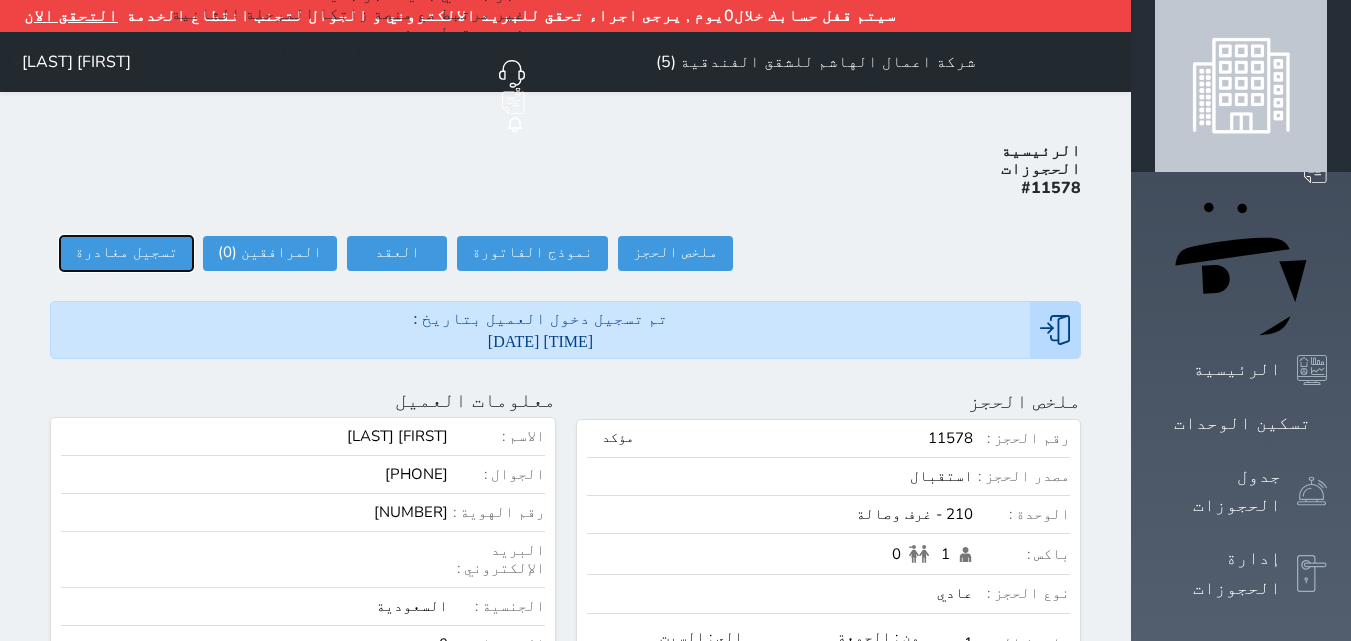 click on "تسجيل مغادرة" at bounding box center (126, 253) 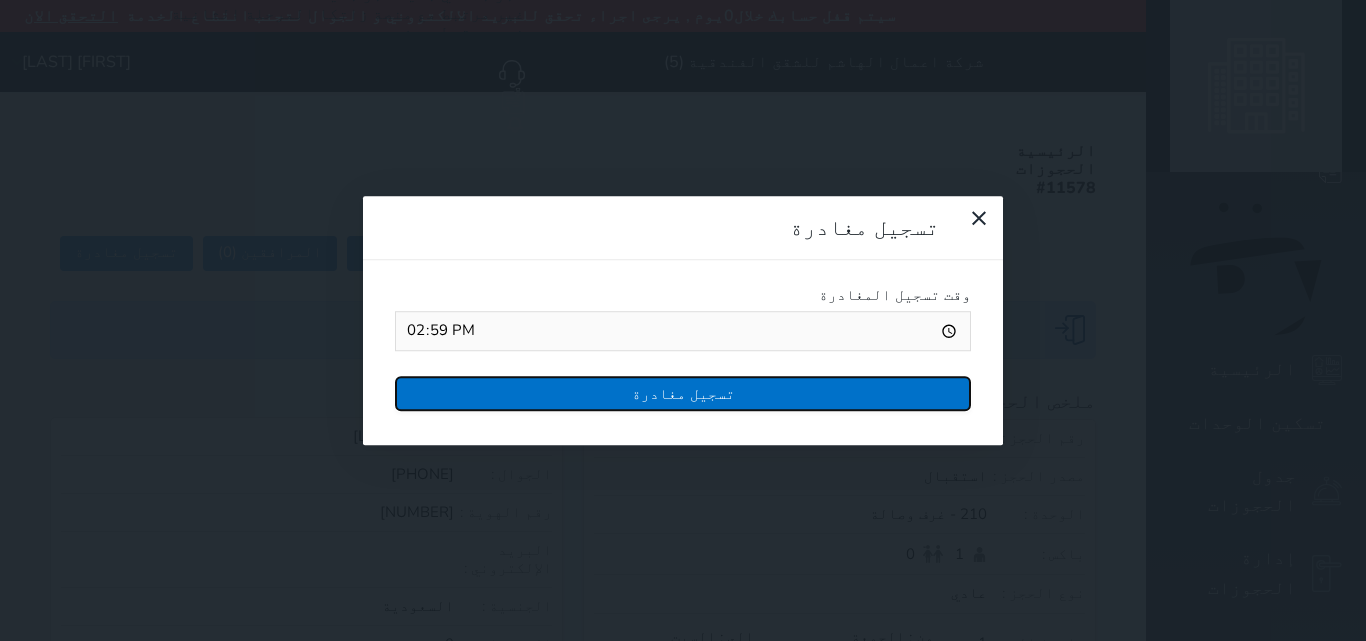 click on "تسجيل مغادرة" at bounding box center [683, 393] 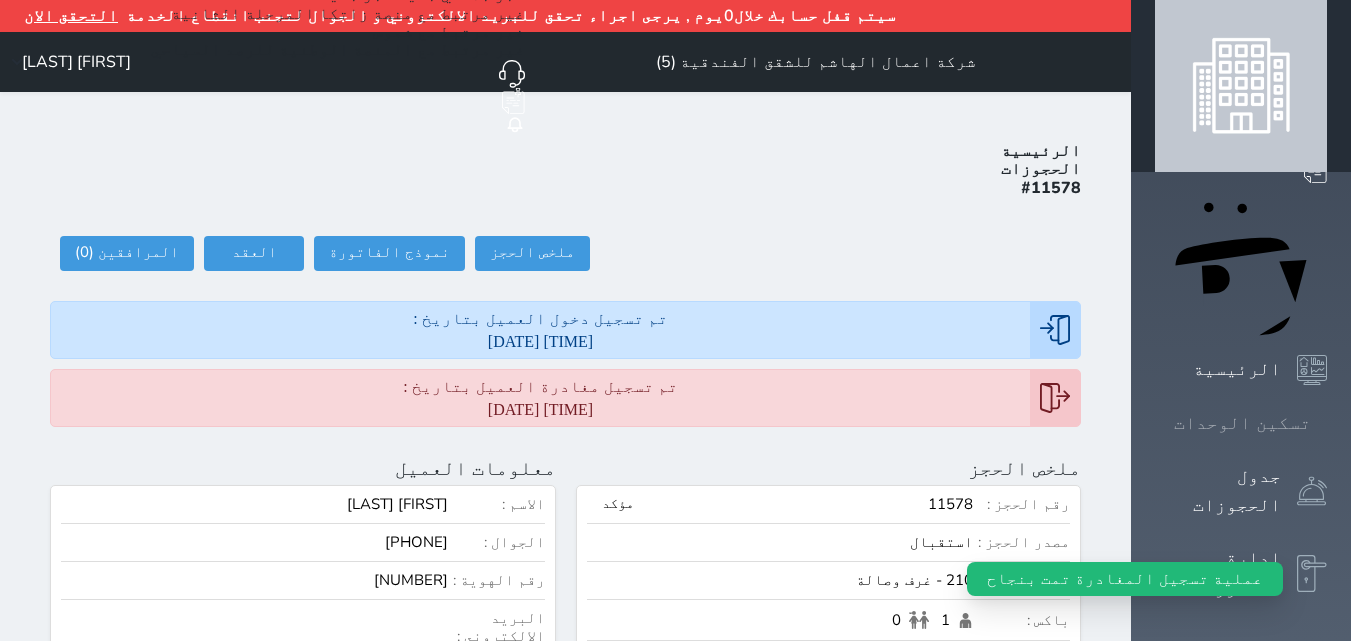 click on "تسكين الوحدات" at bounding box center [1242, 423] 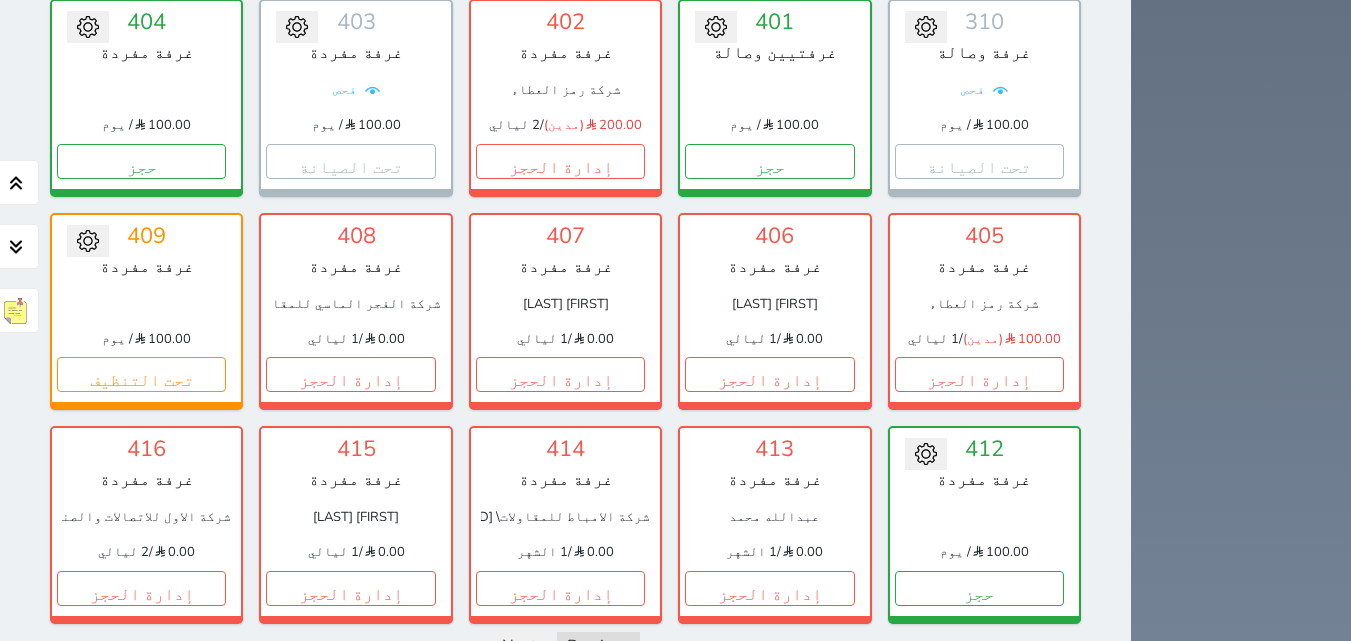 scroll, scrollTop: 1799, scrollLeft: 0, axis: vertical 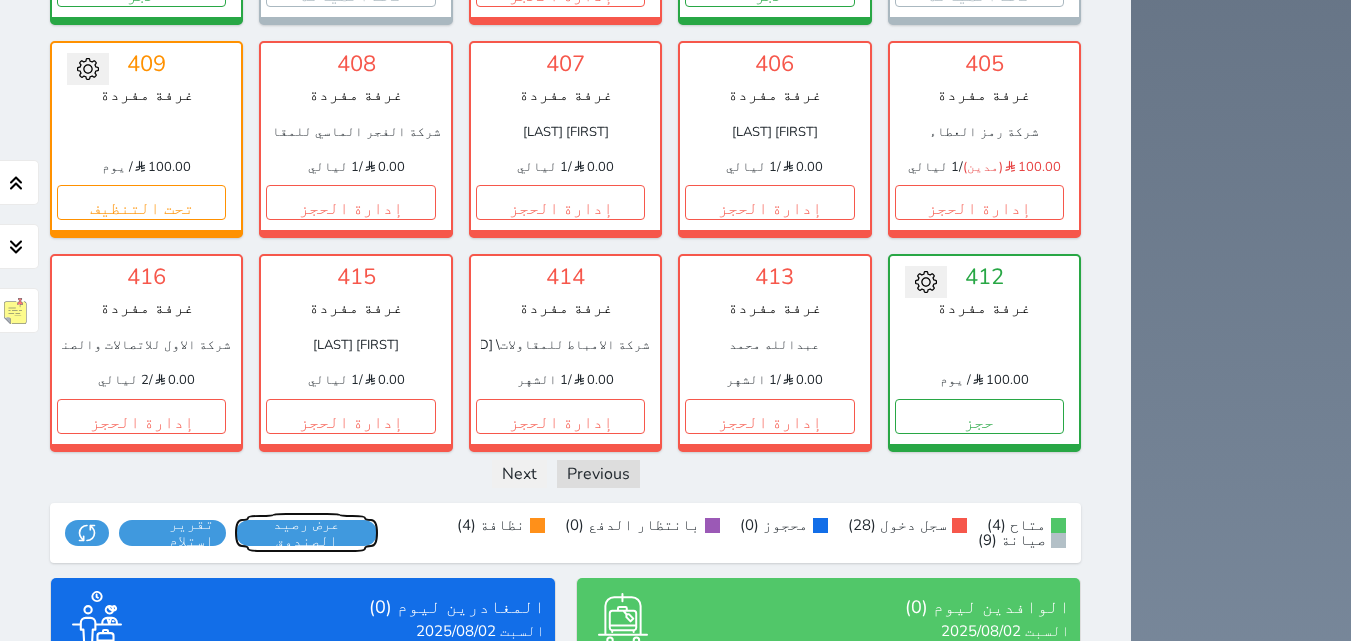 click on "متاح (4)   سجل دخول (28)   محجوز (0)   بانتظار الدفع (0)   نظافة (4)   صيانة (9)     عرض رصيد الصندوق   يرجي الانتظار   رصيد الصندوق : 0    تقرير استلام" at bounding box center (565, 533) 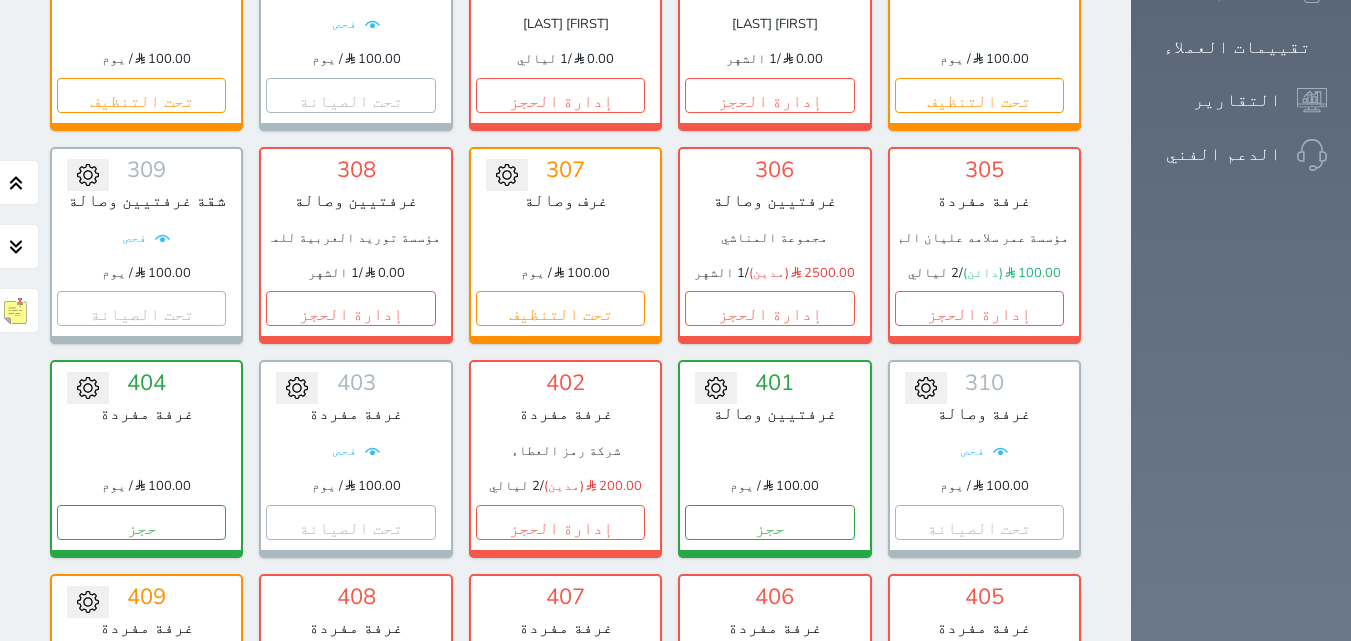 scroll, scrollTop: 1300, scrollLeft: 0, axis: vertical 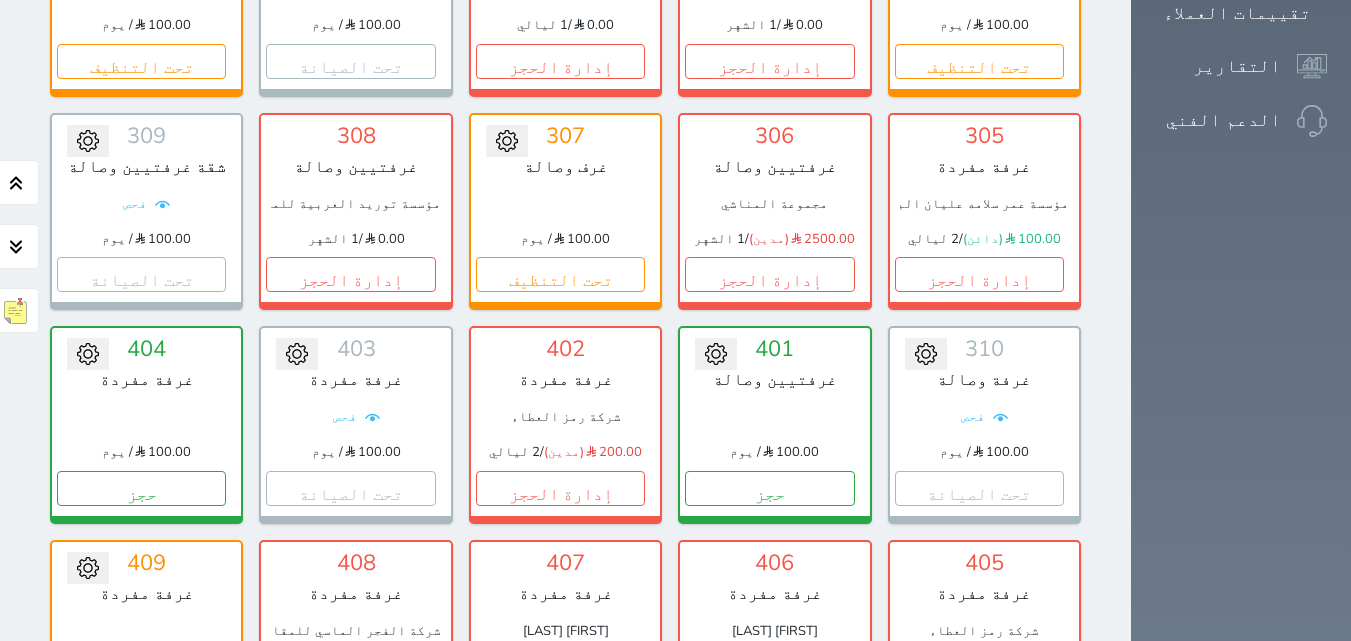 click on "إدارة الحجز" at bounding box center (560, 701) 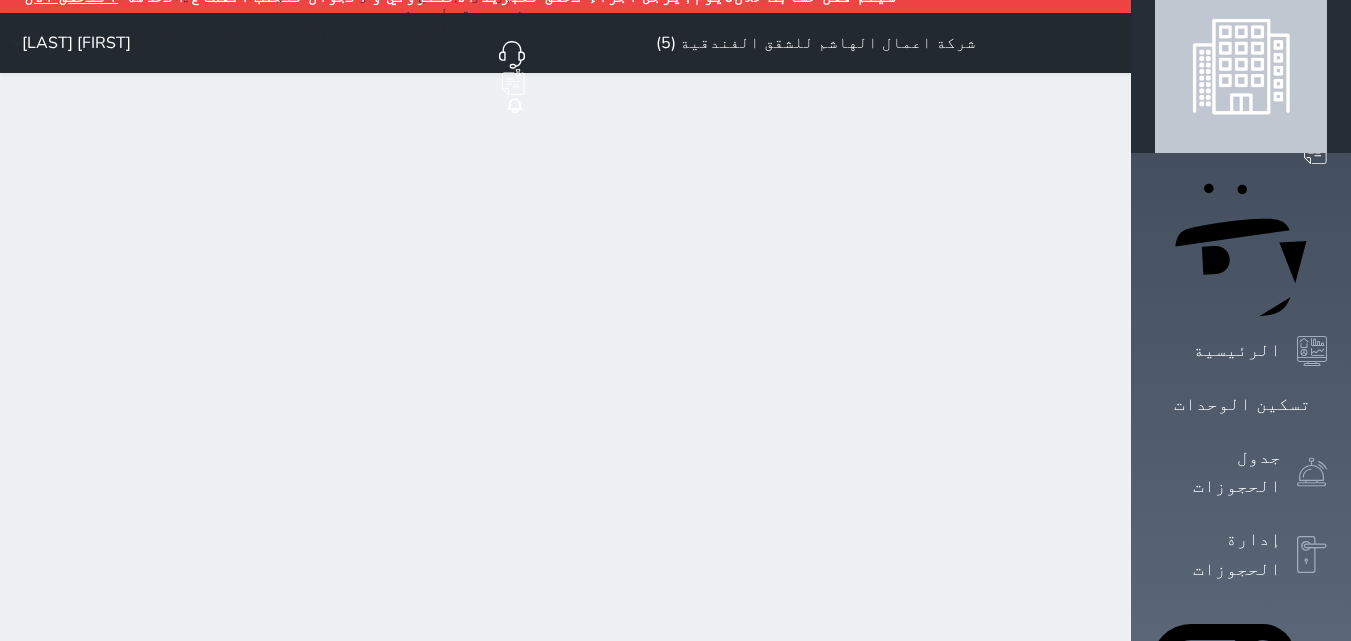 scroll, scrollTop: 0, scrollLeft: 0, axis: both 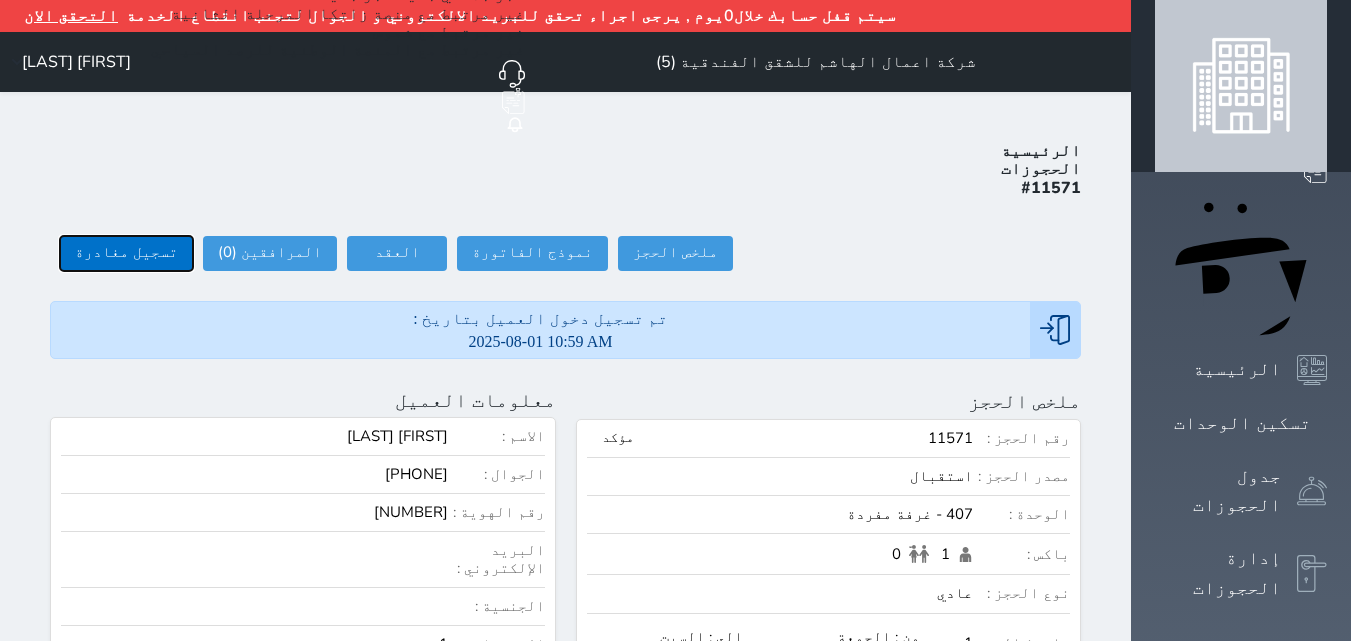 click on "تسجيل مغادرة" at bounding box center [126, 253] 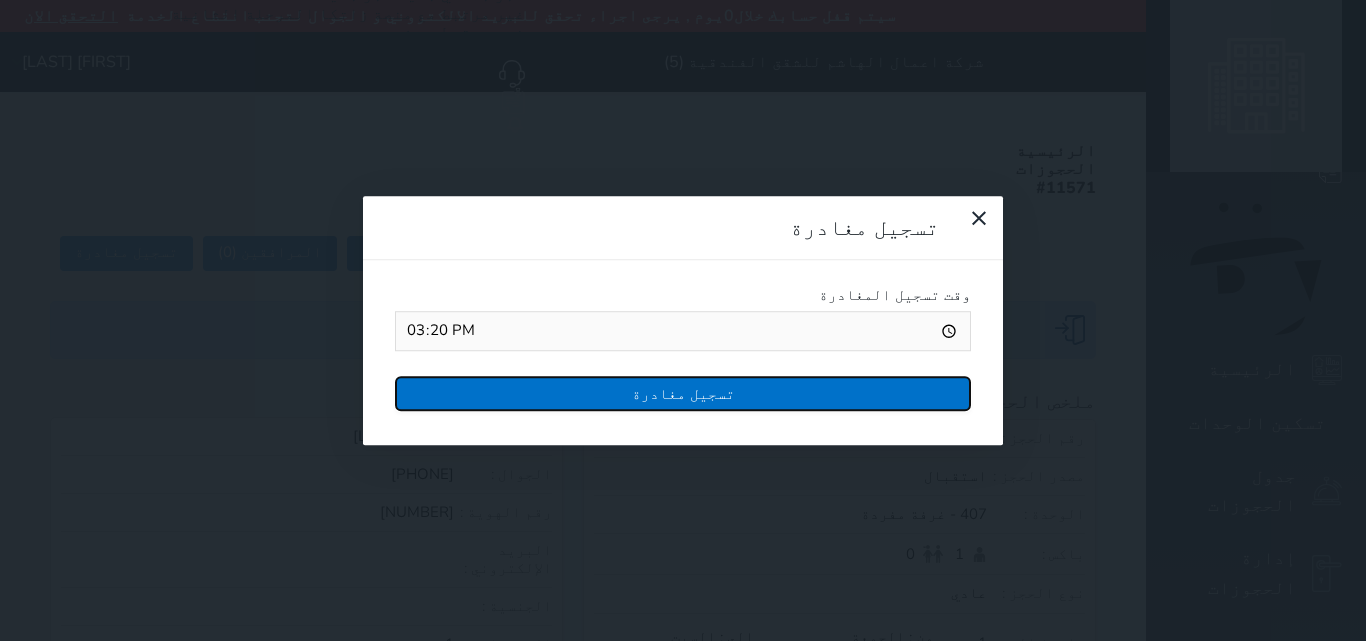 click on "تسجيل مغادرة" at bounding box center [683, 393] 